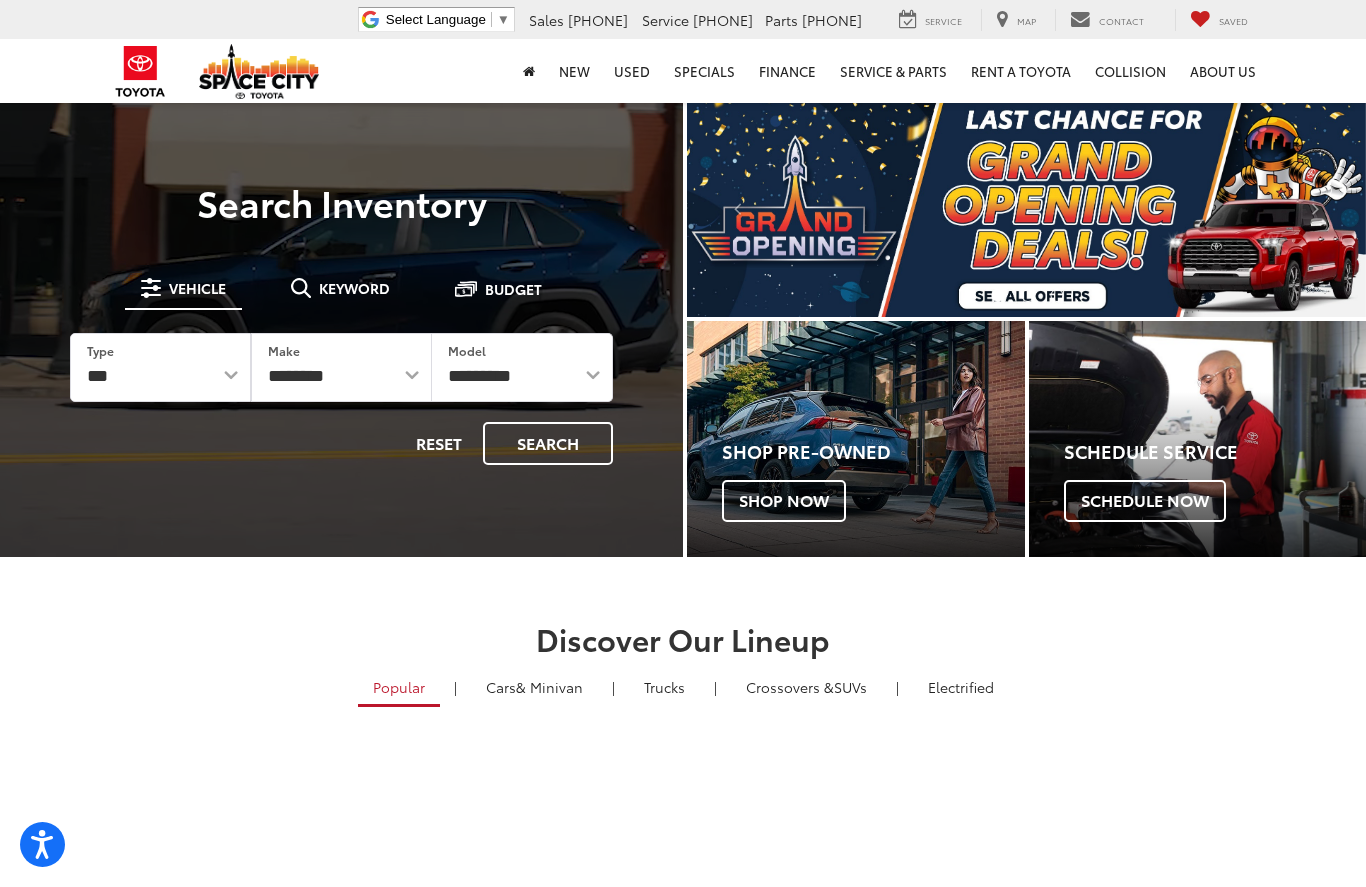 scroll, scrollTop: 0, scrollLeft: 0, axis: both 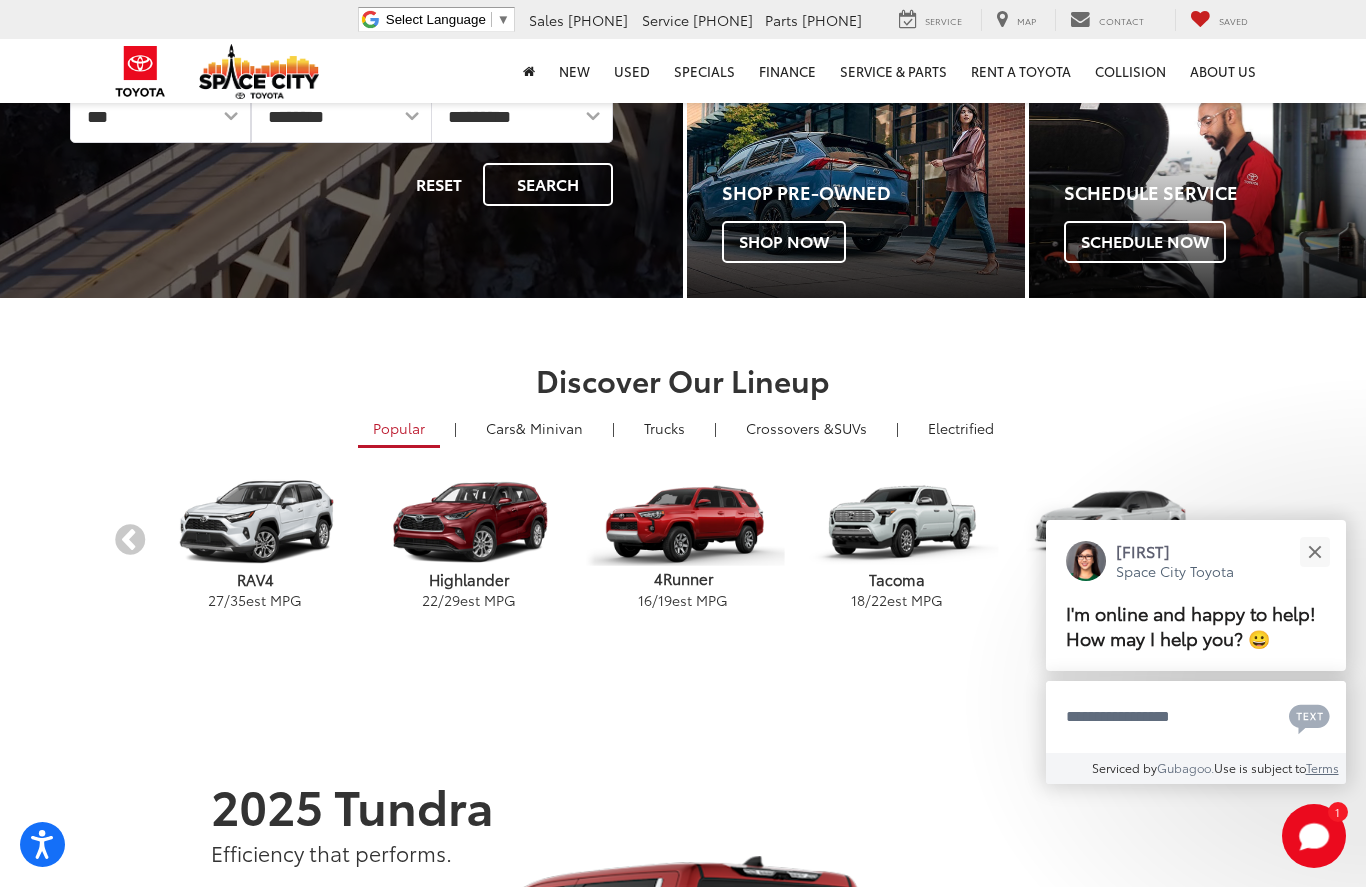 click on "27 / 35  est MPG" at bounding box center [255, 600] 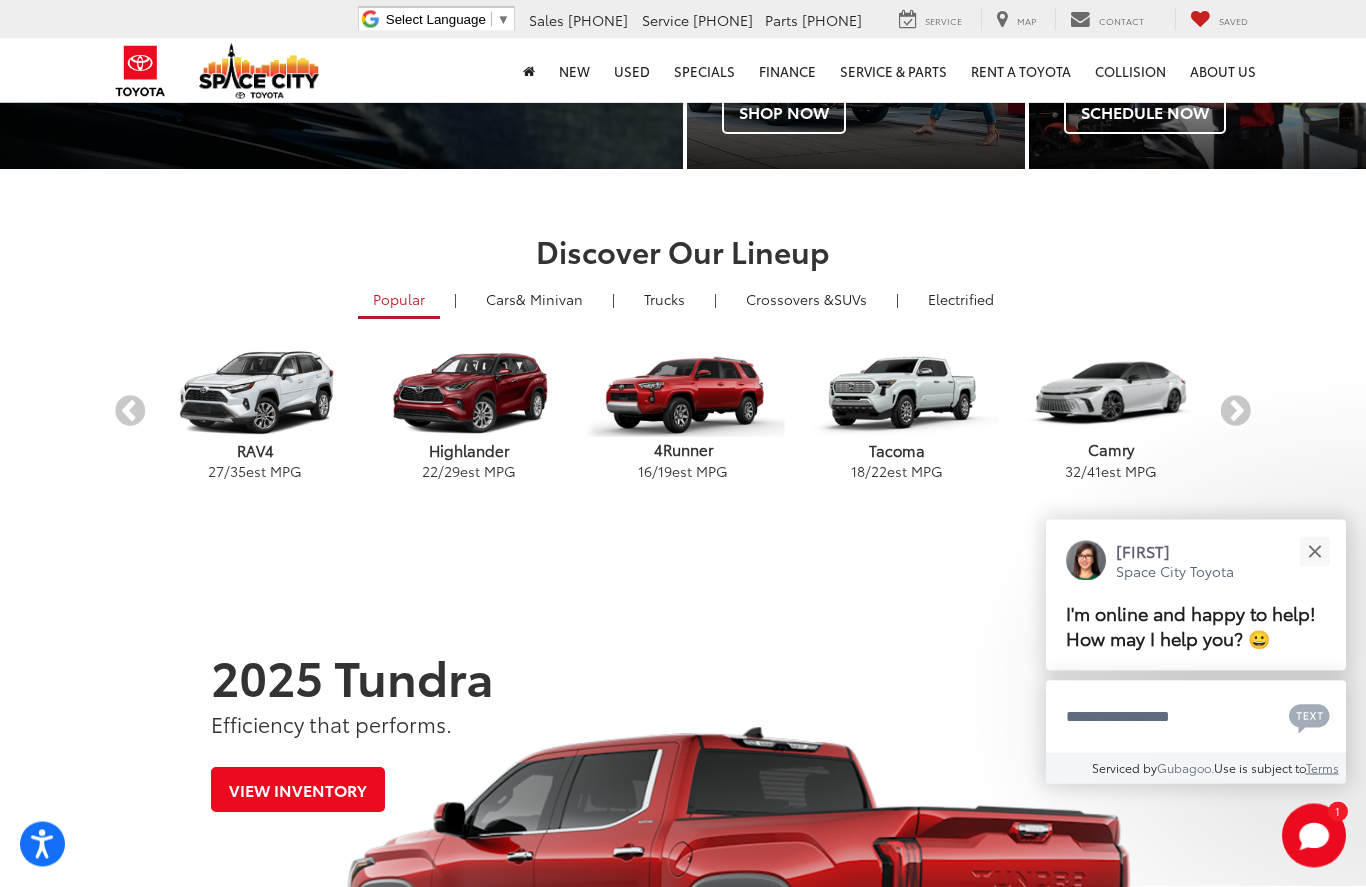 scroll, scrollTop: 392, scrollLeft: 0, axis: vertical 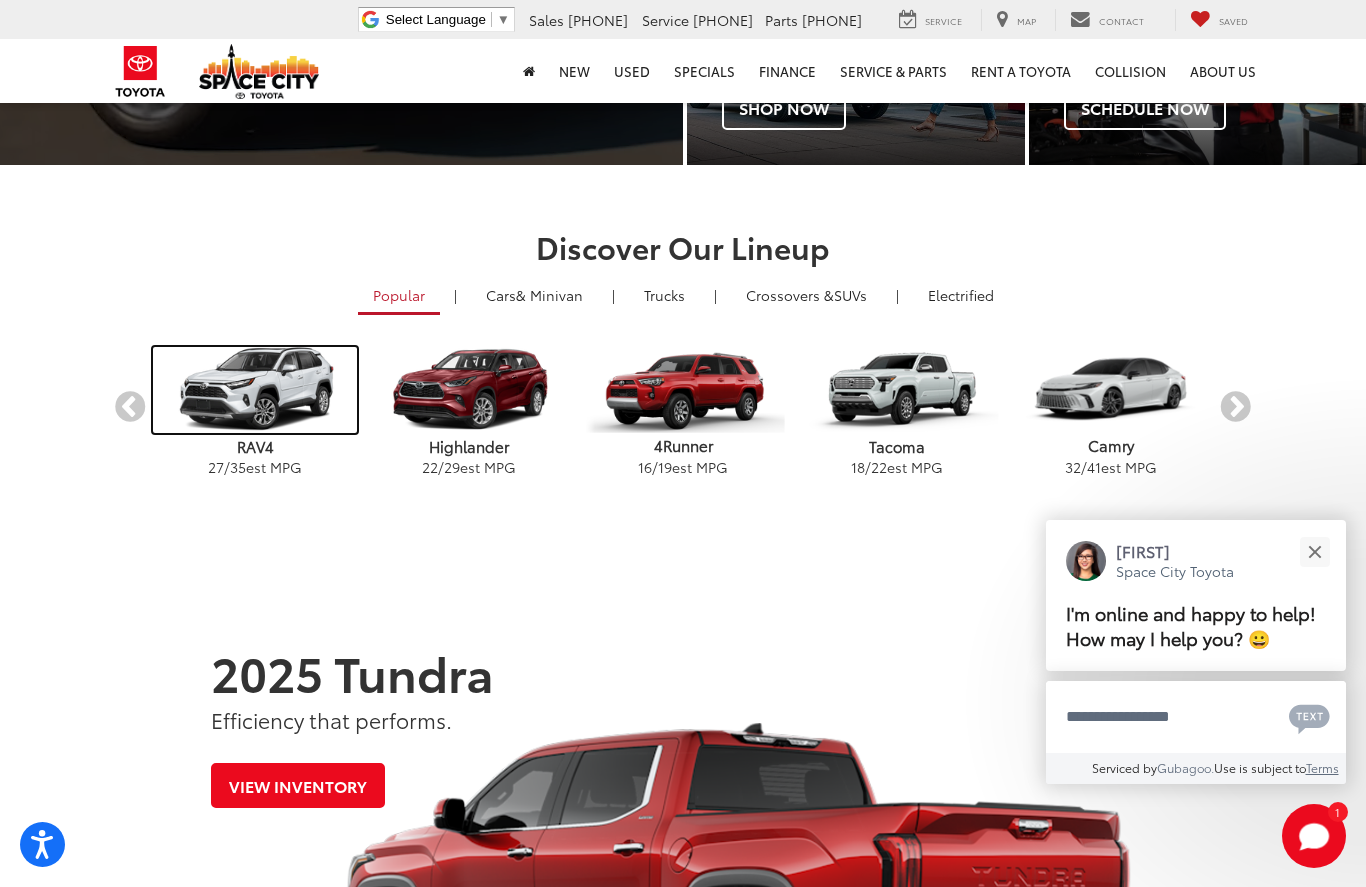 click at bounding box center [254, 390] 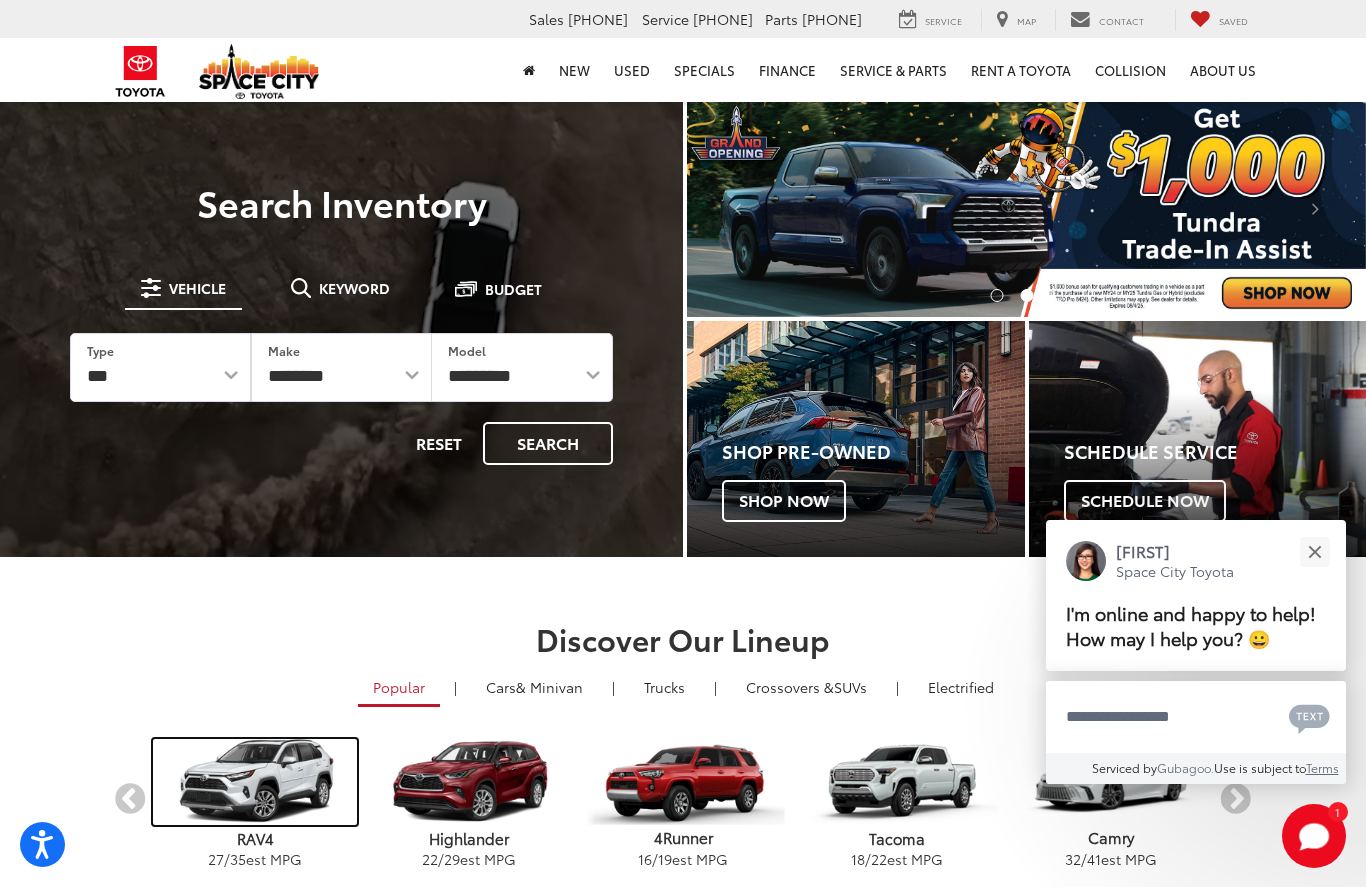 scroll, scrollTop: 485, scrollLeft: 0, axis: vertical 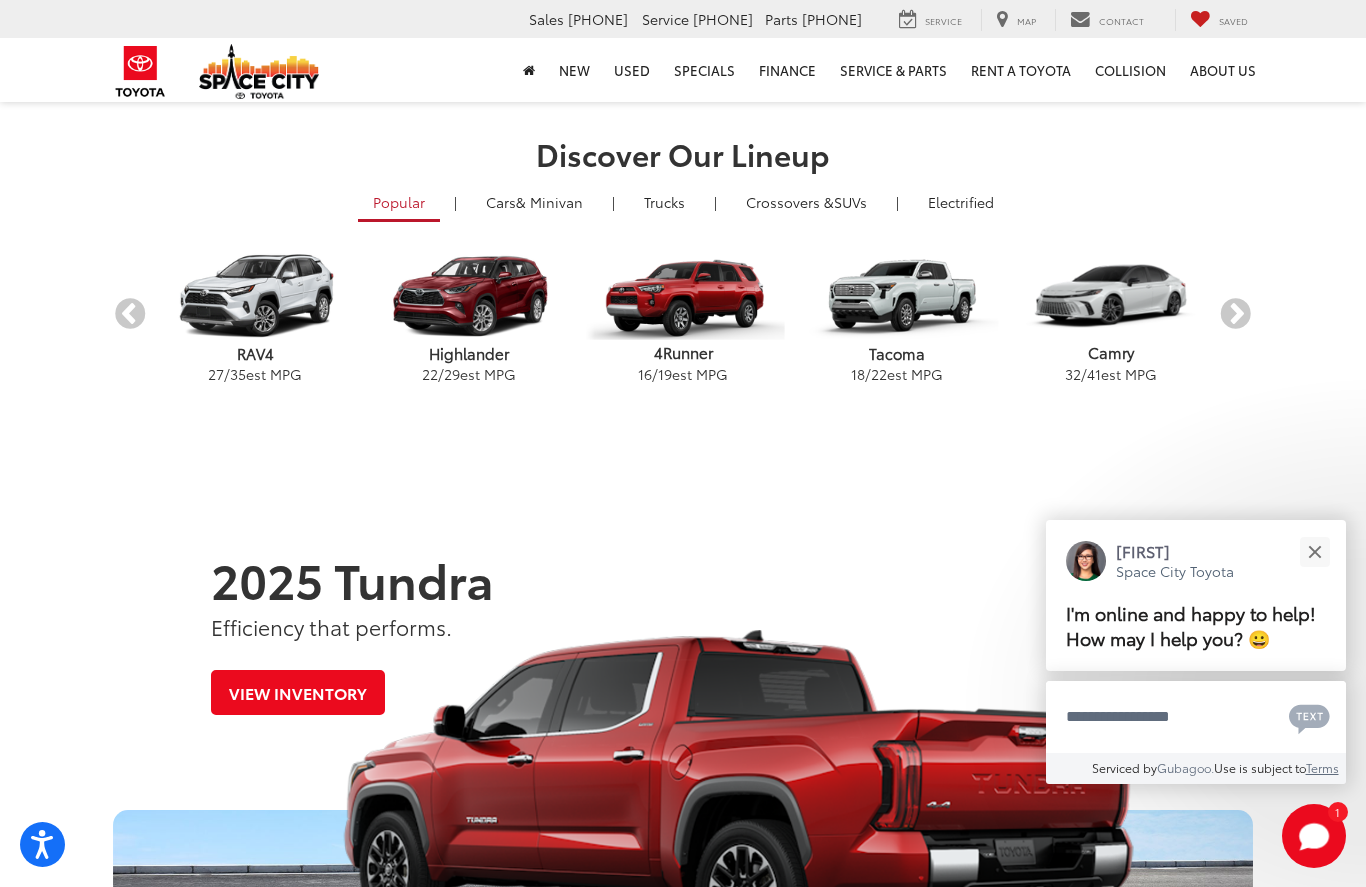 click on "Next" at bounding box center (1235, 315) 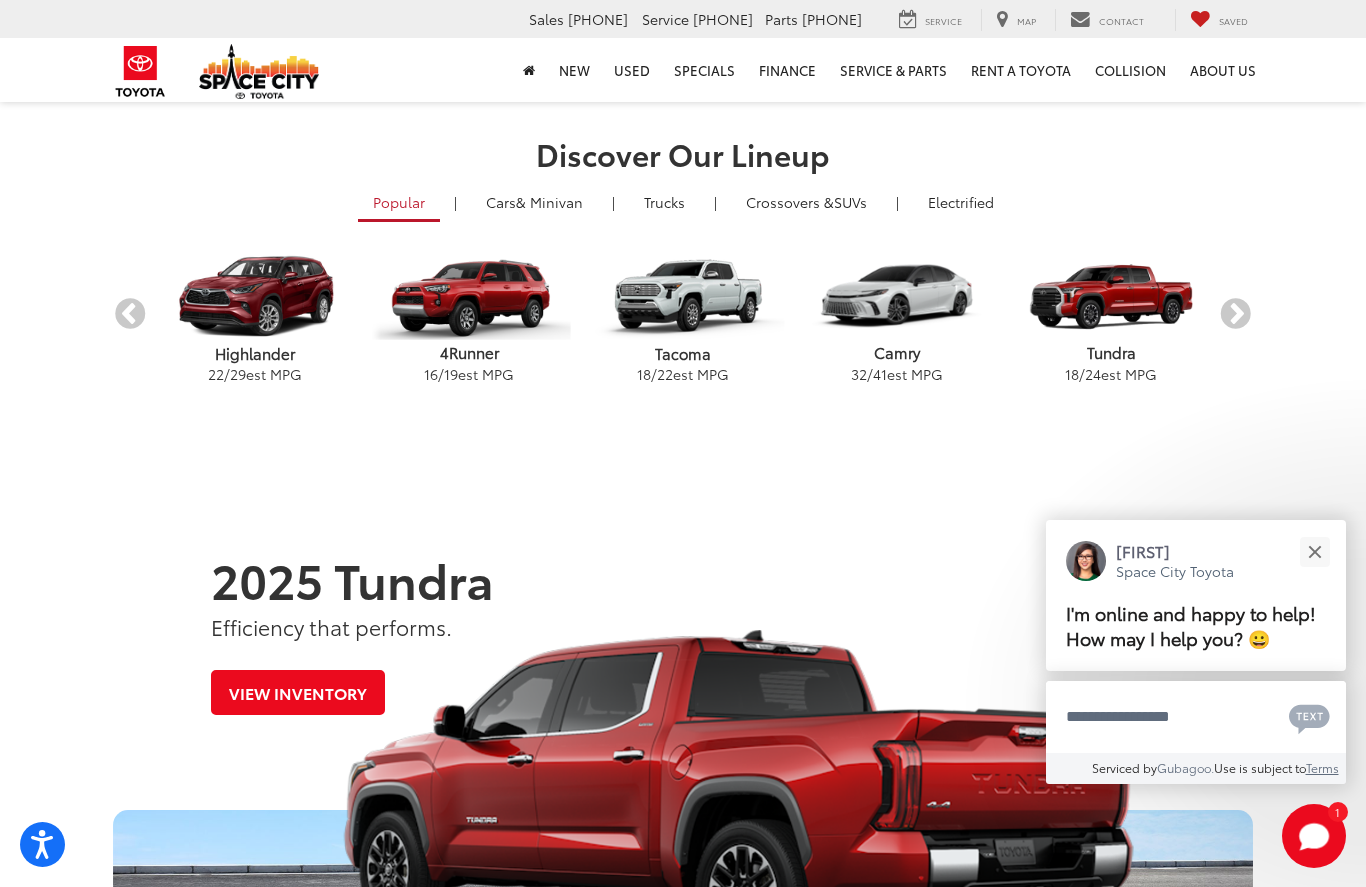 click on "Next" at bounding box center [1235, 315] 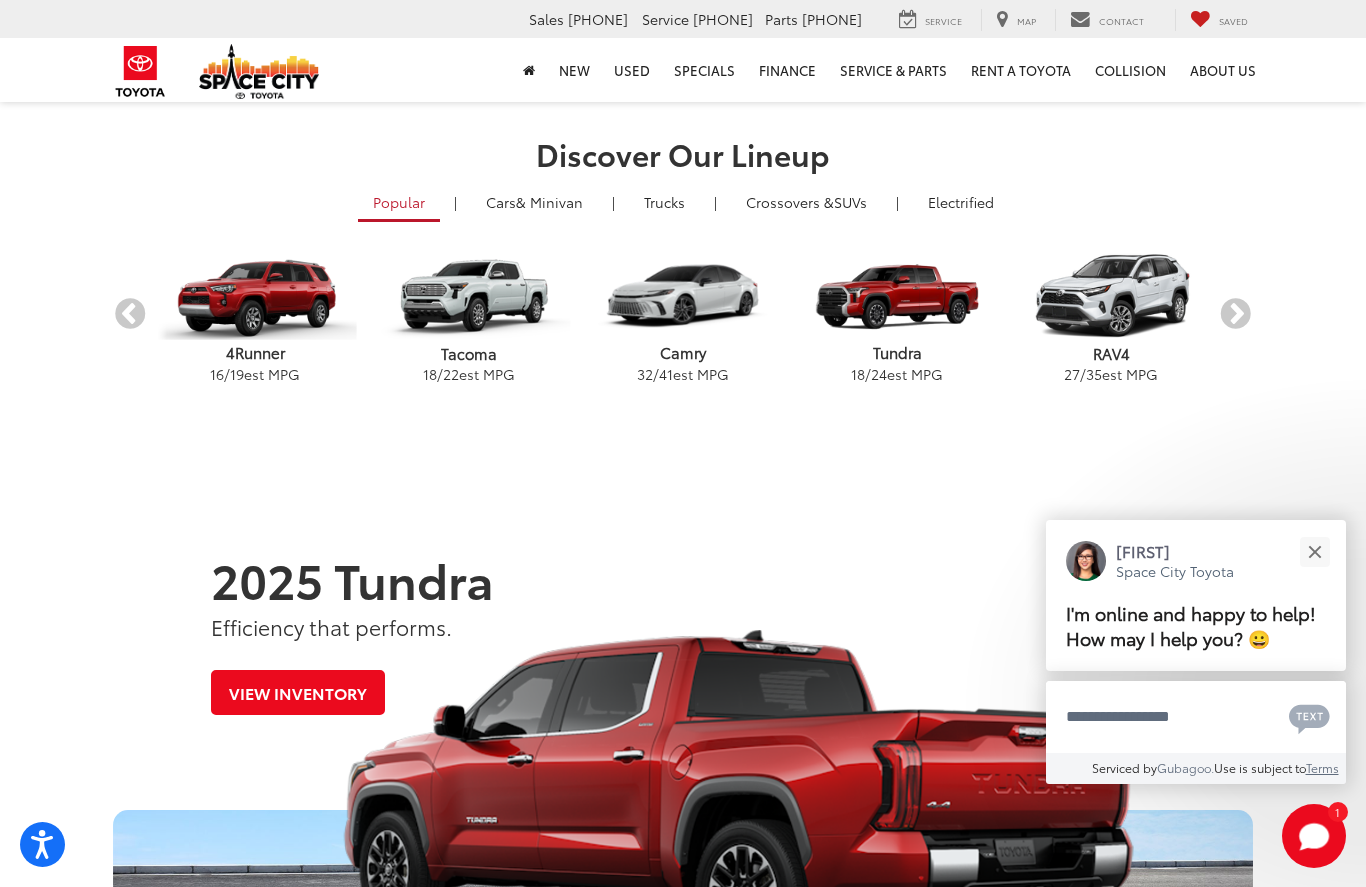 click on "Next" at bounding box center [1235, 315] 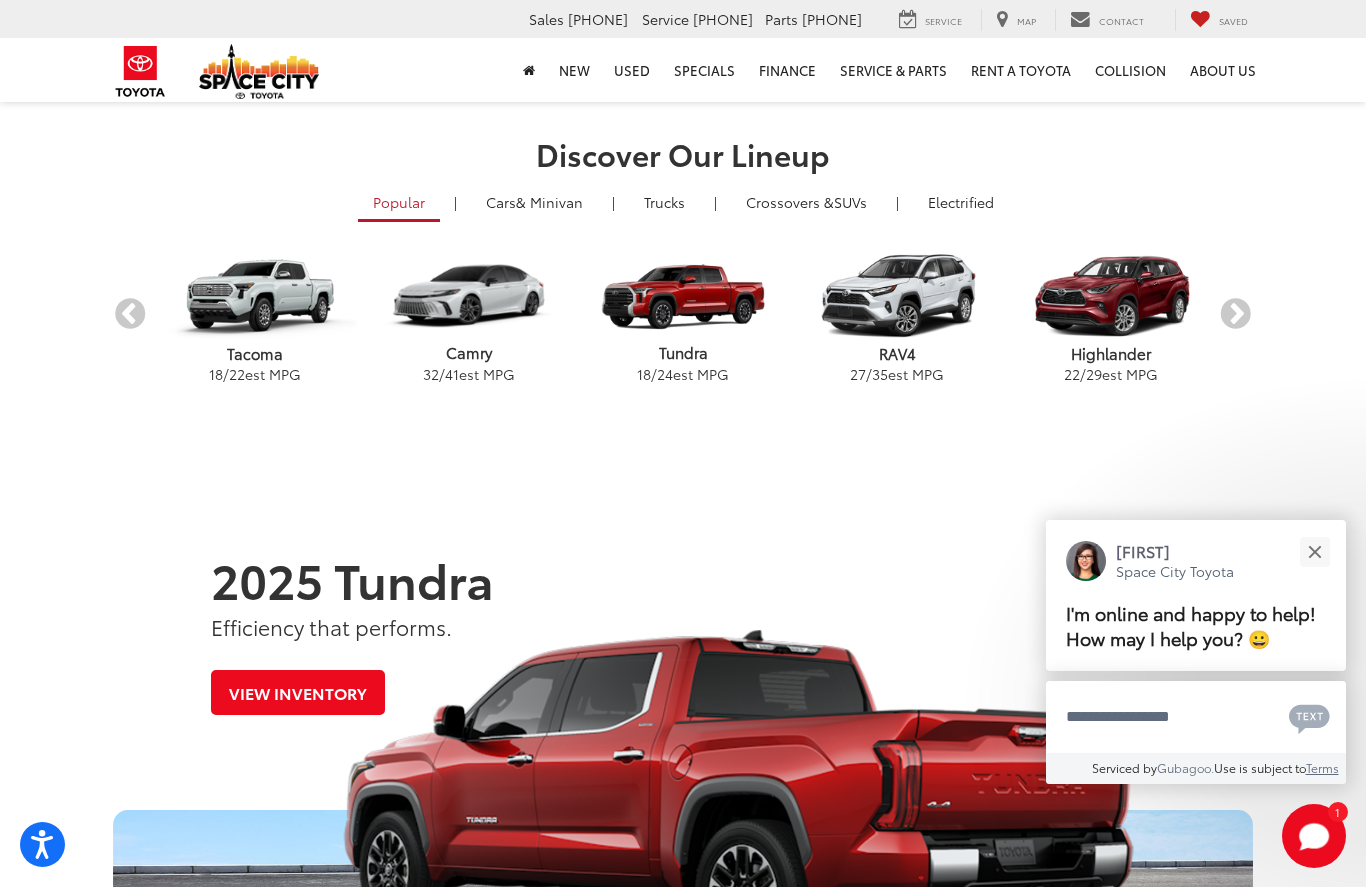click on "Next" at bounding box center (1235, 315) 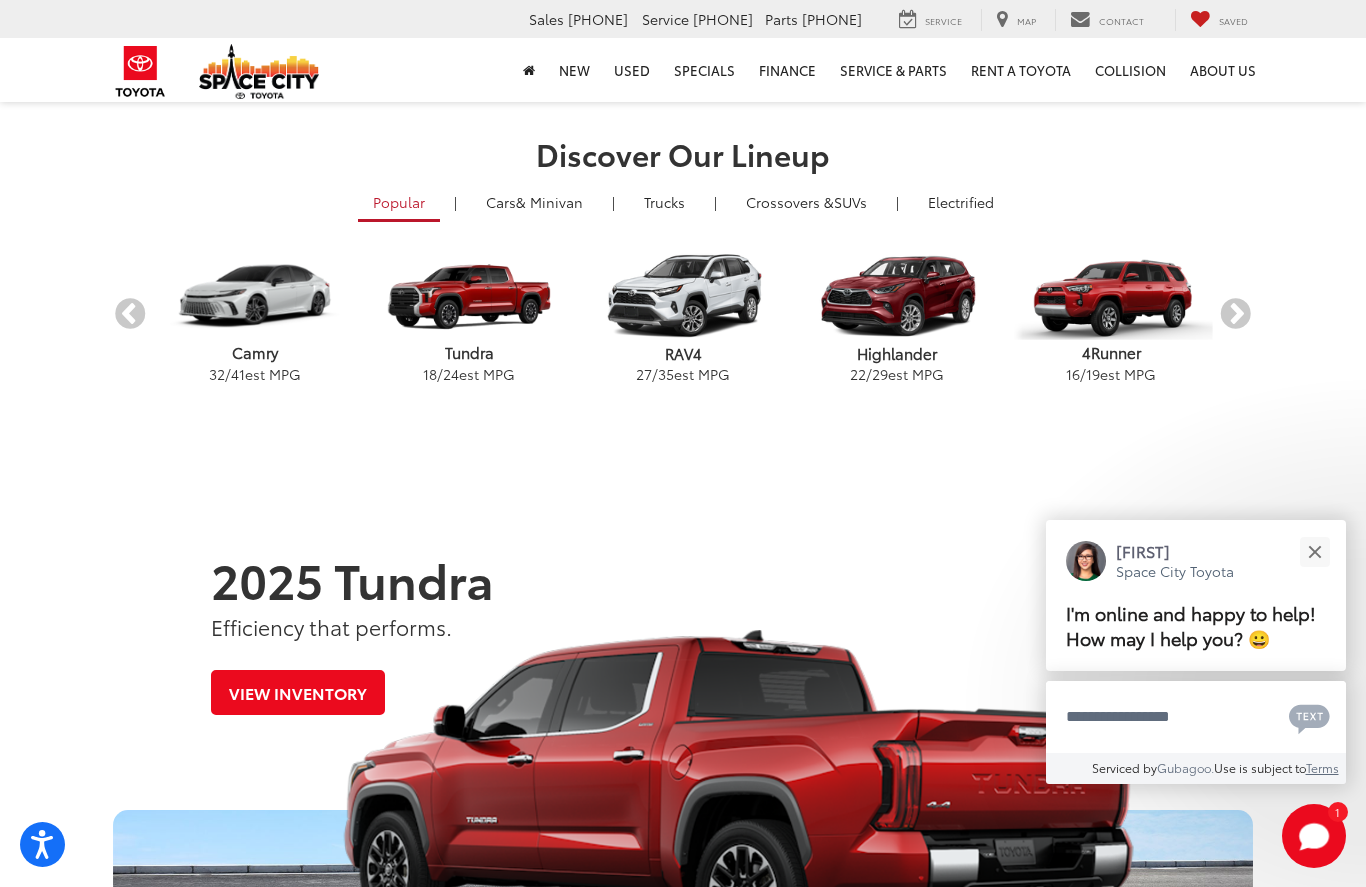click on "Next" at bounding box center [1235, 315] 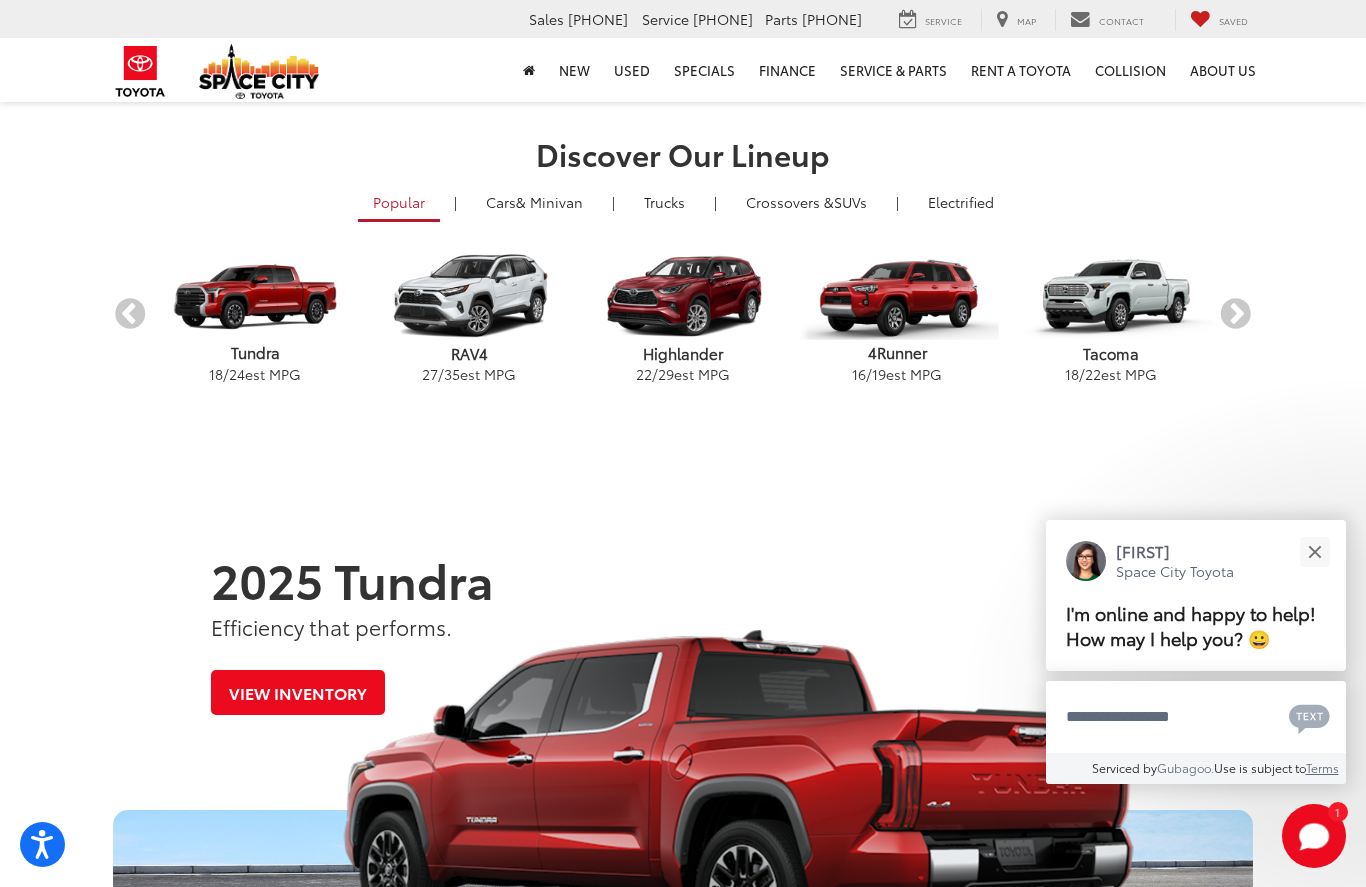 click on "Next" at bounding box center [1235, 315] 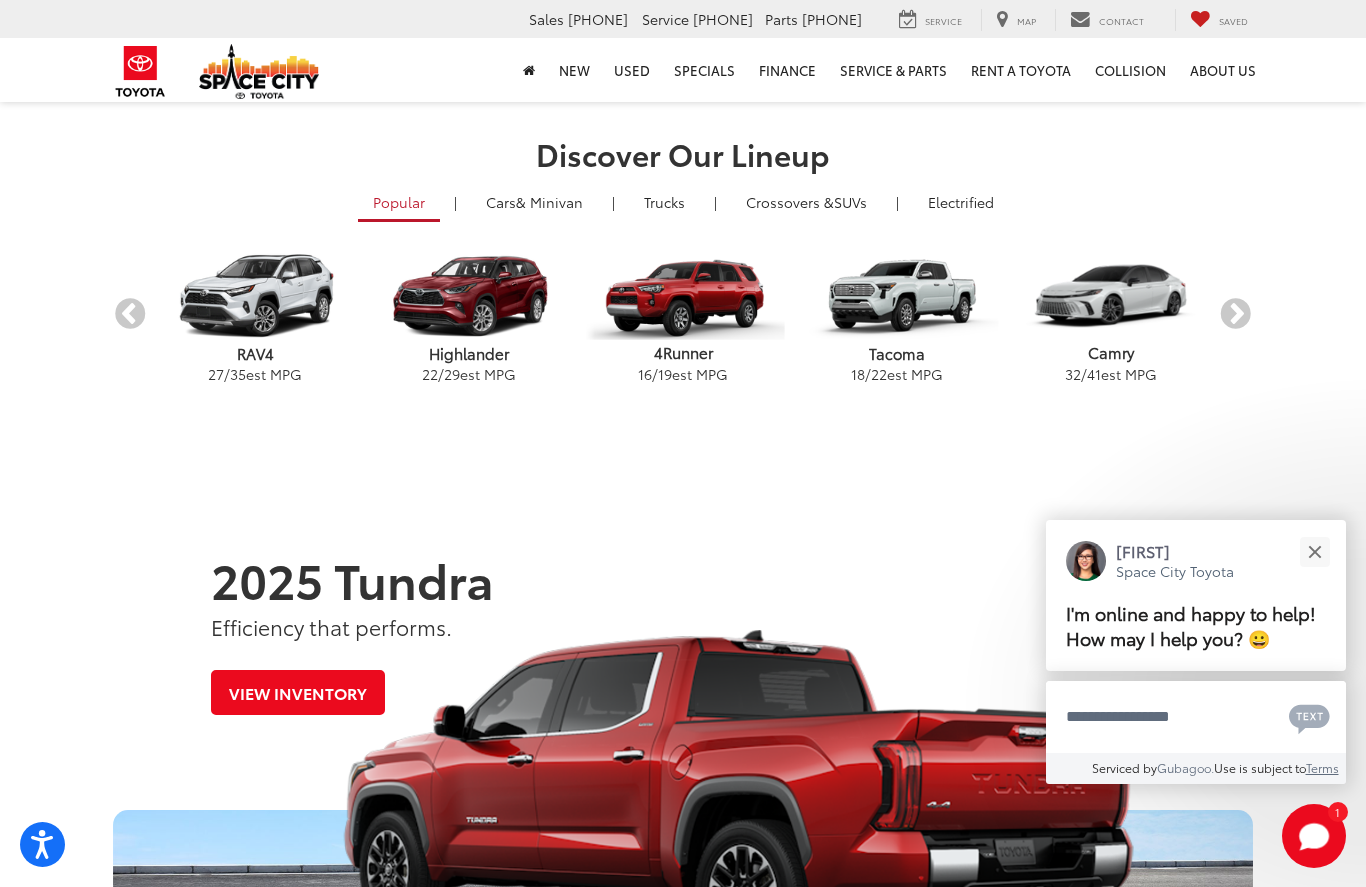 click on "Next" at bounding box center [1235, 315] 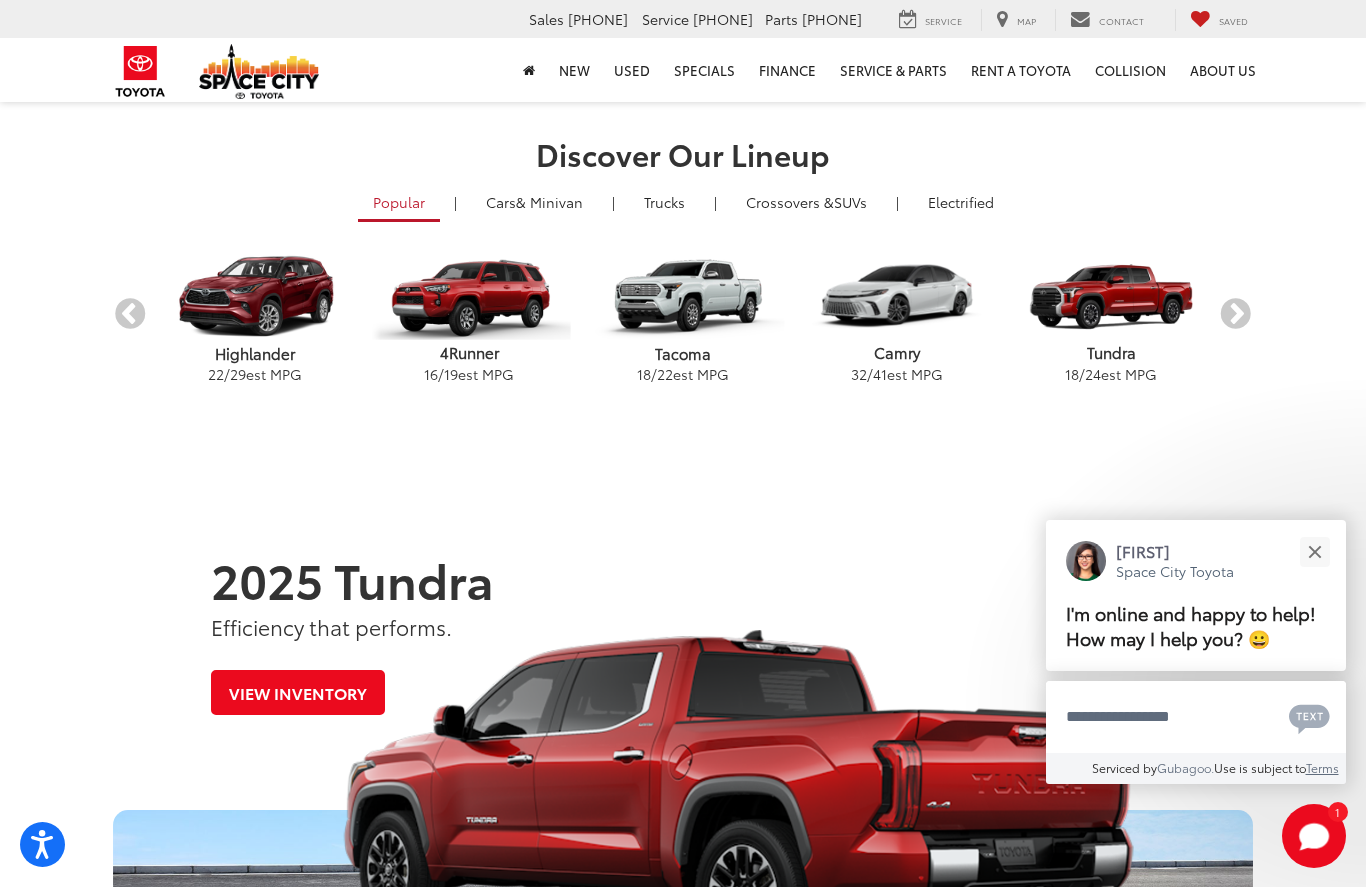 click on "Next" at bounding box center (1235, 315) 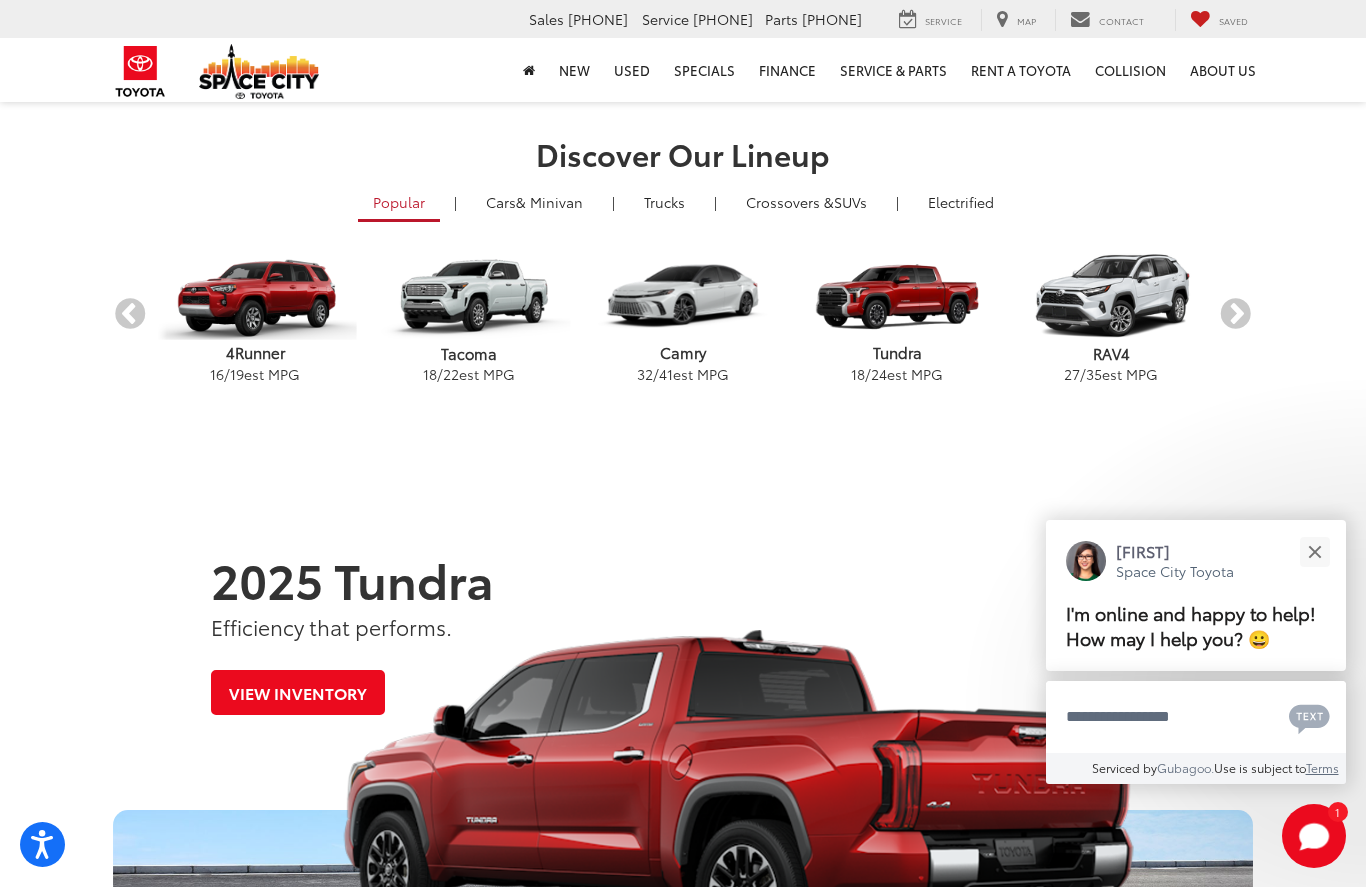 click on "Next" at bounding box center (1235, 315) 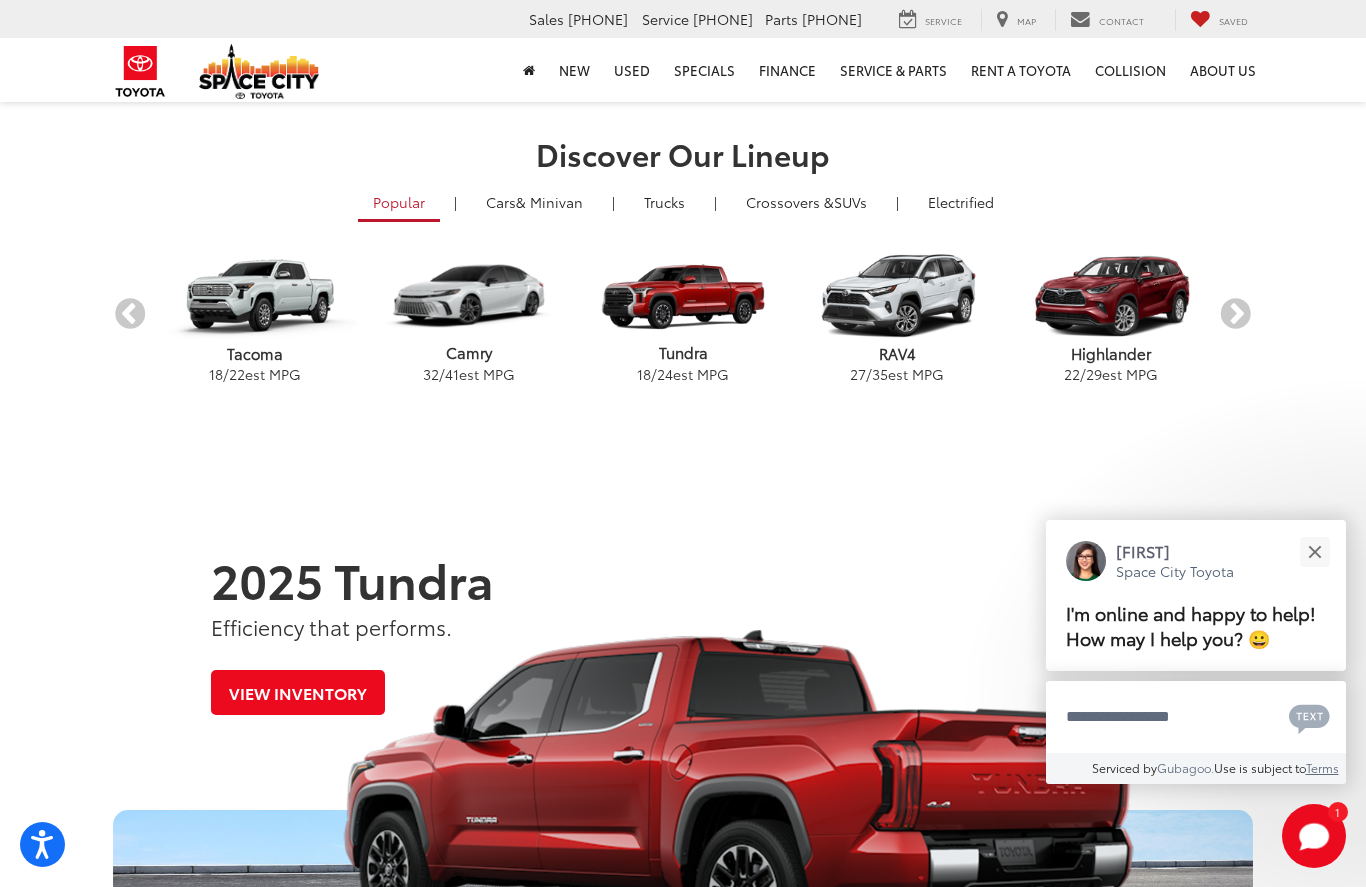 click on "Next" at bounding box center (1235, 315) 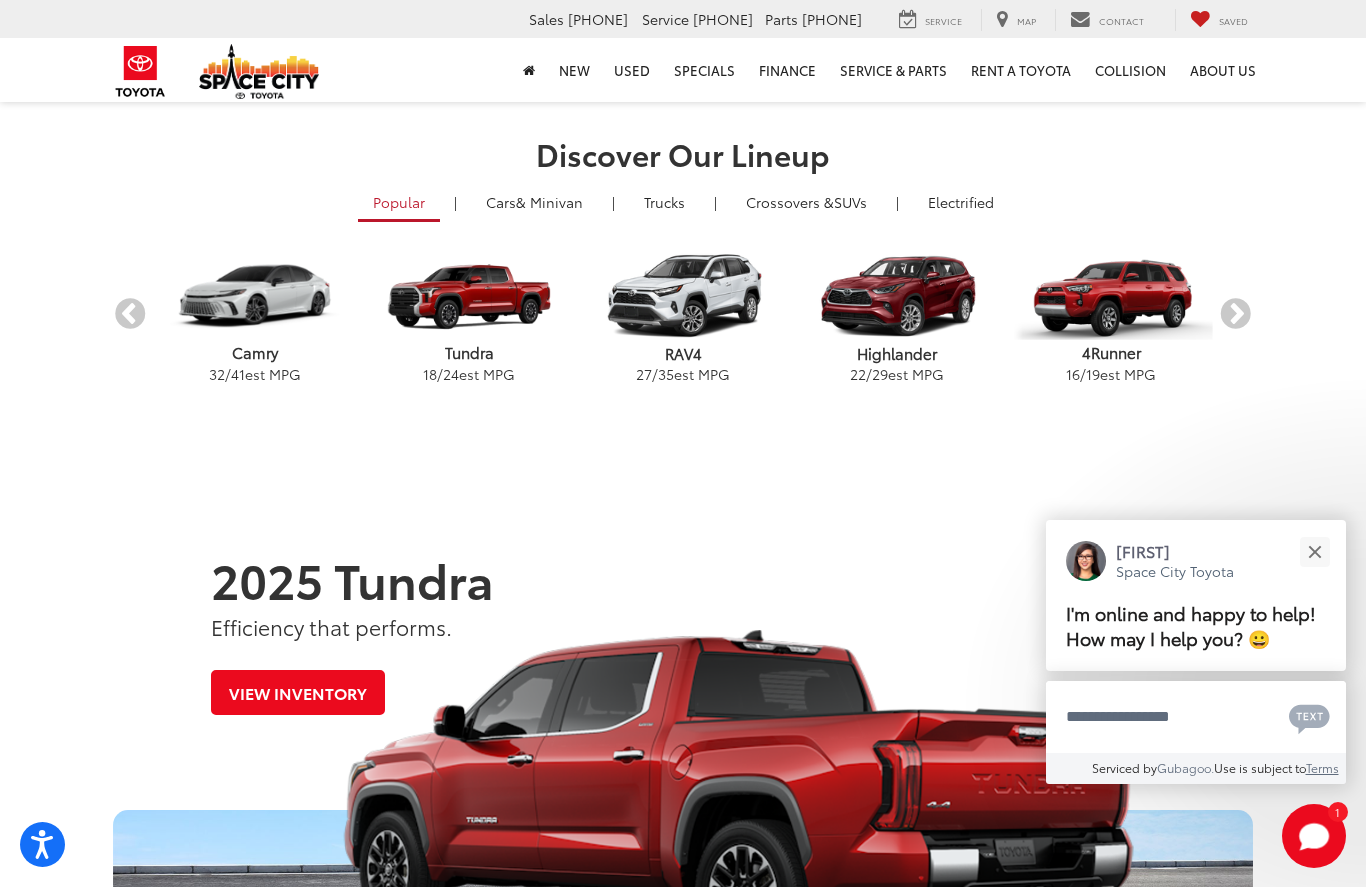 click on "Next" at bounding box center [1235, 315] 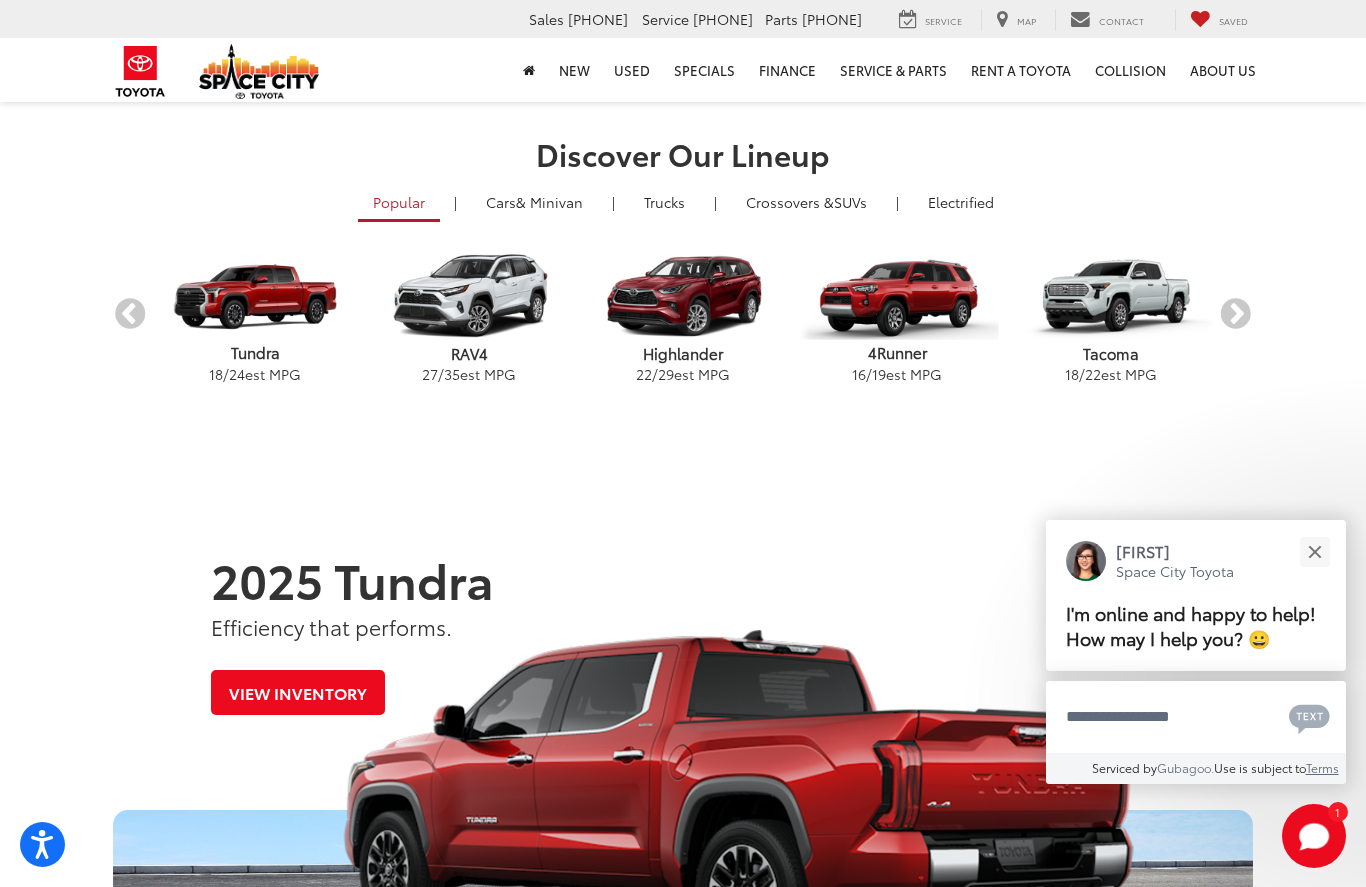 click on "Next" at bounding box center (1235, 315) 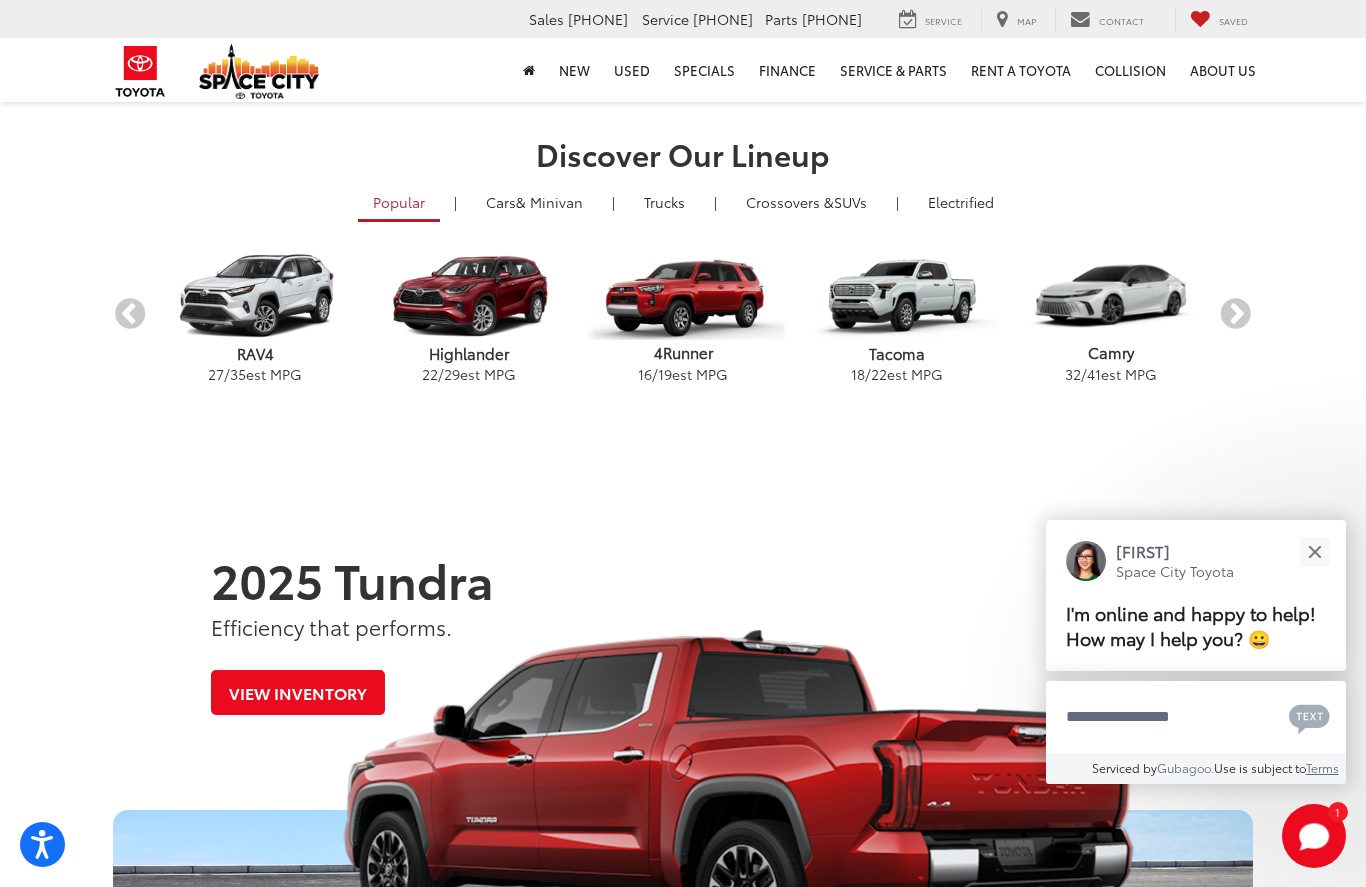 click on "Next" at bounding box center [1235, 315] 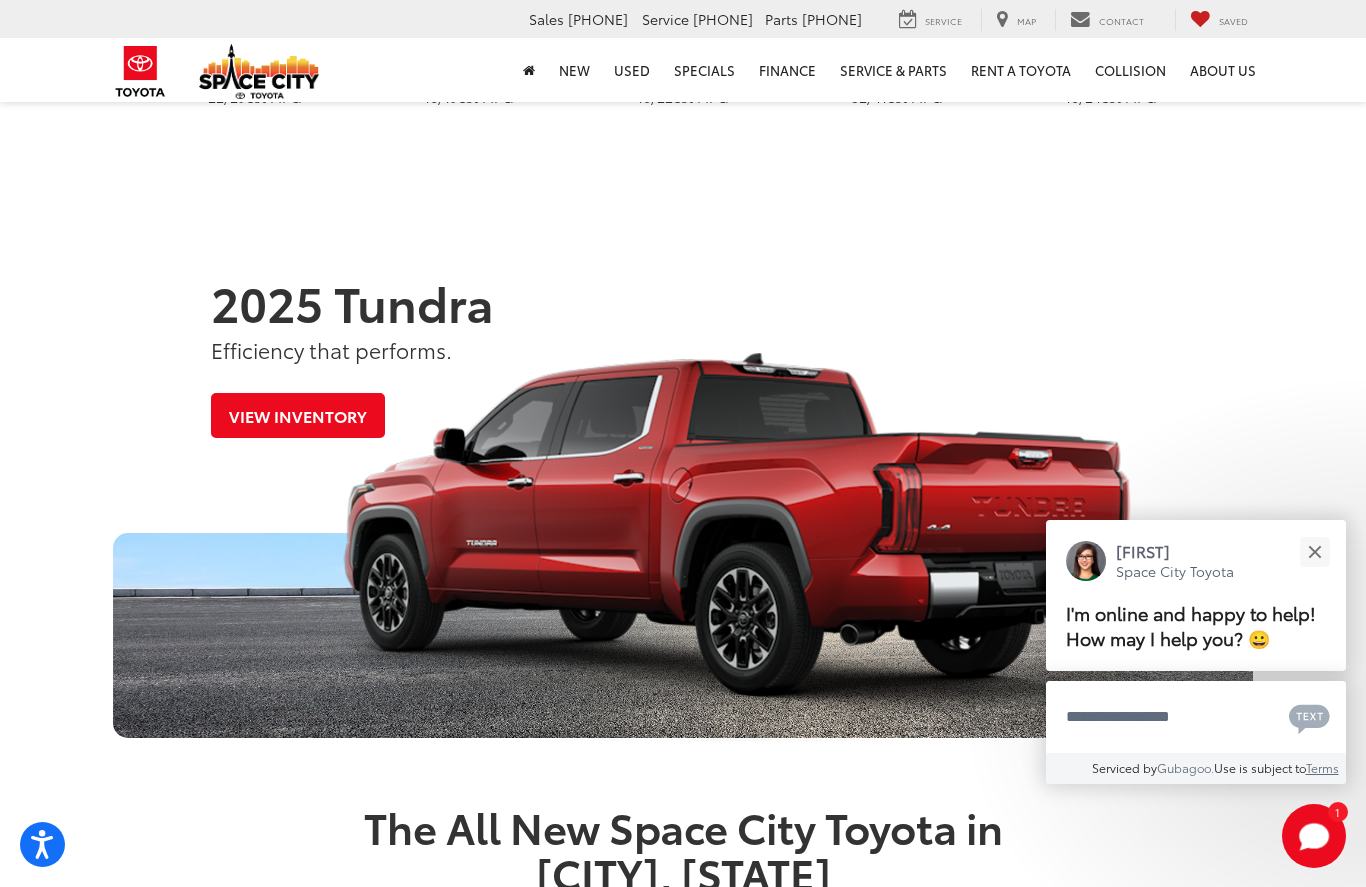 scroll, scrollTop: 764, scrollLeft: 0, axis: vertical 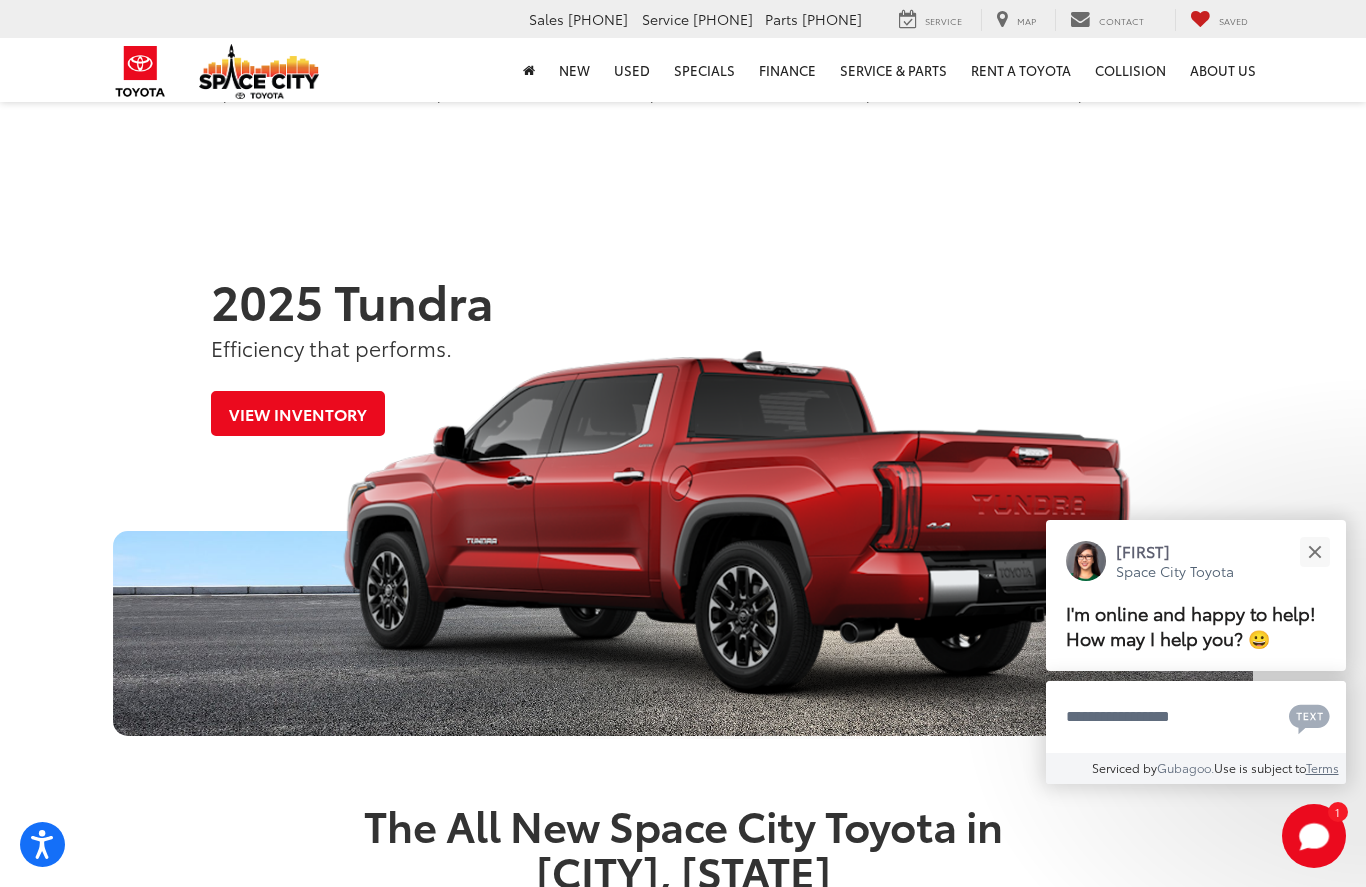 click at bounding box center [1314, 551] 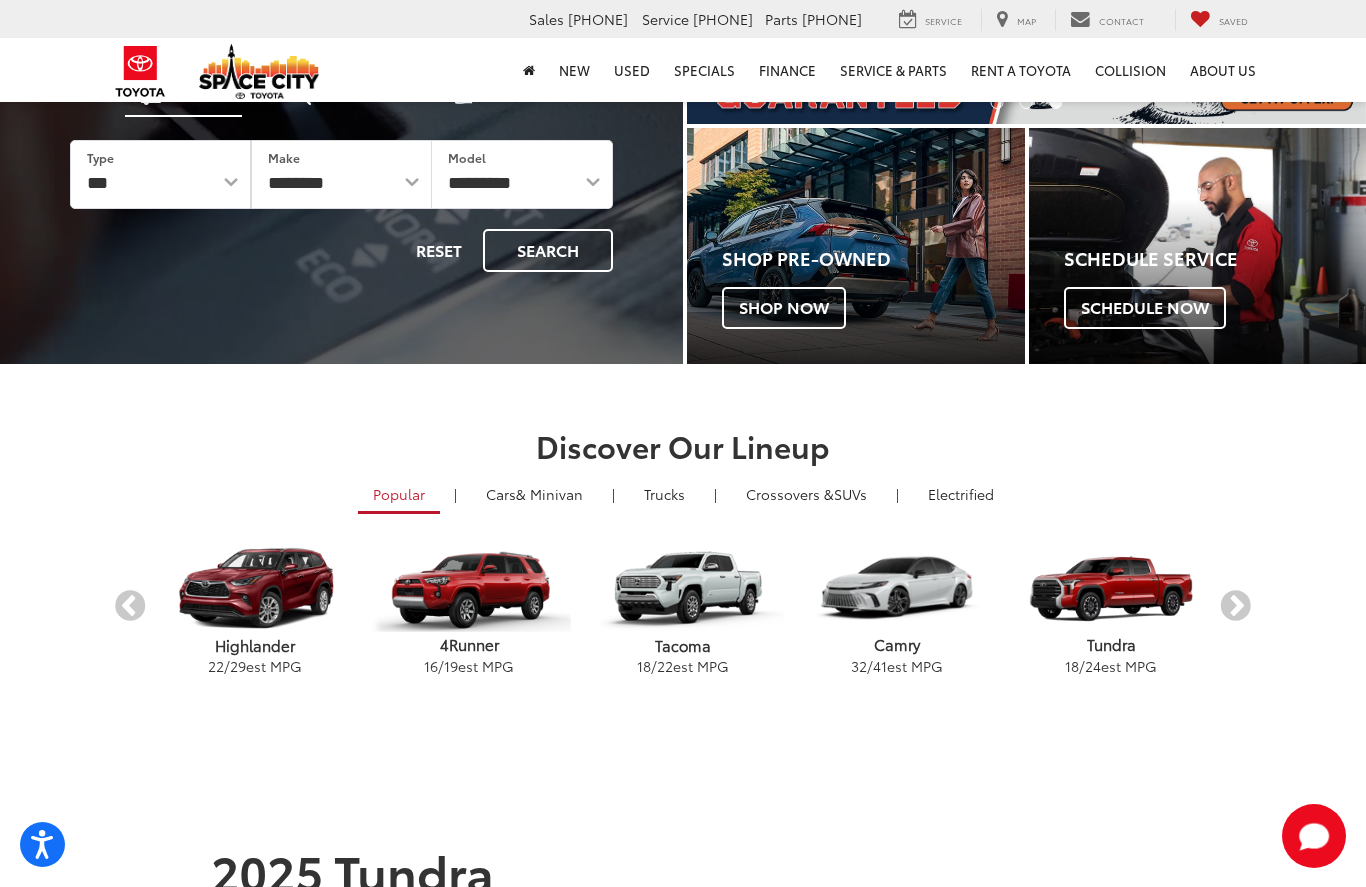 scroll, scrollTop: 0, scrollLeft: 0, axis: both 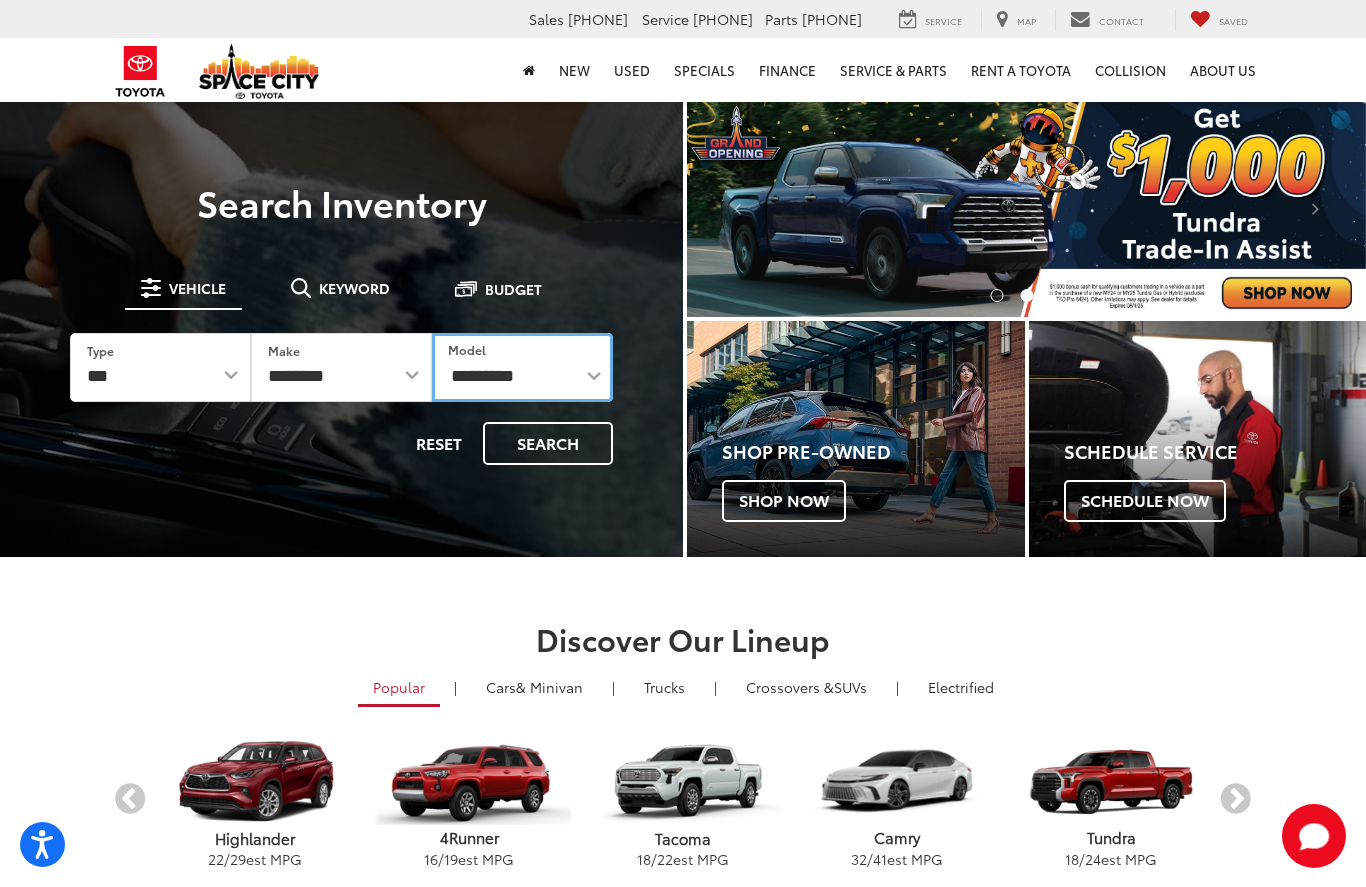 click on "**********" at bounding box center [522, 367] 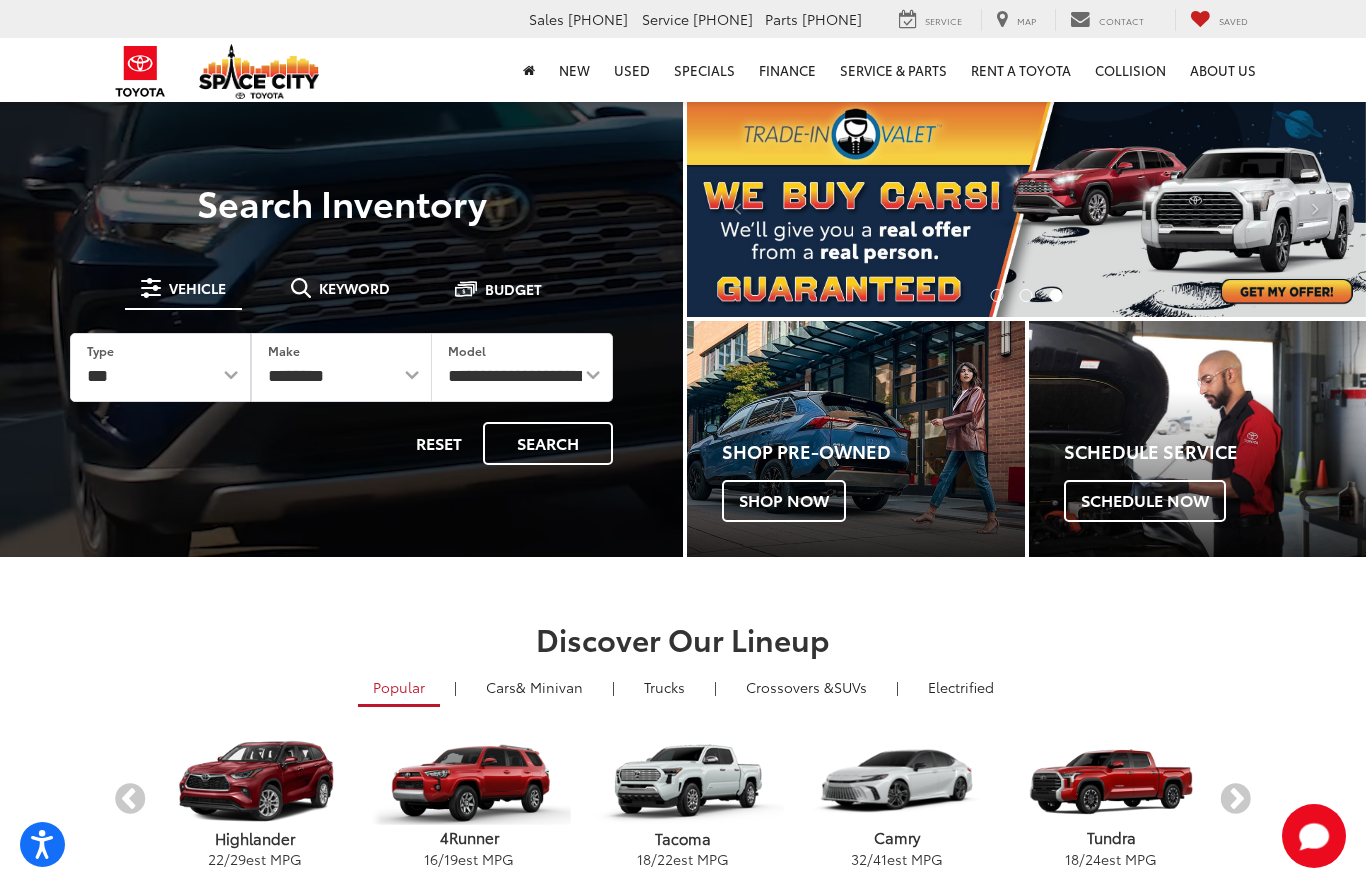 click on "Search" at bounding box center (548, 443) 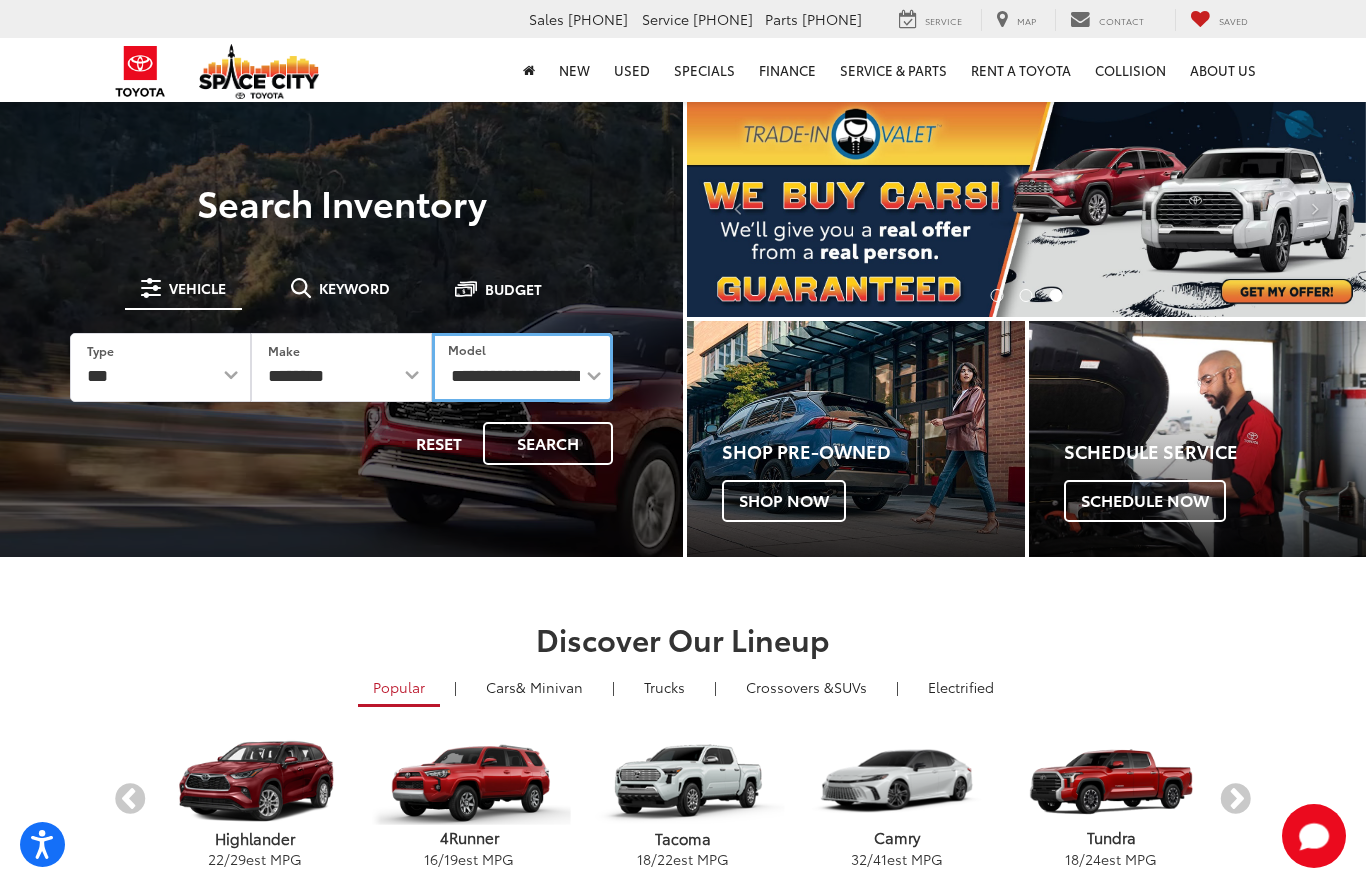 click on "**********" at bounding box center (522, 367) 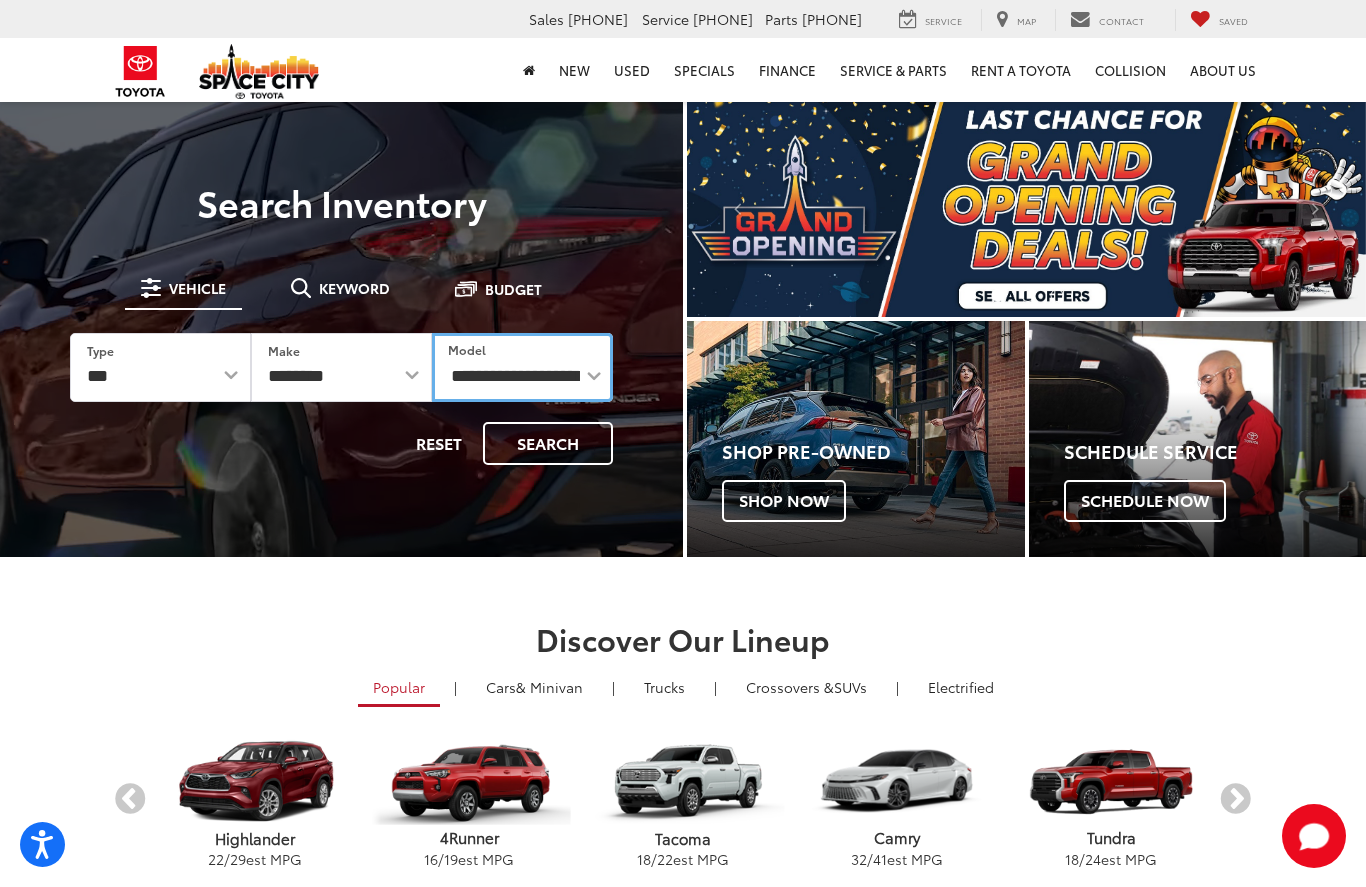 select on "**********" 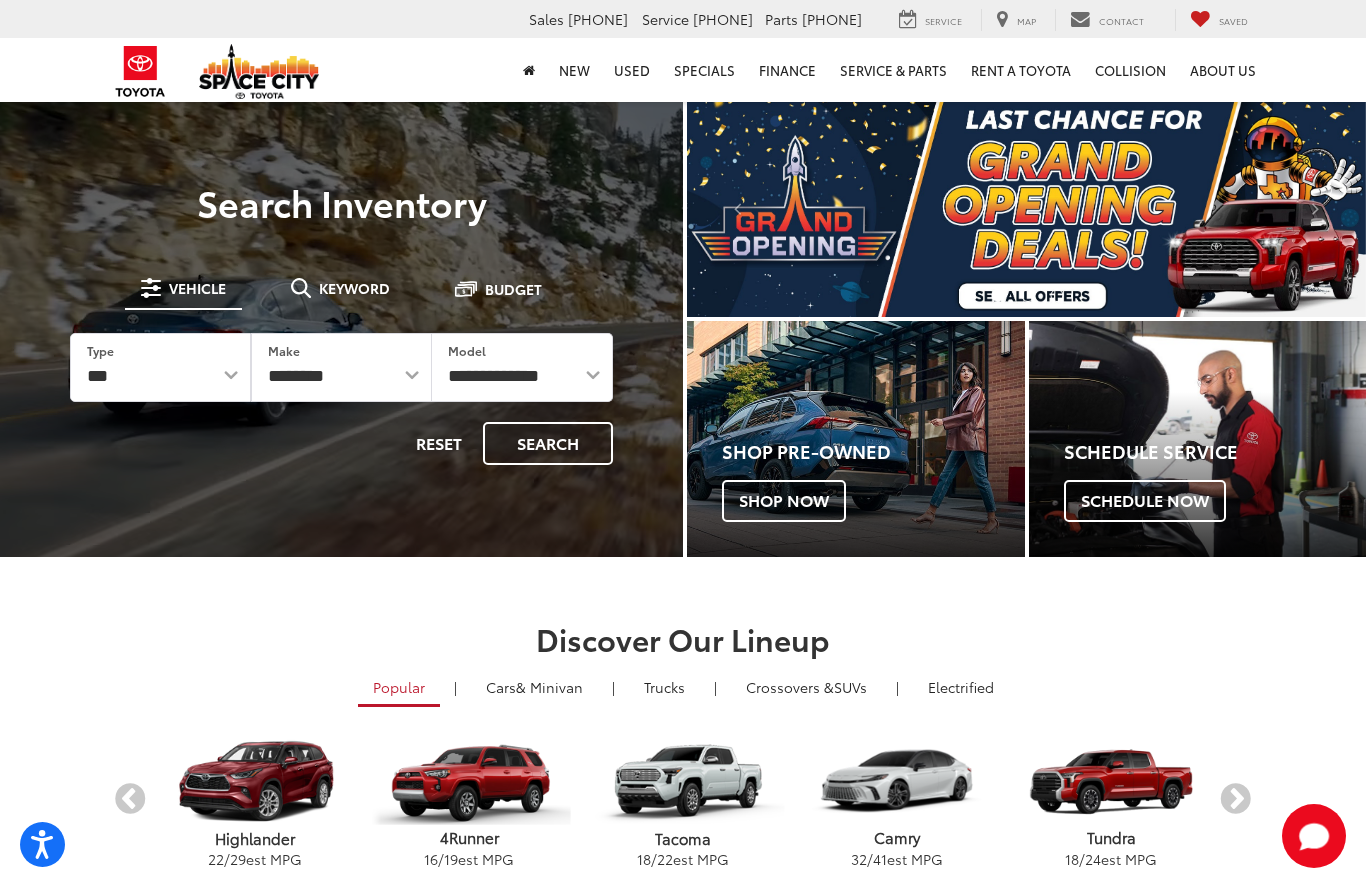 click on "Search" at bounding box center (548, 443) 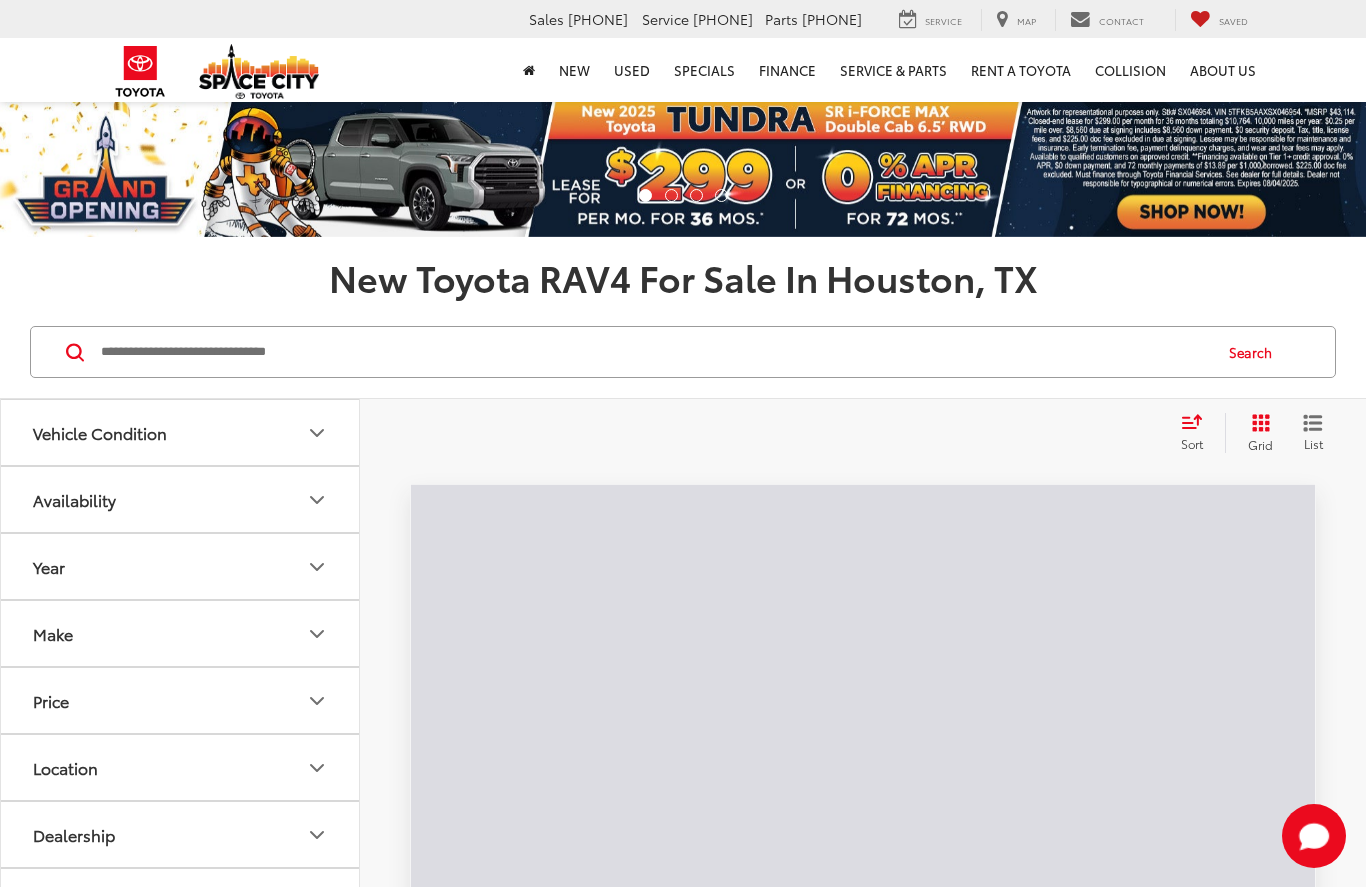 scroll, scrollTop: 20, scrollLeft: 0, axis: vertical 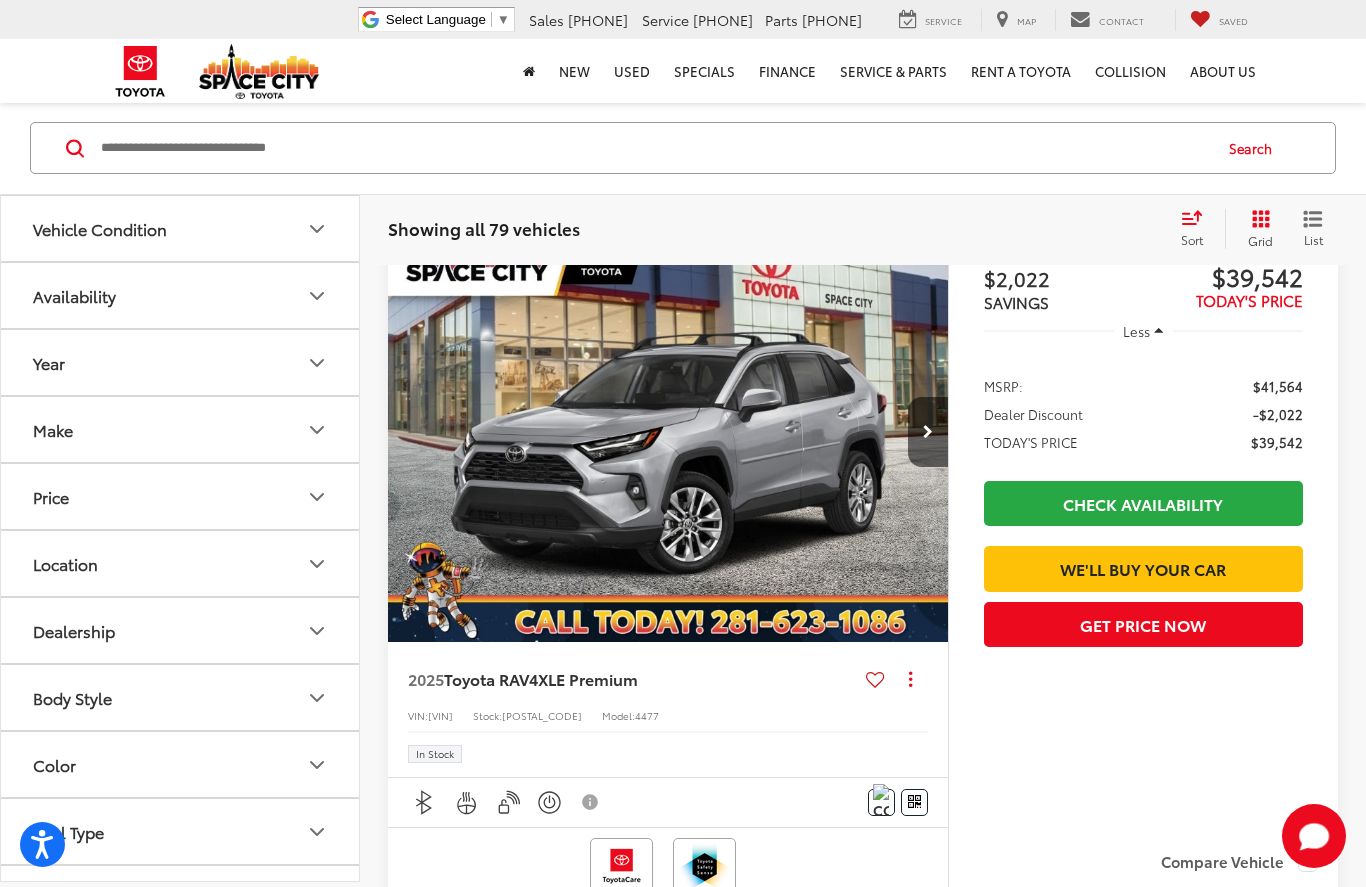 click 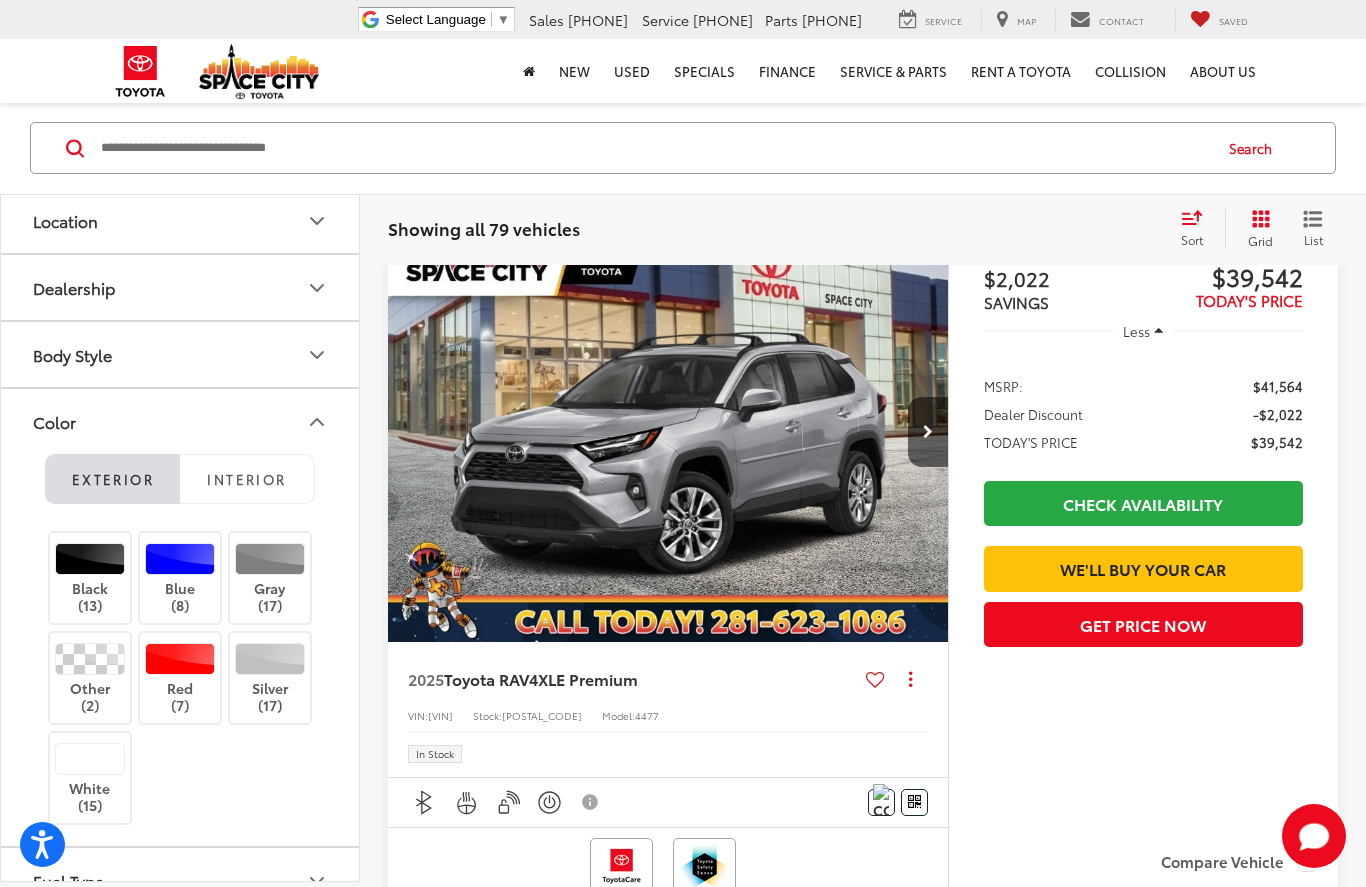 scroll, scrollTop: 346, scrollLeft: 0, axis: vertical 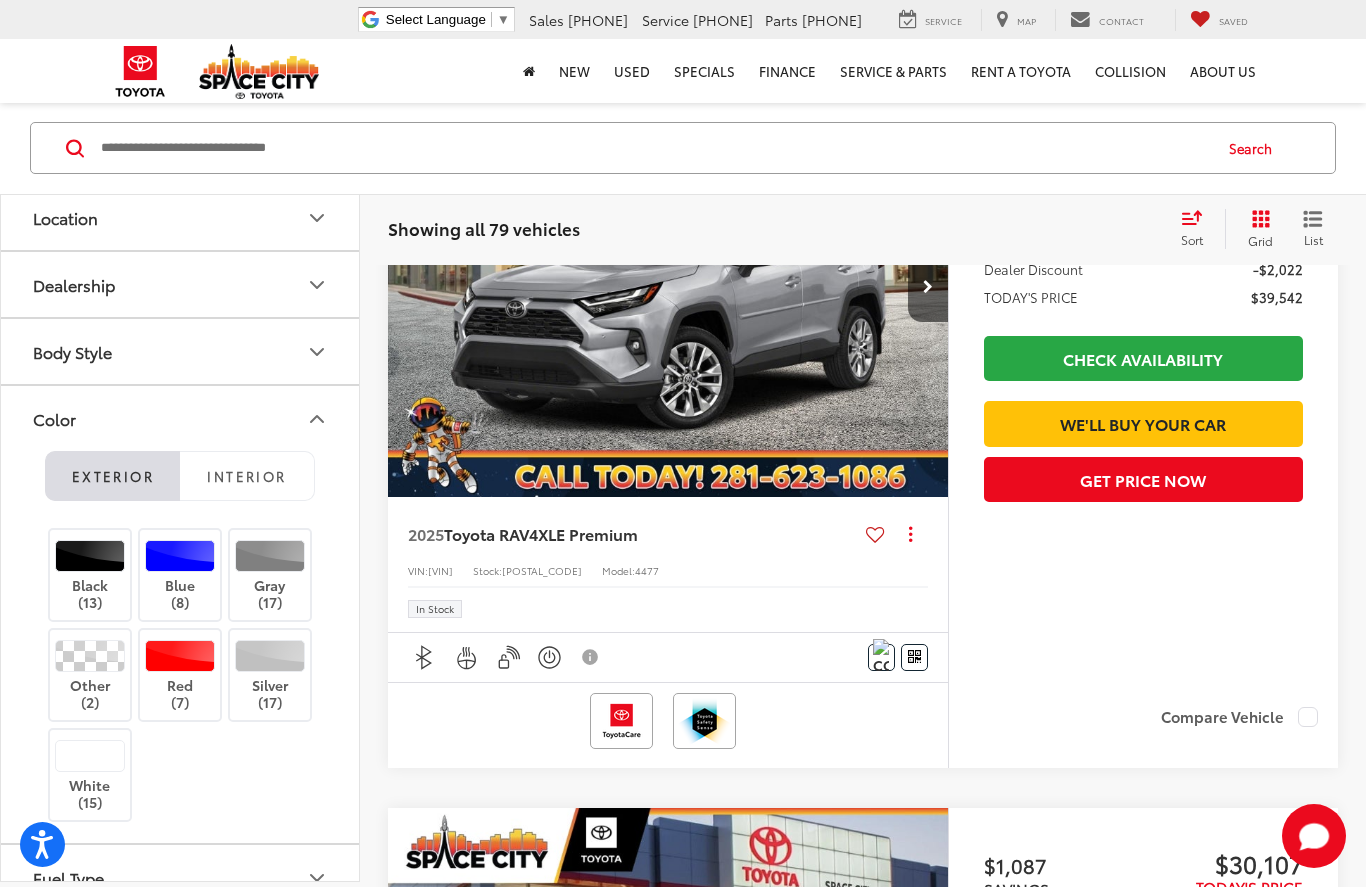 click 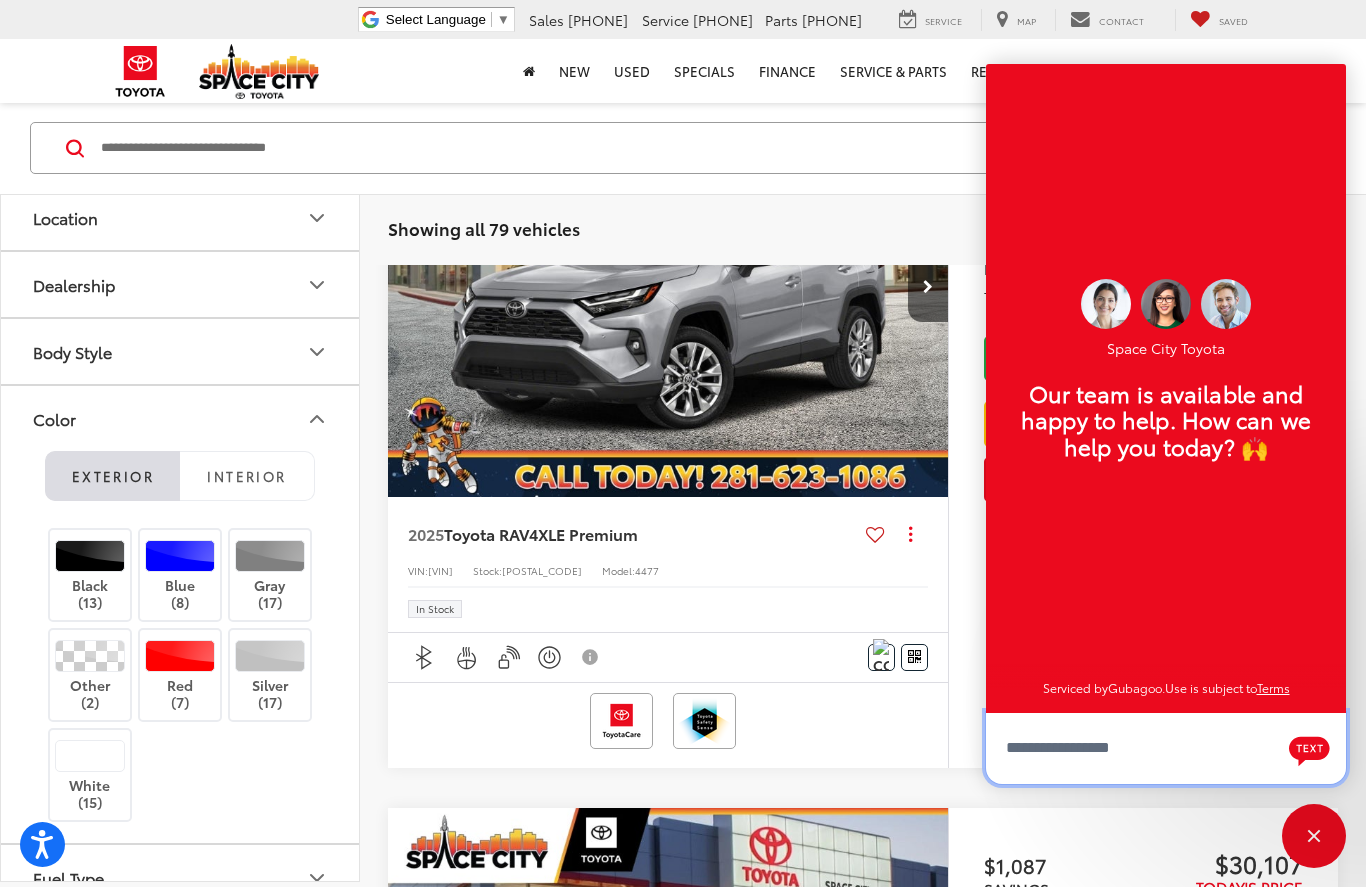 scroll, scrollTop: 24, scrollLeft: 0, axis: vertical 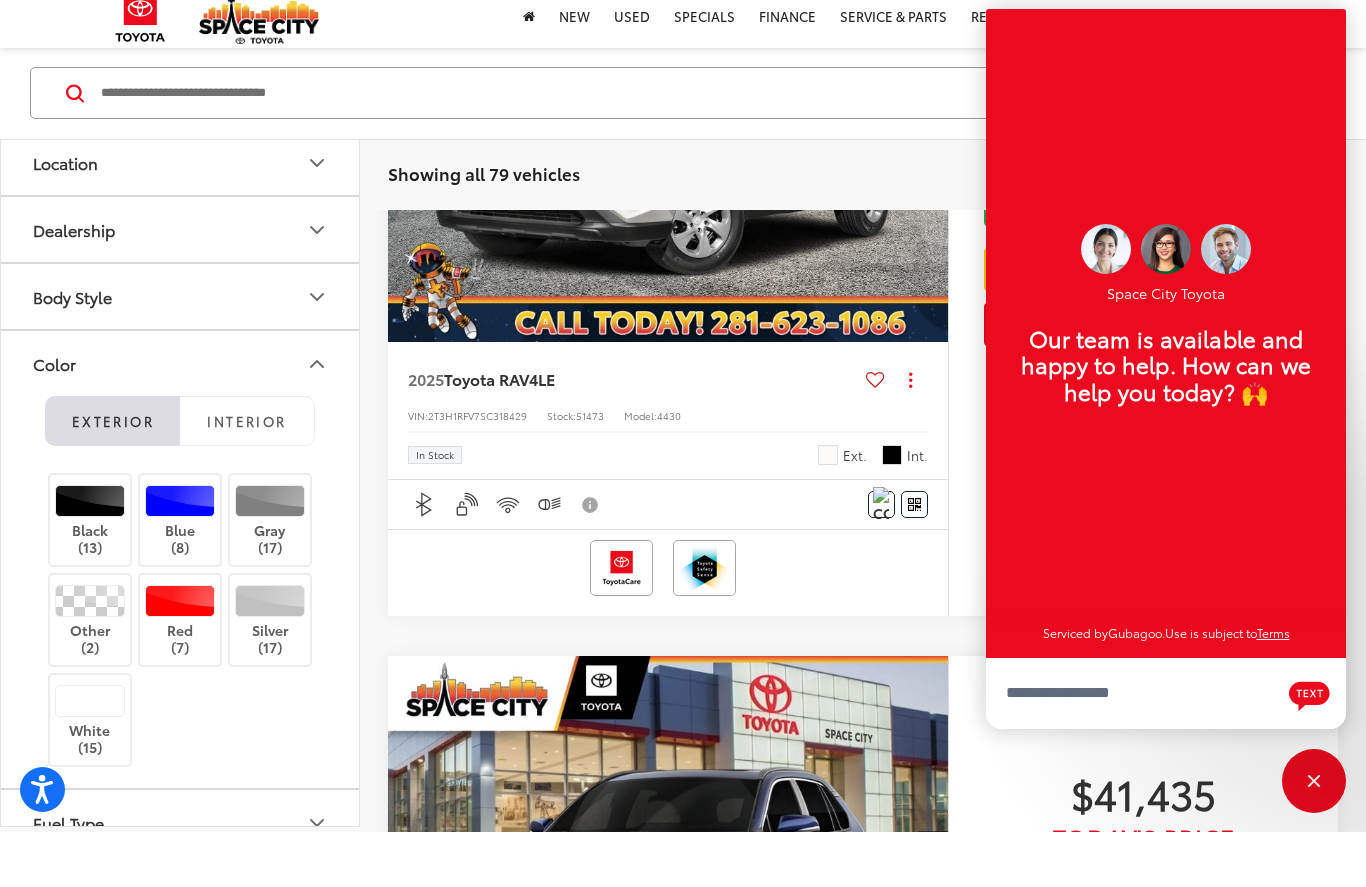 click at bounding box center (1314, 836) 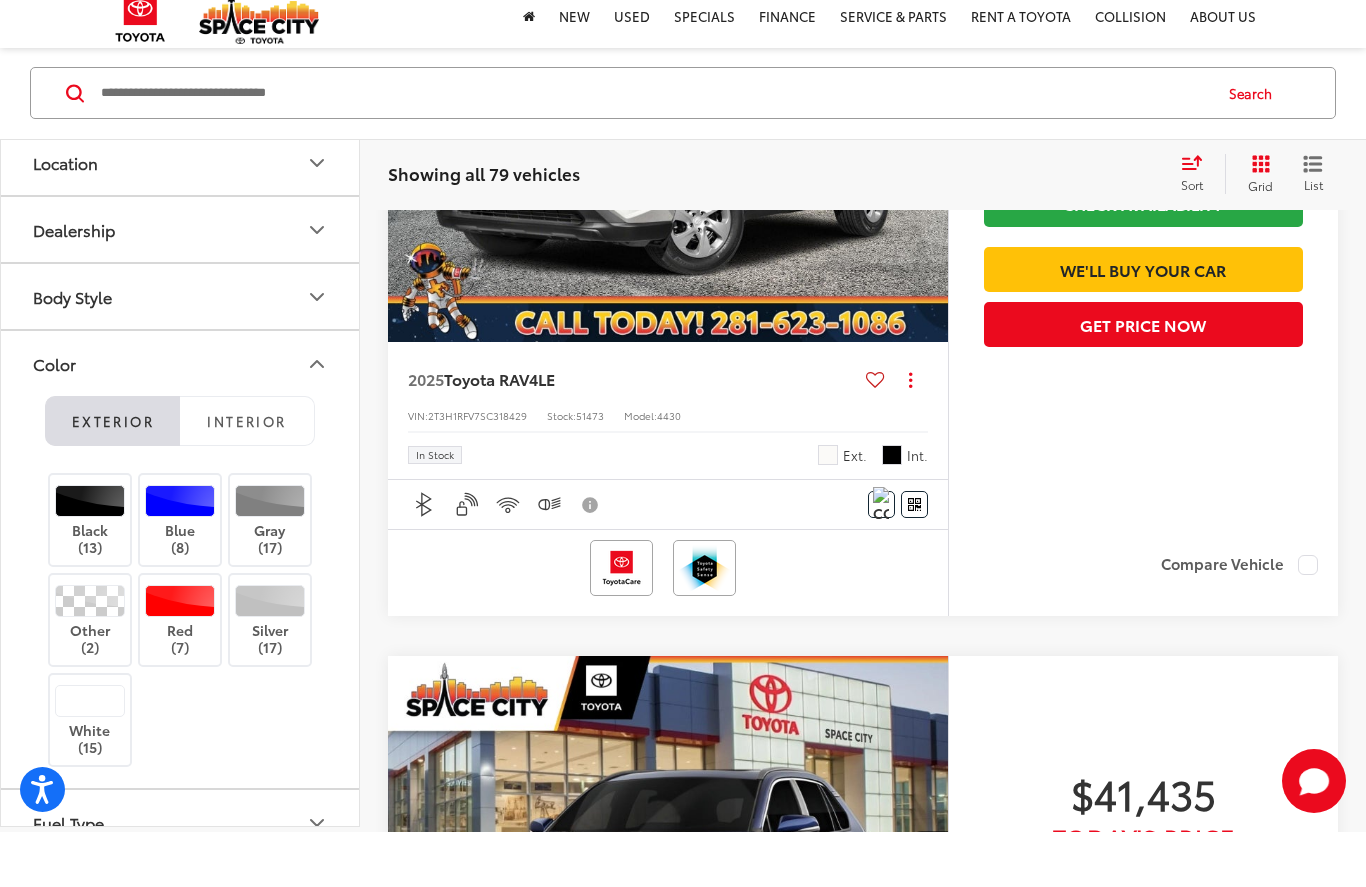 scroll, scrollTop: 1284, scrollLeft: 0, axis: vertical 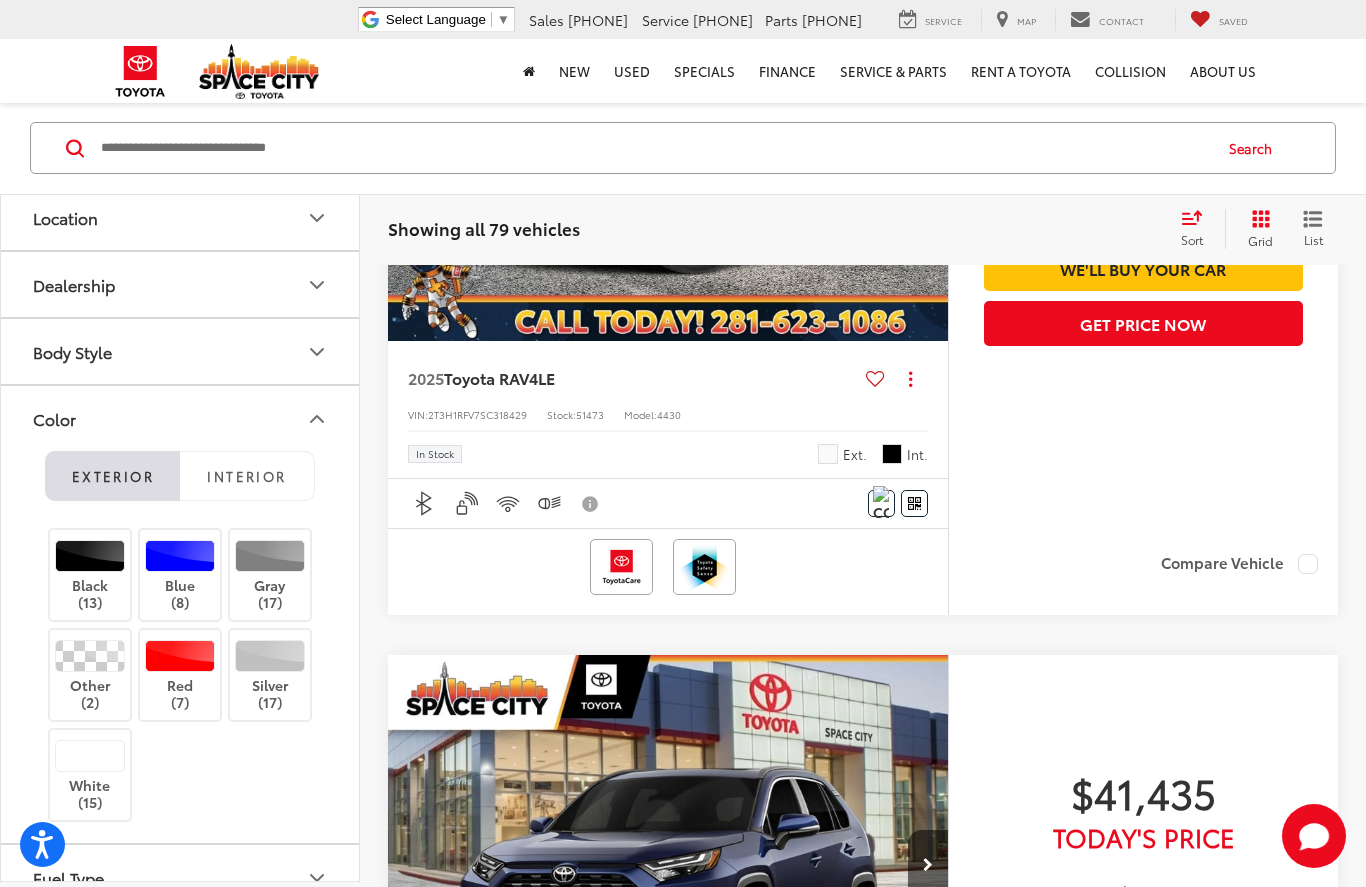 click on "$41,435
Today's Price
Less
MSRP:
$41,435
Add. Available Toyota Offers:
$1,000
Check Availability
We'll Buy Your Car
Get Price Now
Vehicle is in build phase. Contact dealer to confirm availability. Estimated availability 08/27/25" at bounding box center [1143, 989] 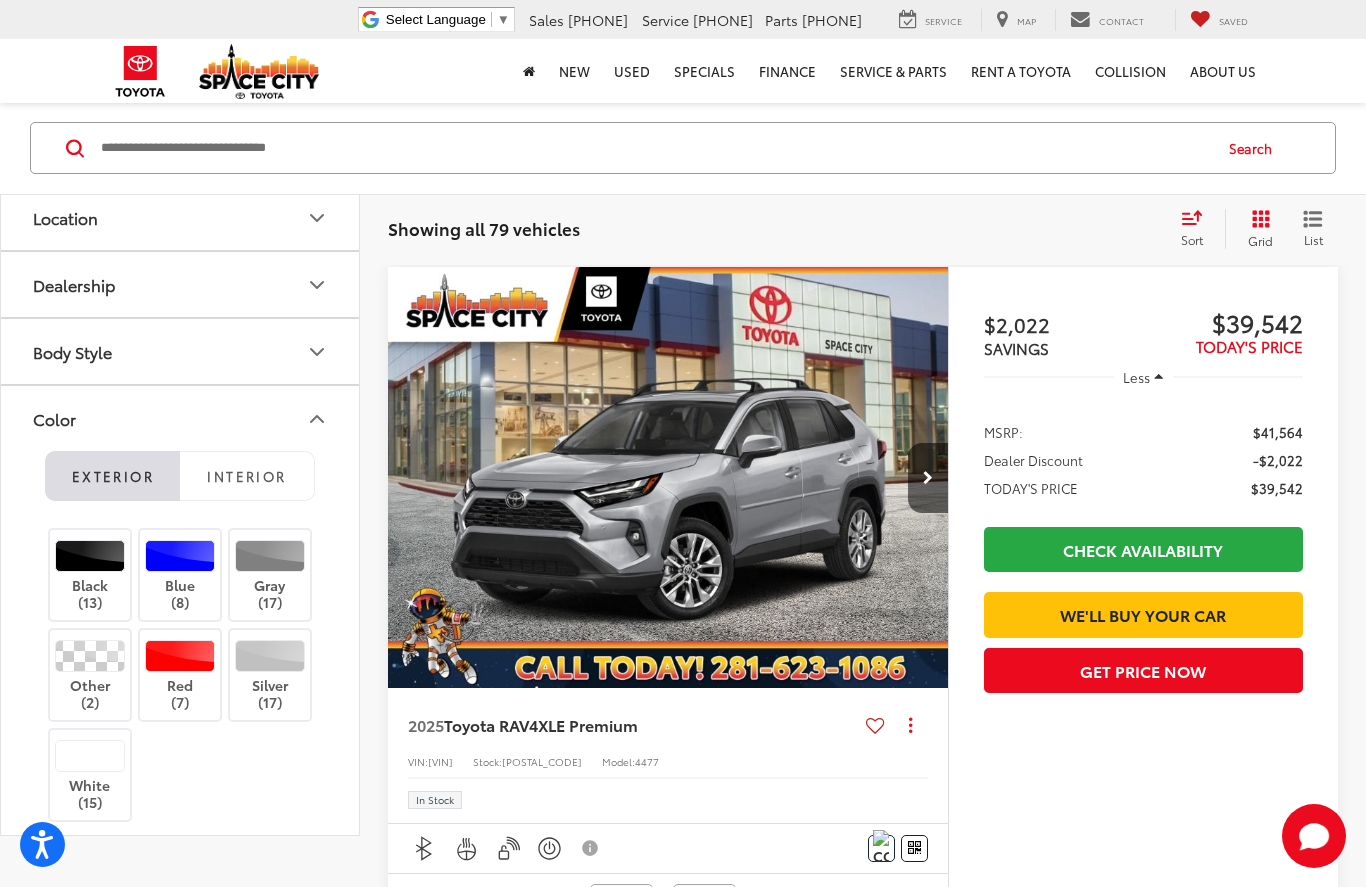 scroll, scrollTop: 215, scrollLeft: 0, axis: vertical 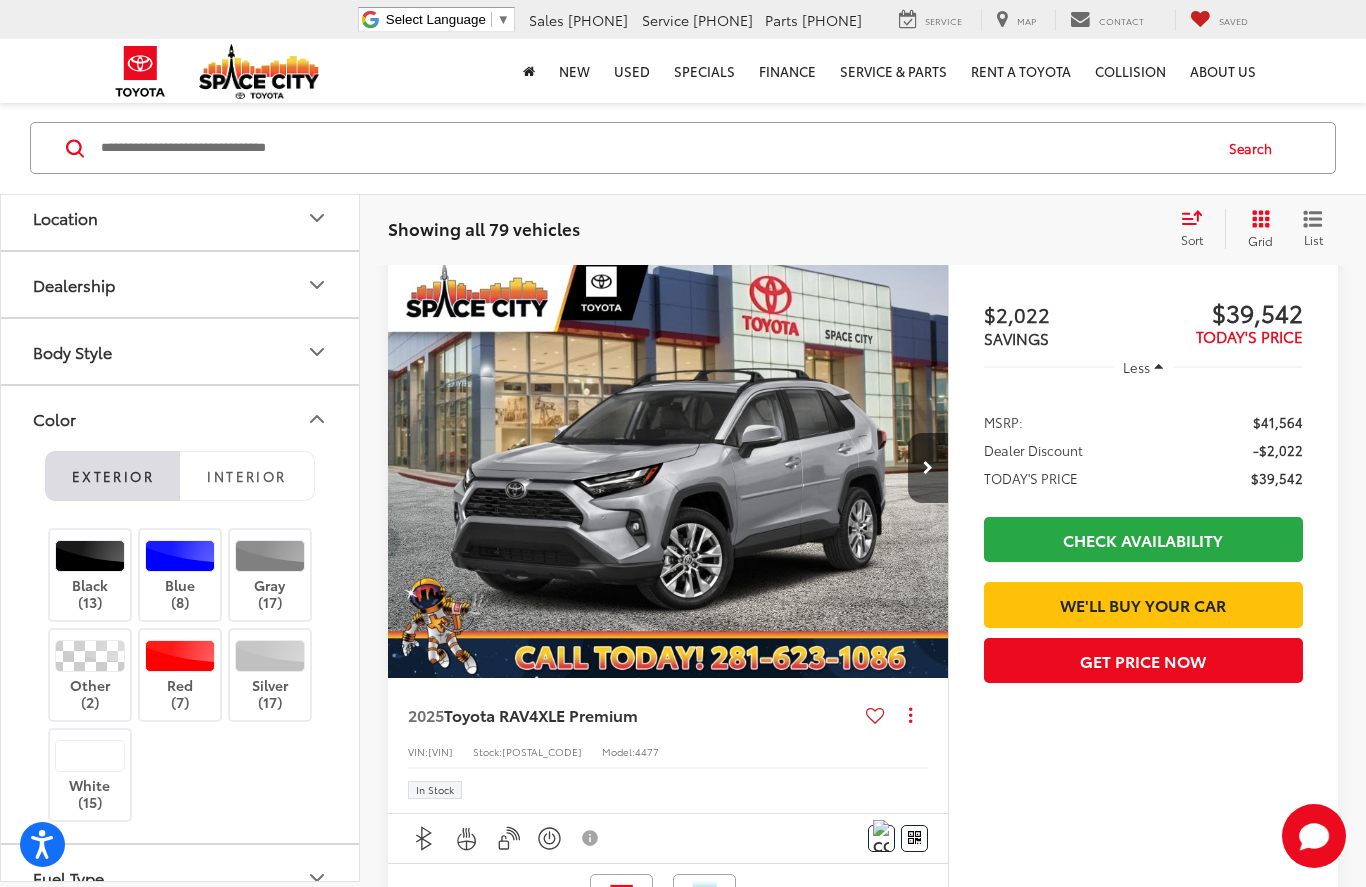 click at bounding box center [180, 656] 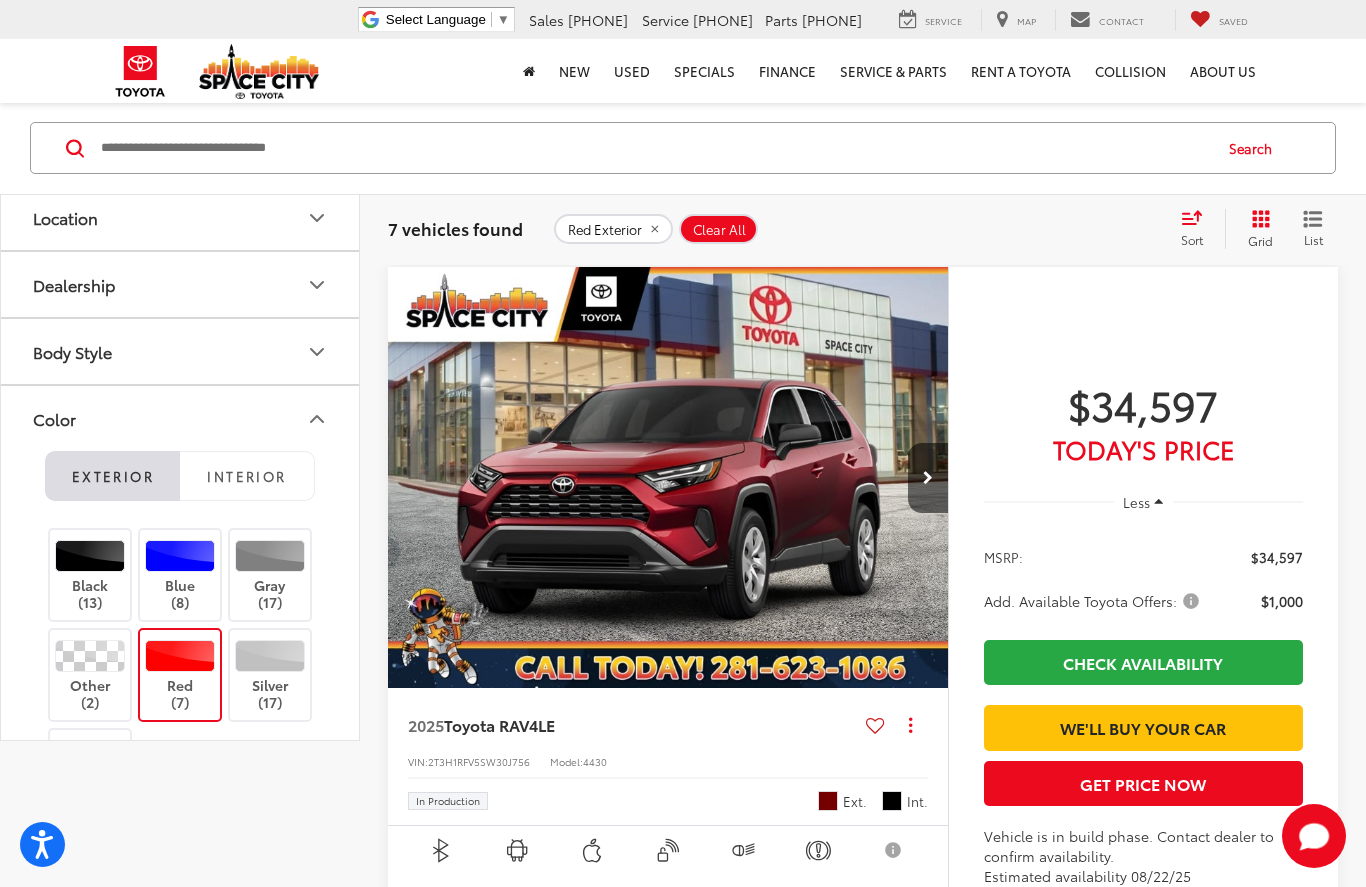 scroll, scrollTop: 0, scrollLeft: 0, axis: both 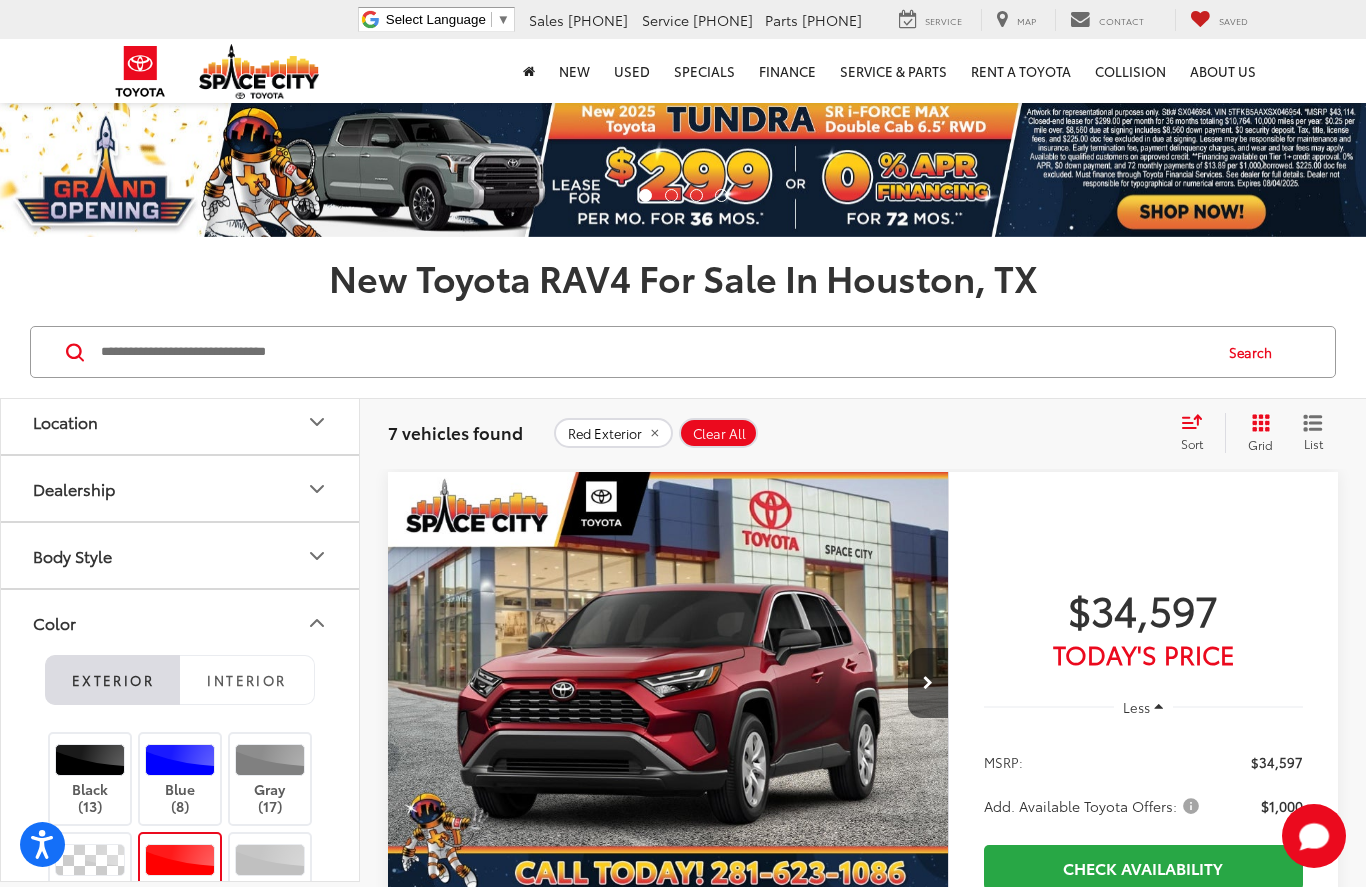 click 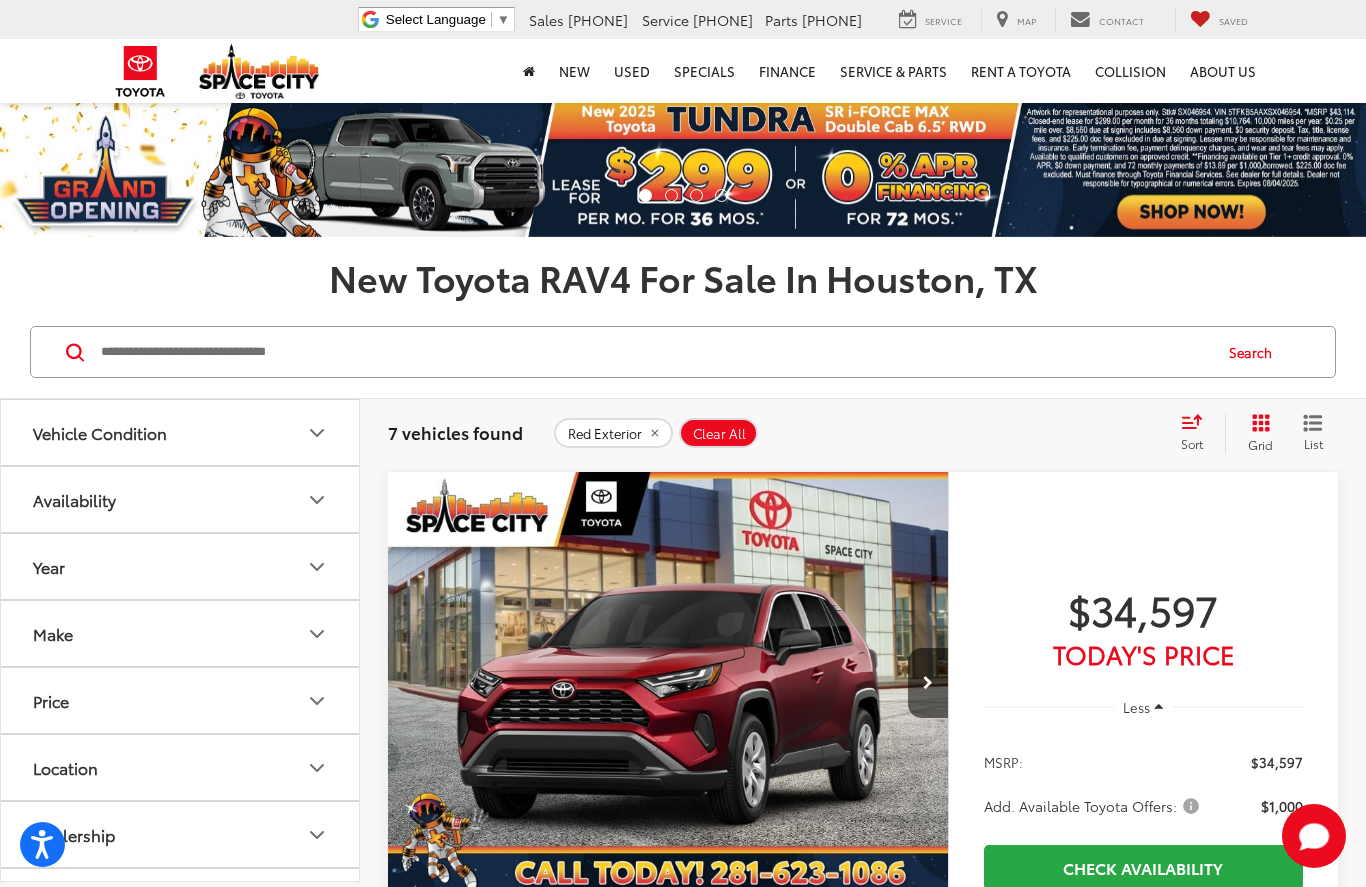 scroll, scrollTop: 0, scrollLeft: 0, axis: both 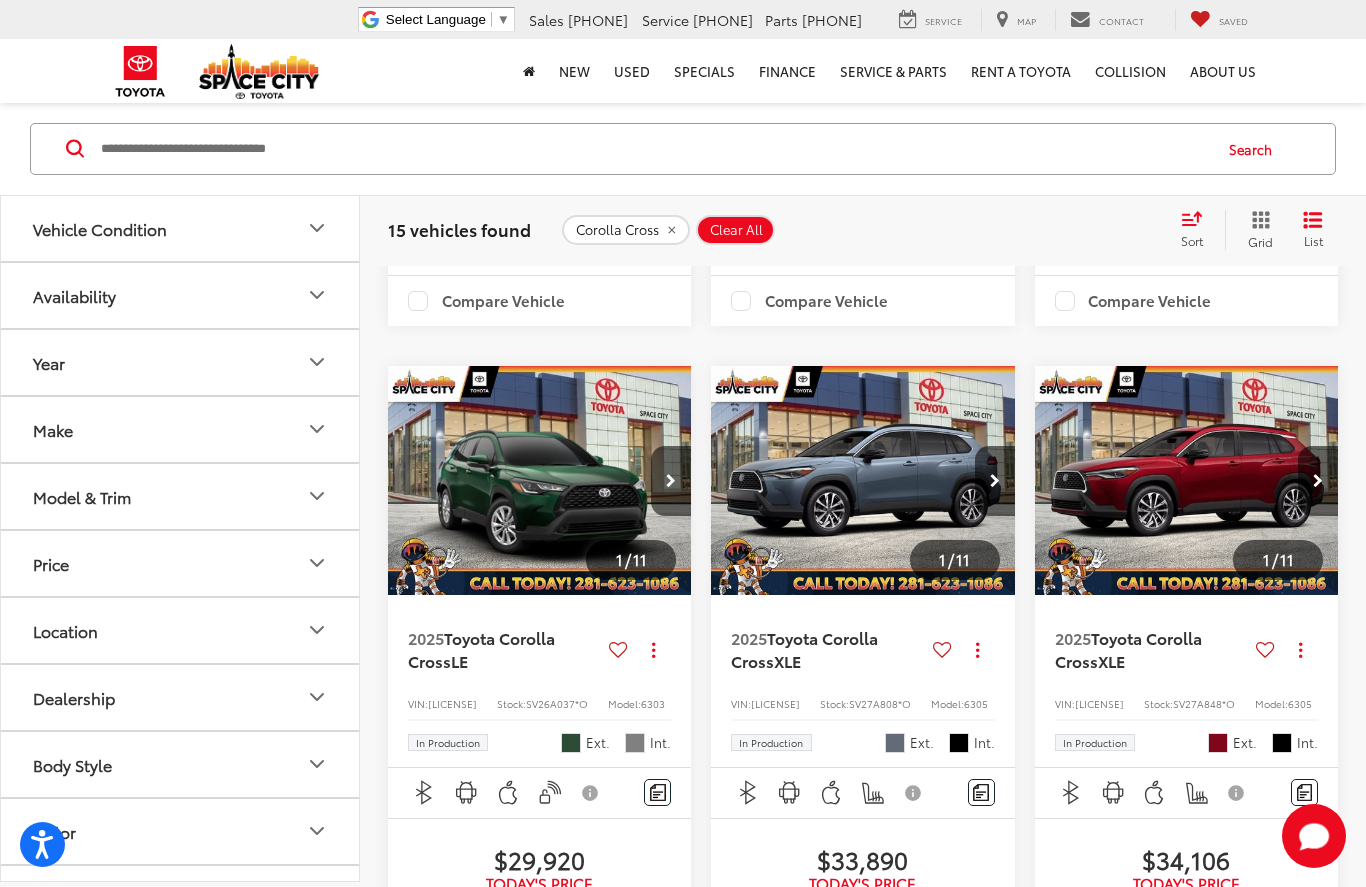 click at bounding box center (1187, 481) 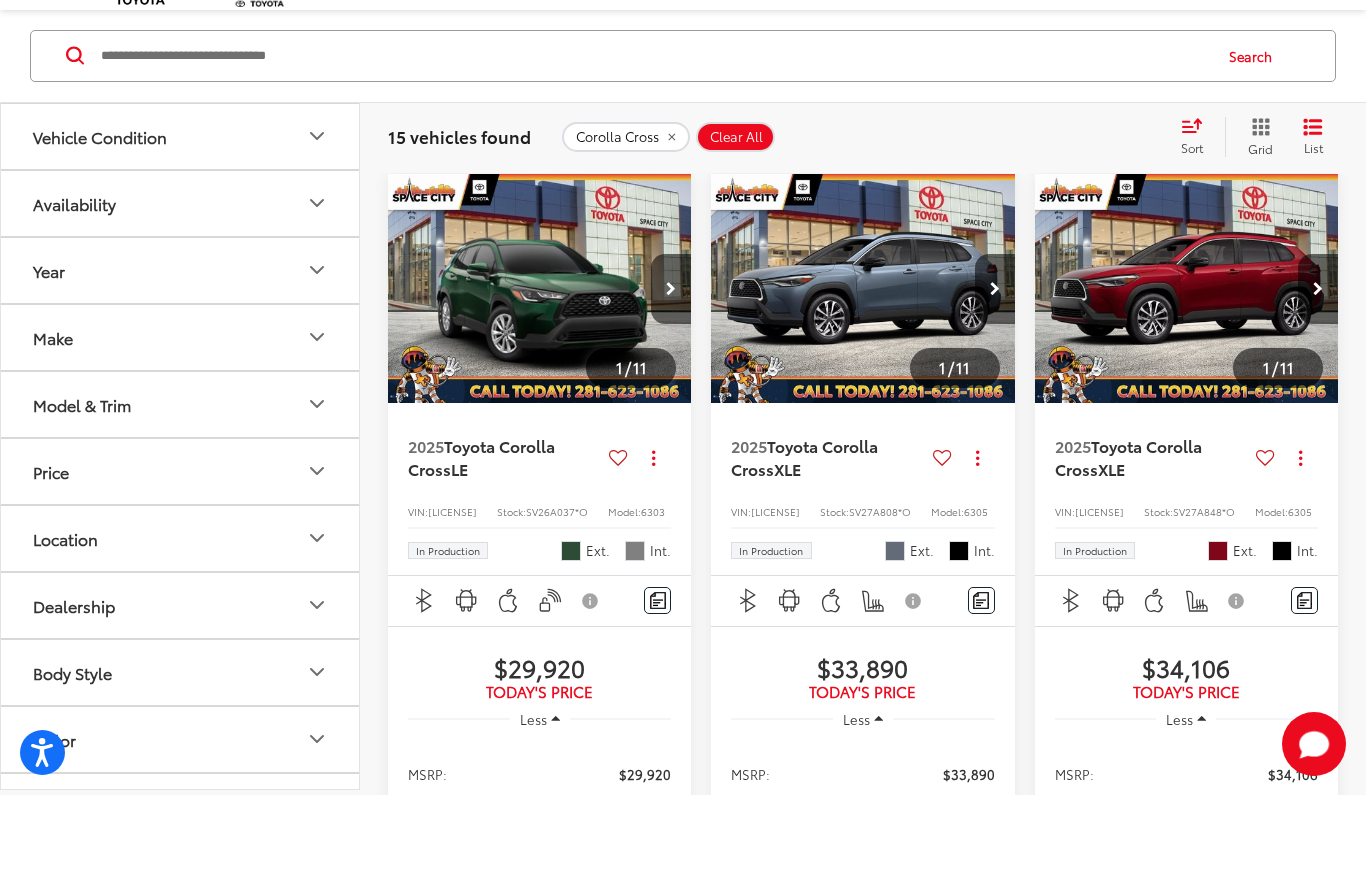 scroll, scrollTop: 2647, scrollLeft: 0, axis: vertical 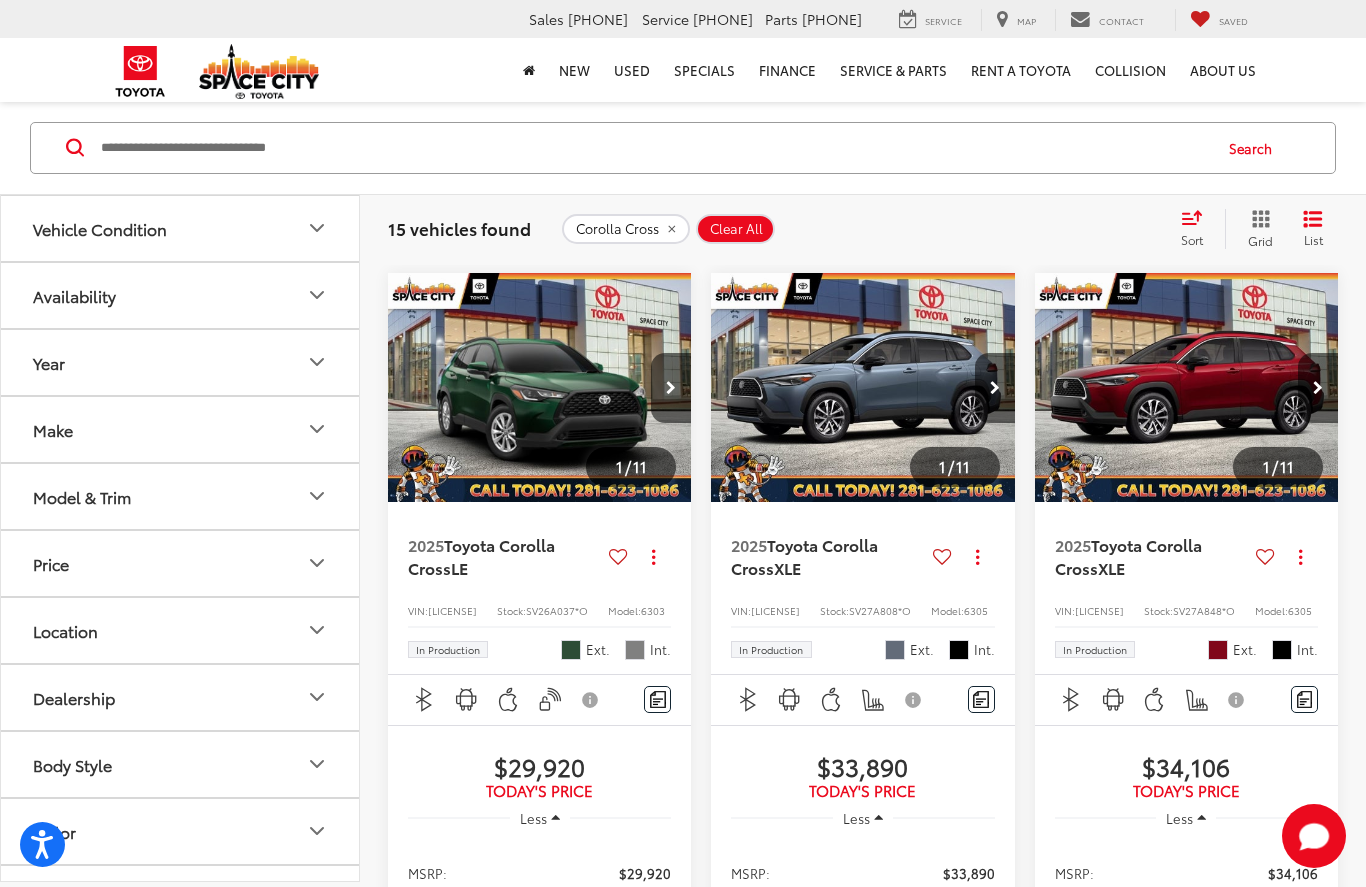 click on "11" at bounding box center [1287, 466] 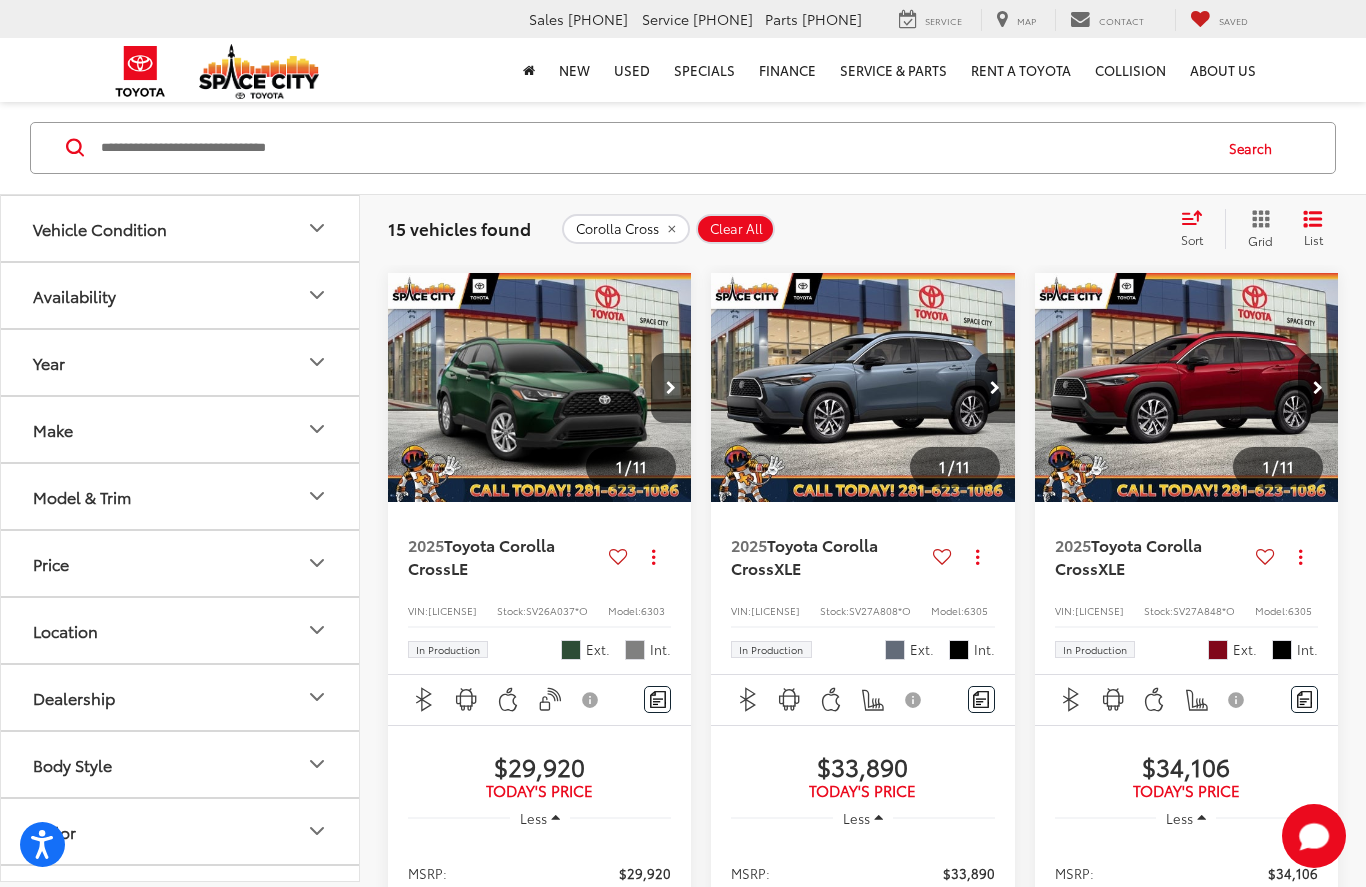 click at bounding box center (1318, 388) 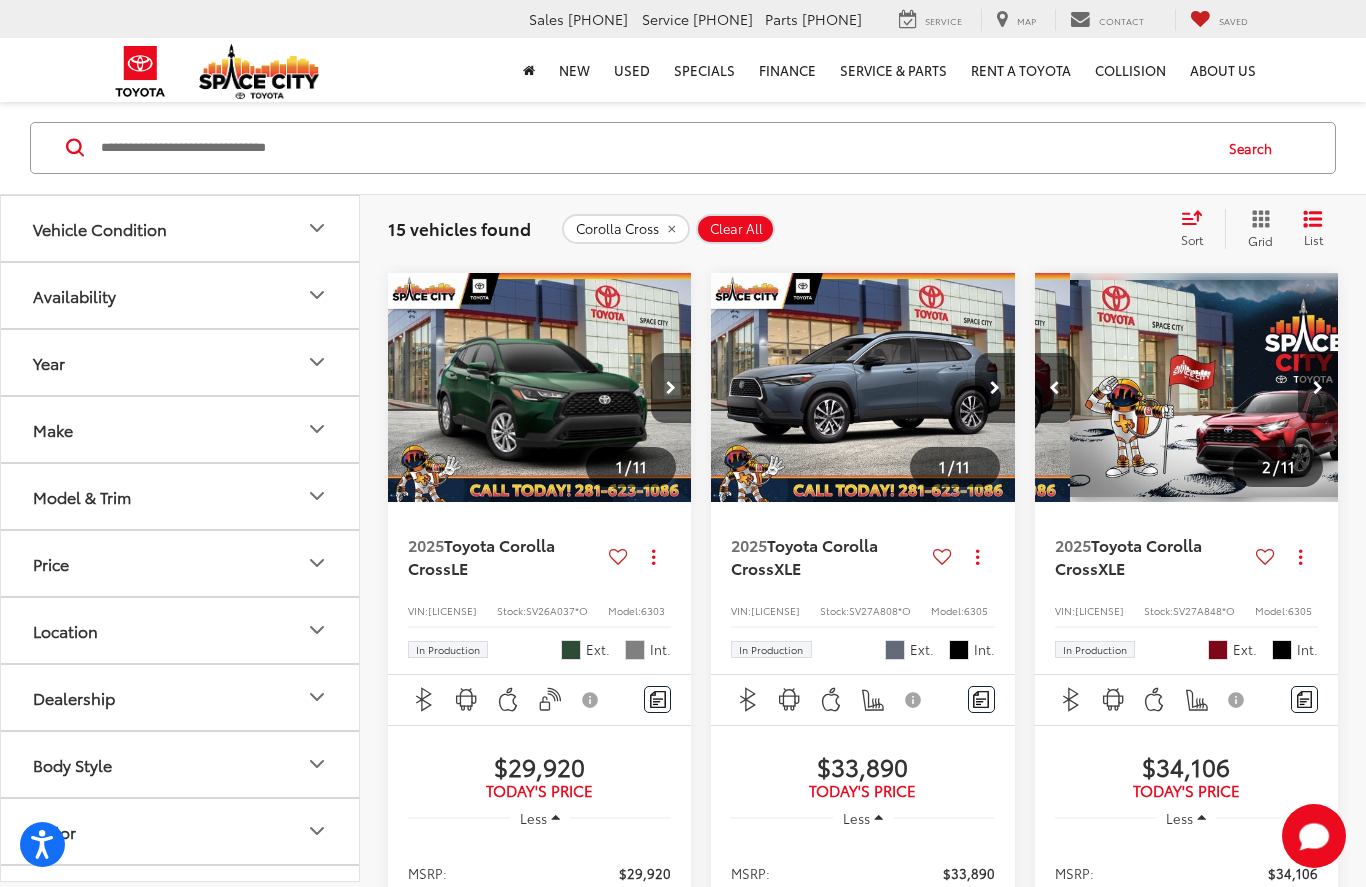 scroll, scrollTop: 0, scrollLeft: 306, axis: horizontal 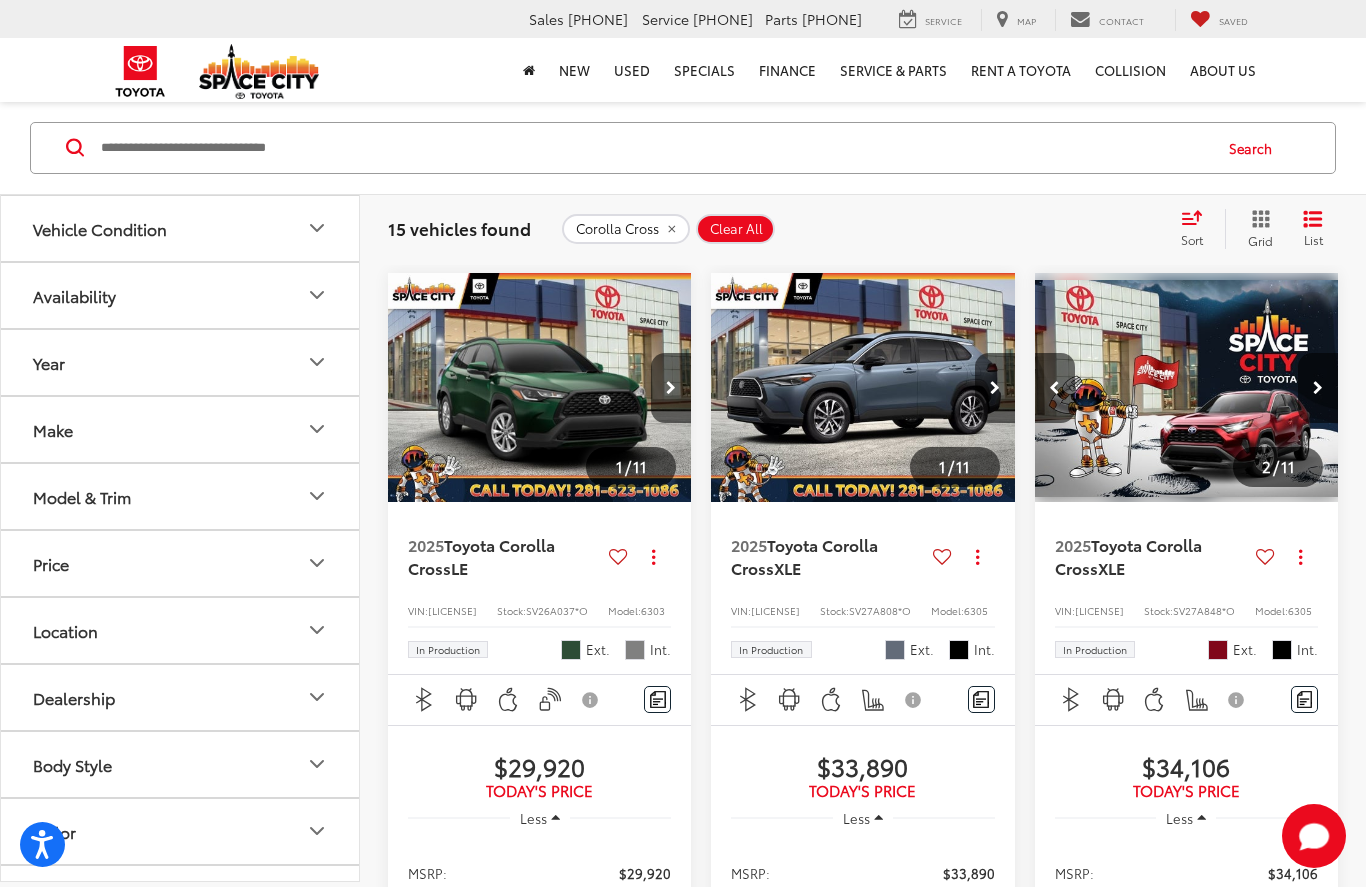 click at bounding box center (1318, 388) 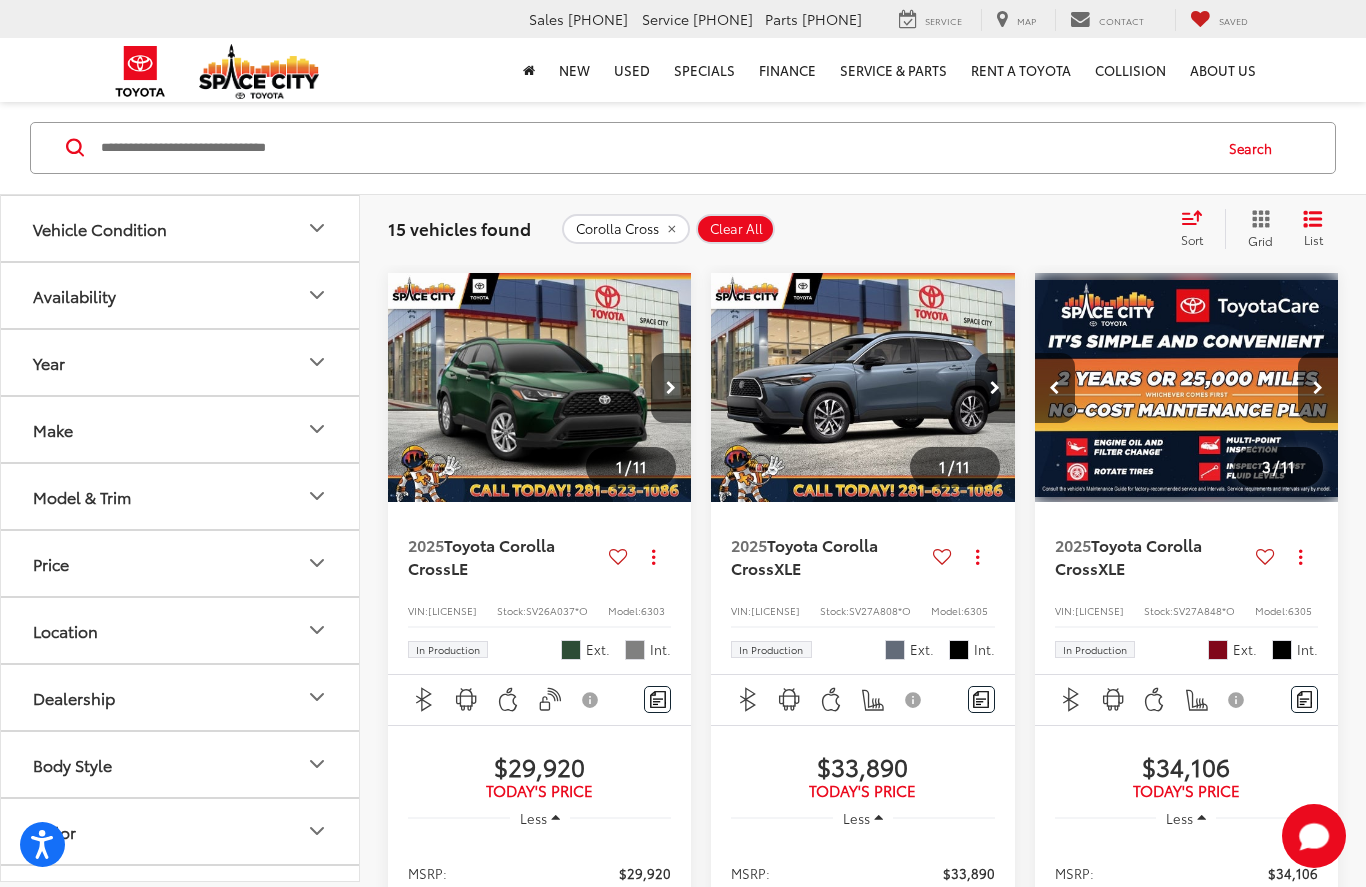 scroll, scrollTop: 0, scrollLeft: 613, axis: horizontal 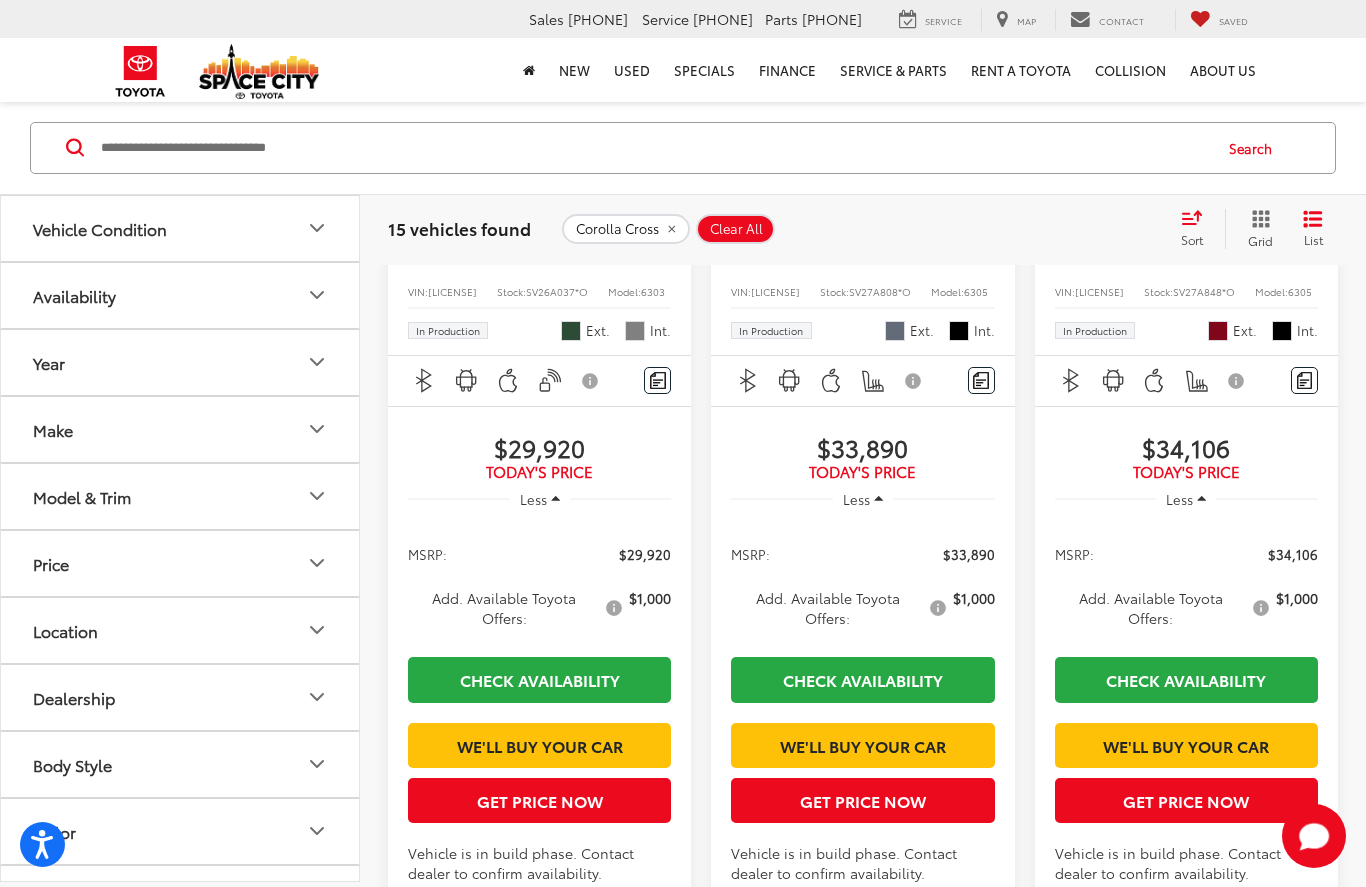 click on "Toyota Corolla Cross" at bounding box center (1128, 236) 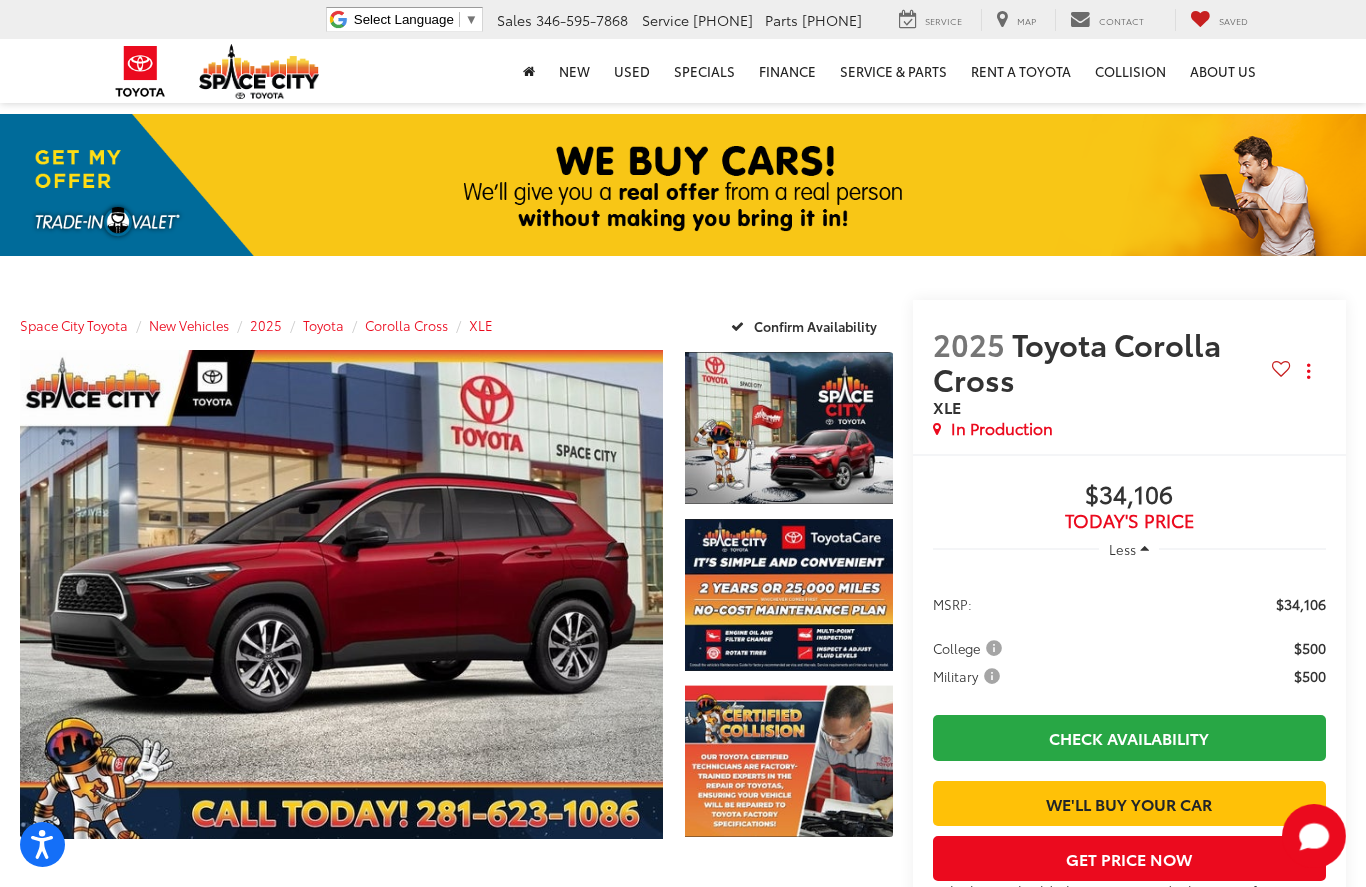 scroll, scrollTop: 630, scrollLeft: 0, axis: vertical 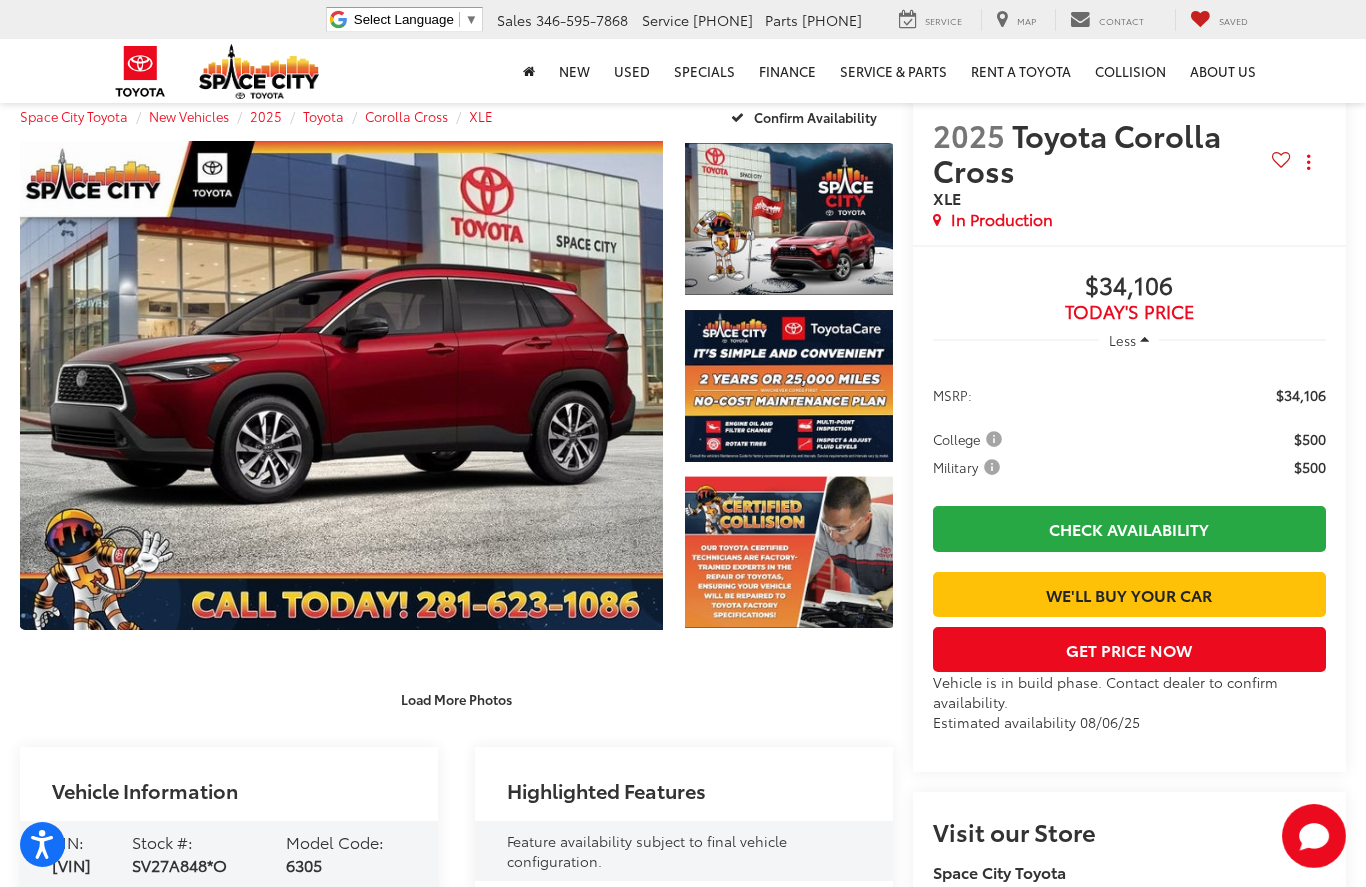 click at bounding box center (341, 385) 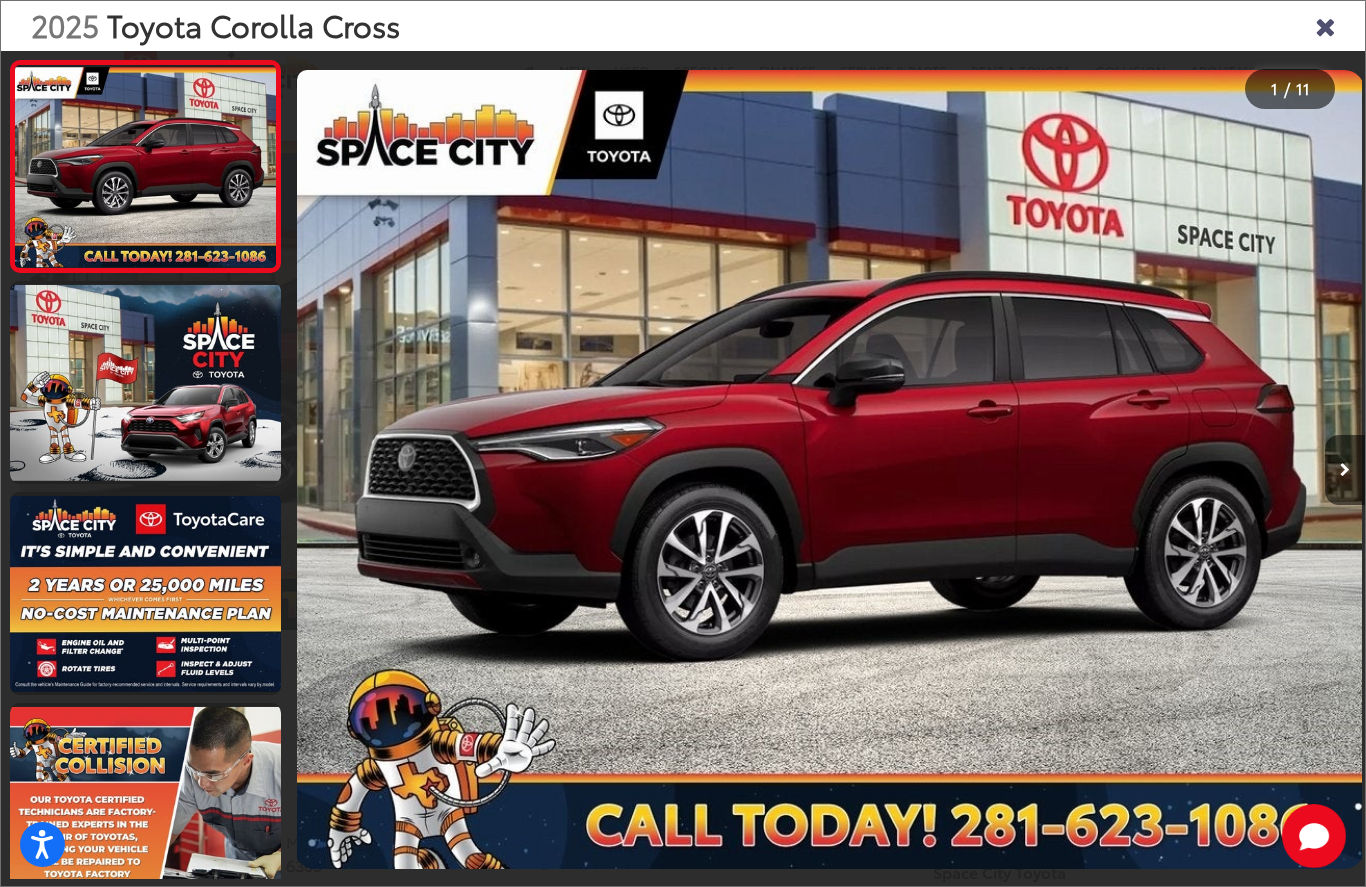 click at bounding box center (1345, 470) 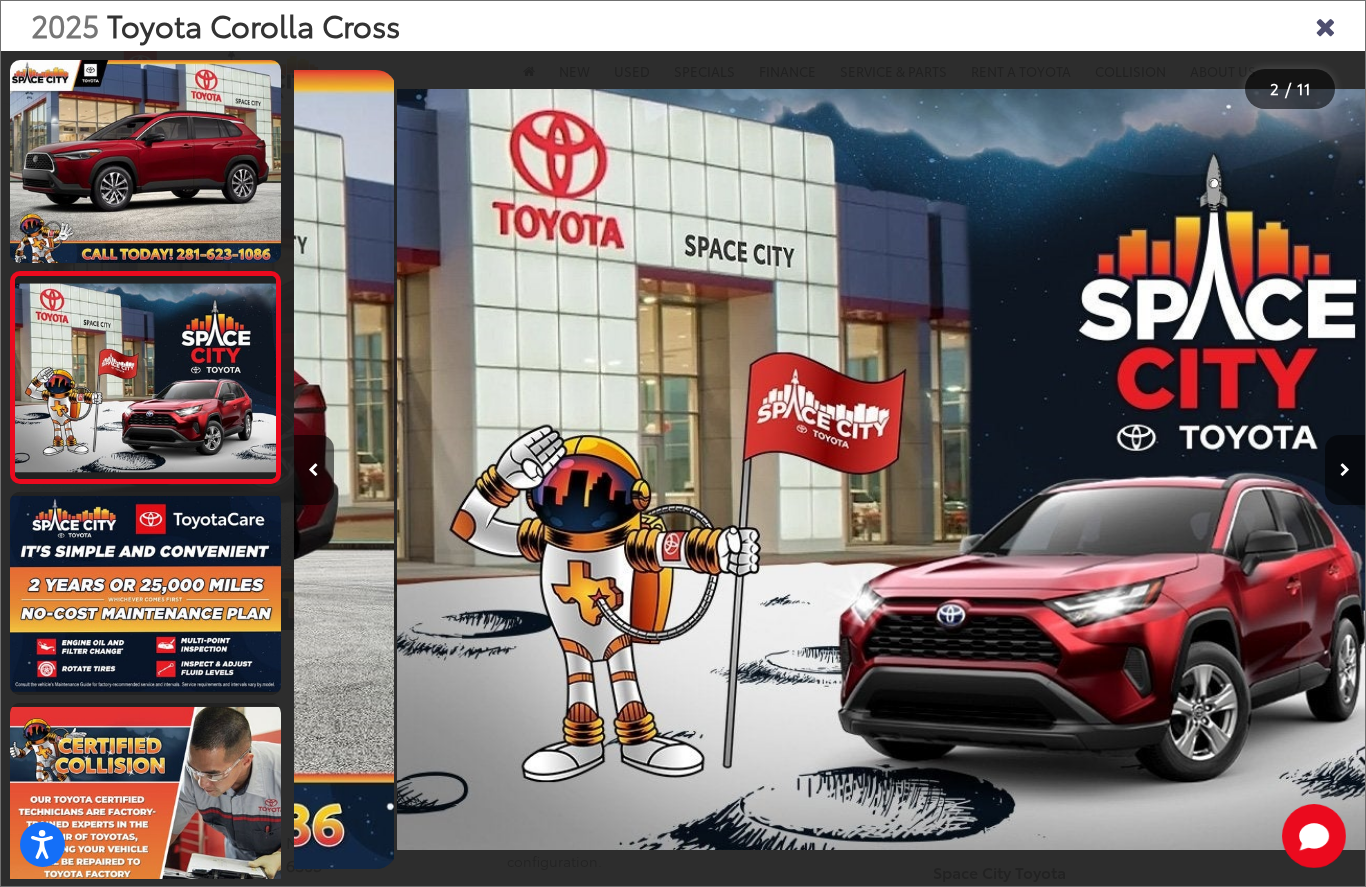 scroll, scrollTop: 0, scrollLeft: 1071, axis: horizontal 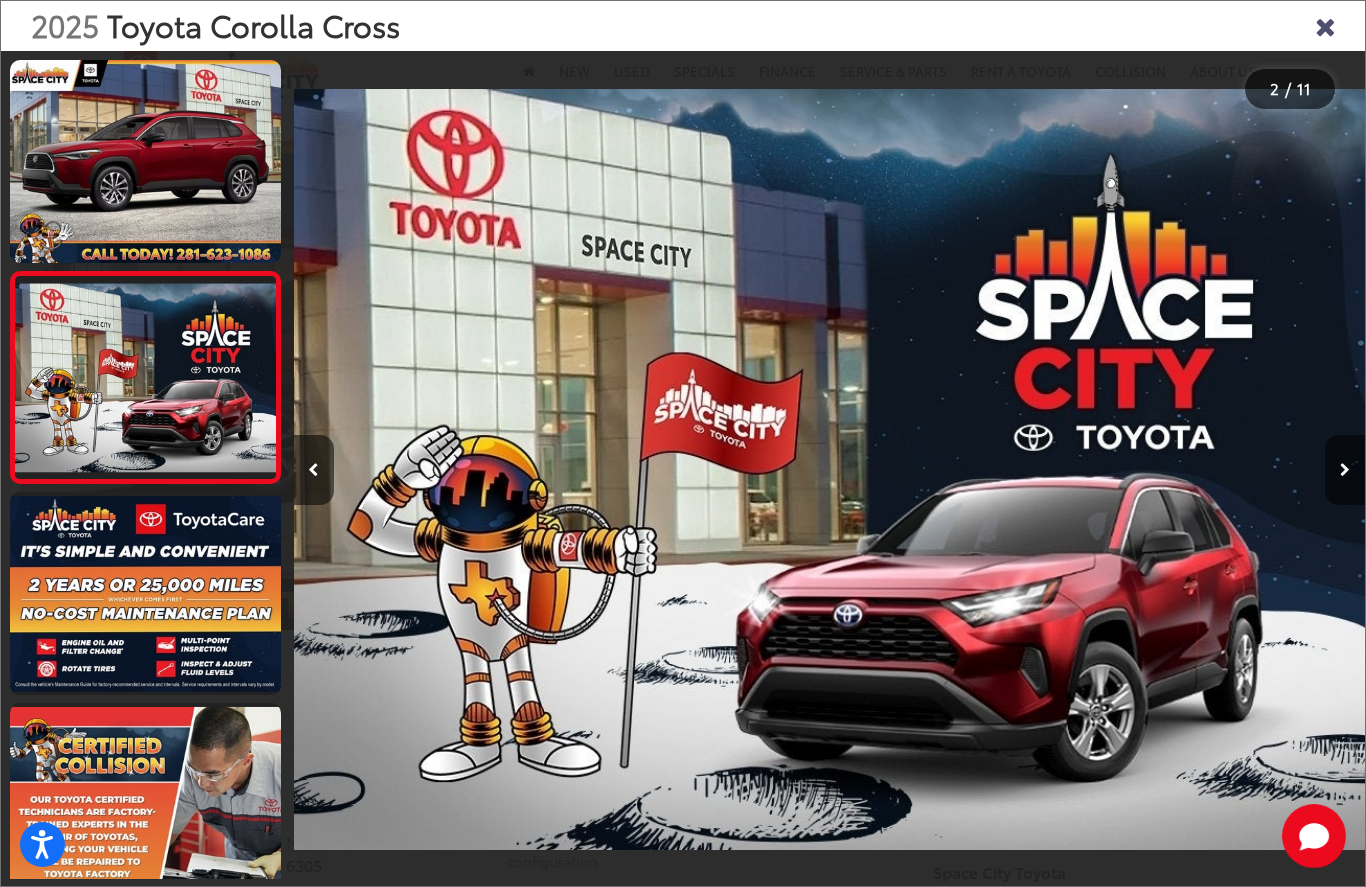 click at bounding box center (1345, 470) 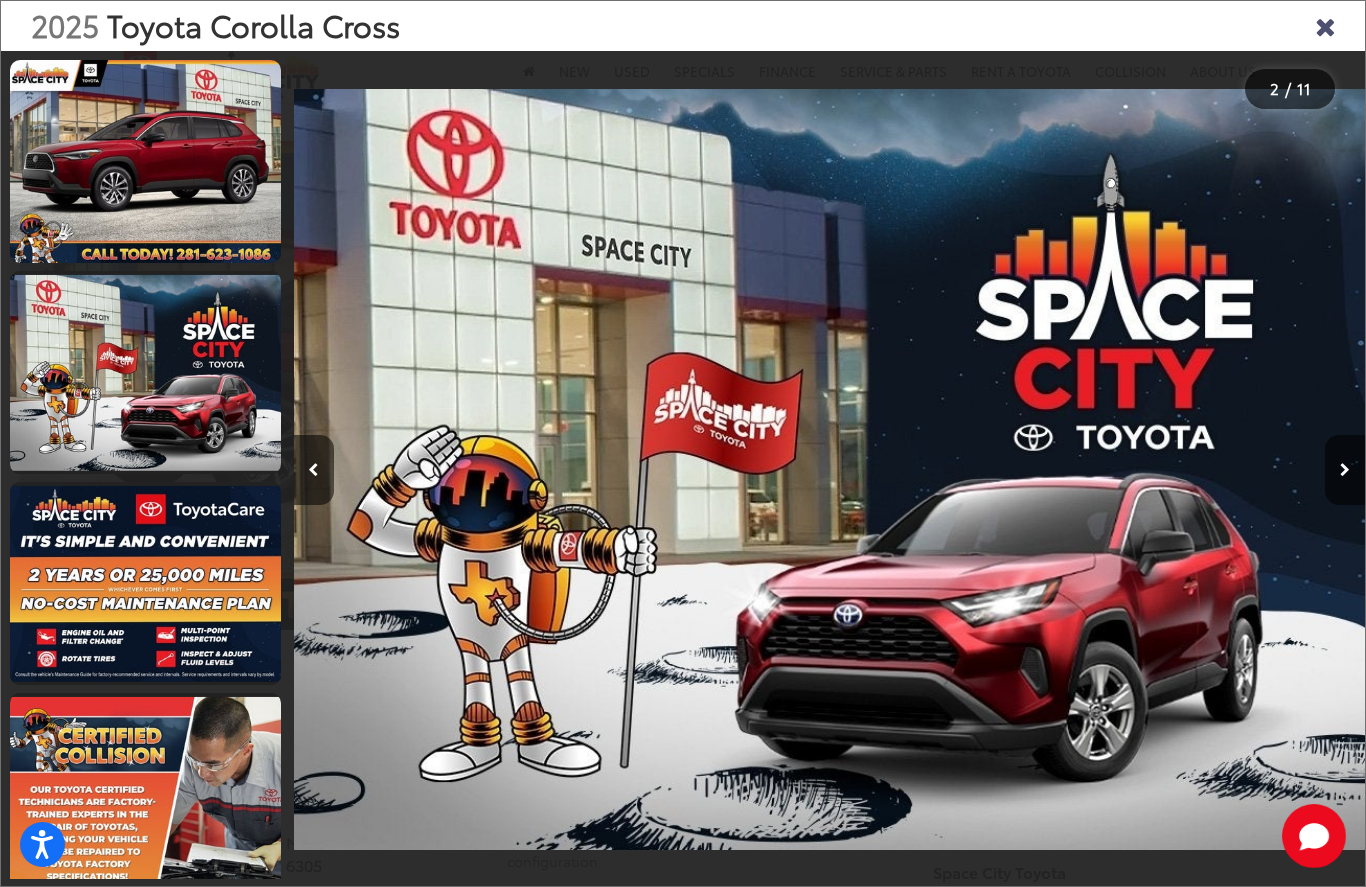 scroll, scrollTop: 0, scrollLeft: 1388, axis: horizontal 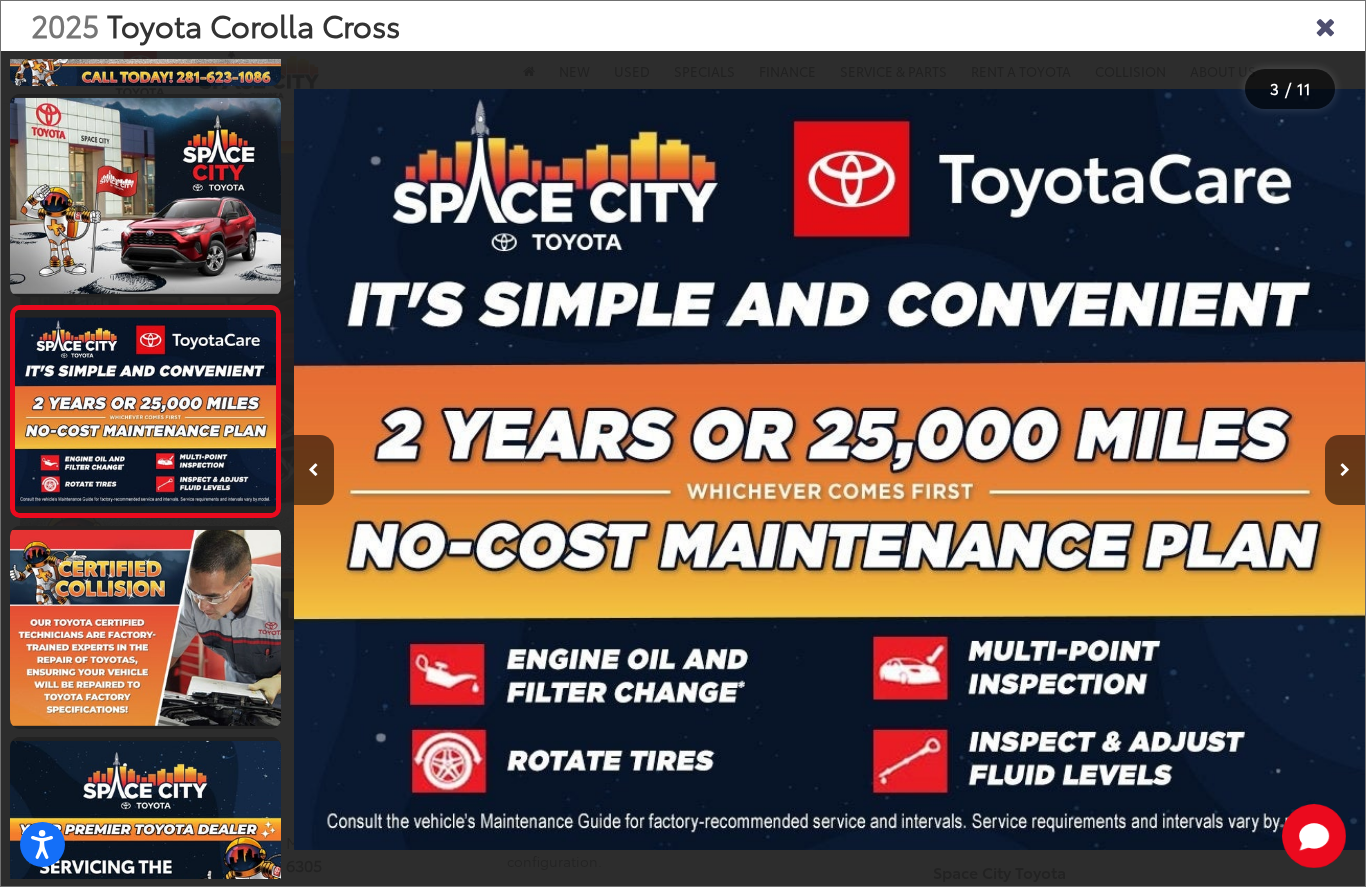 click at bounding box center (1345, 470) 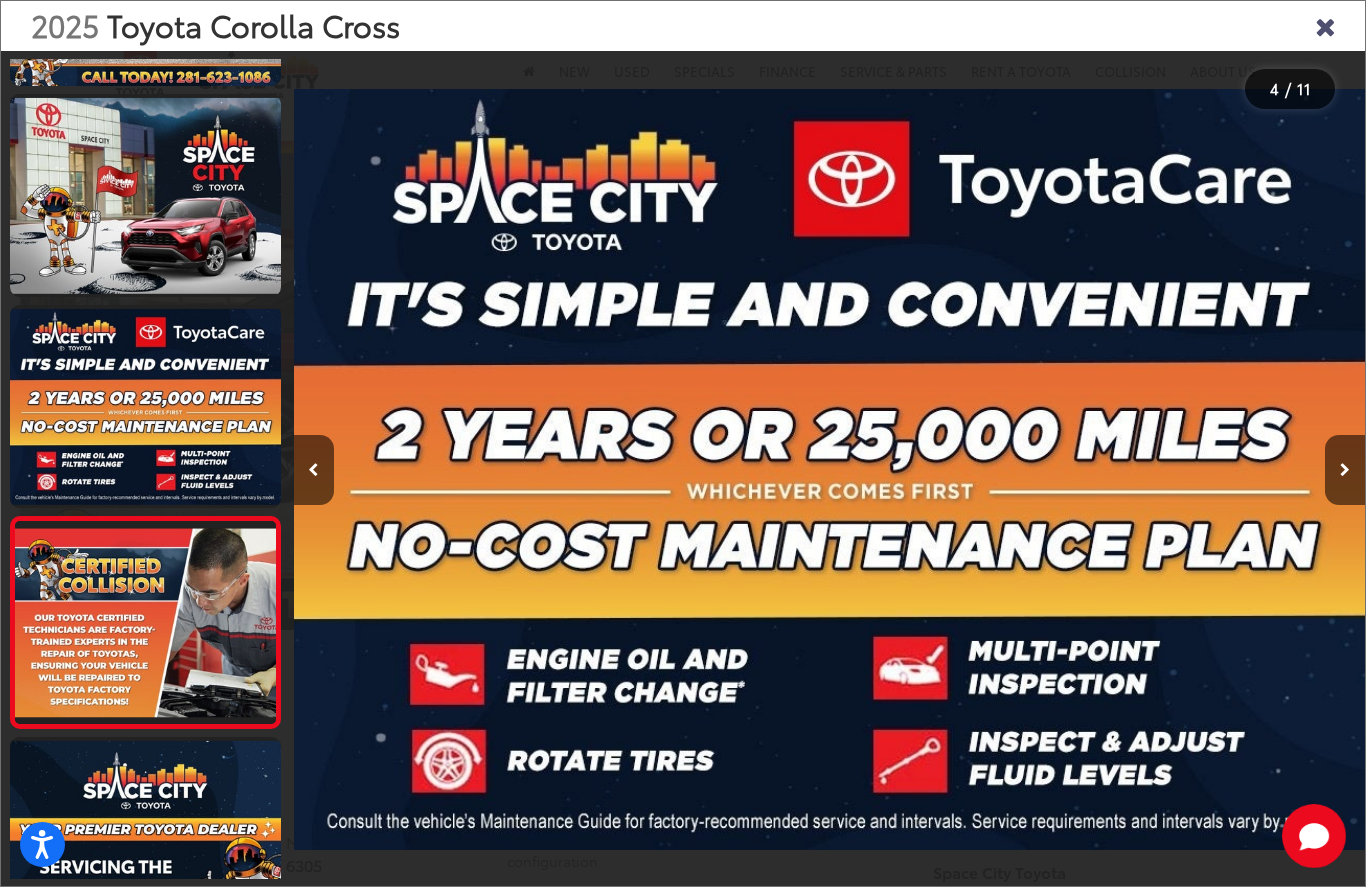 scroll, scrollTop: 0, scrollLeft: 3079, axis: horizontal 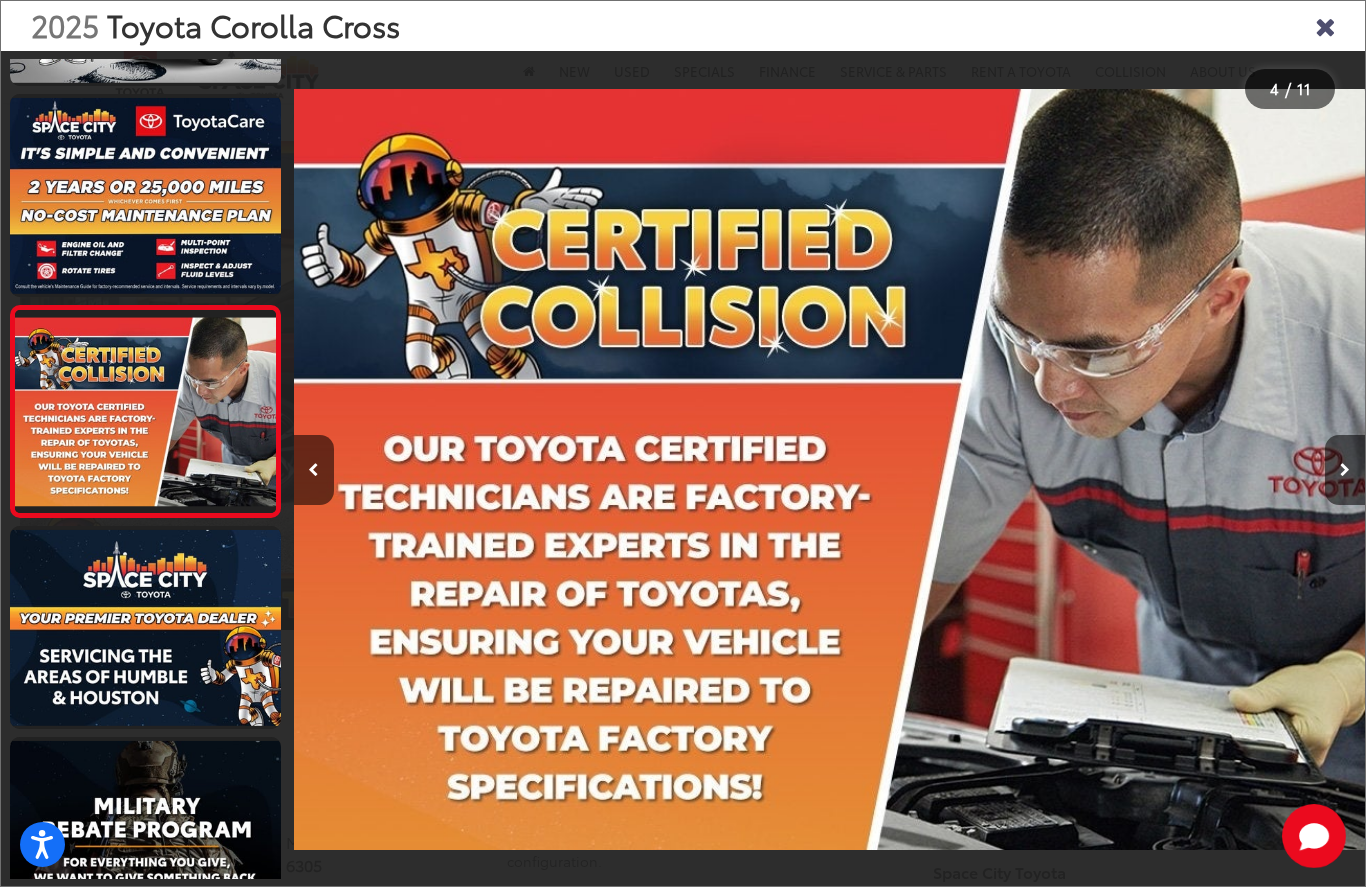 click at bounding box center [1345, 470] 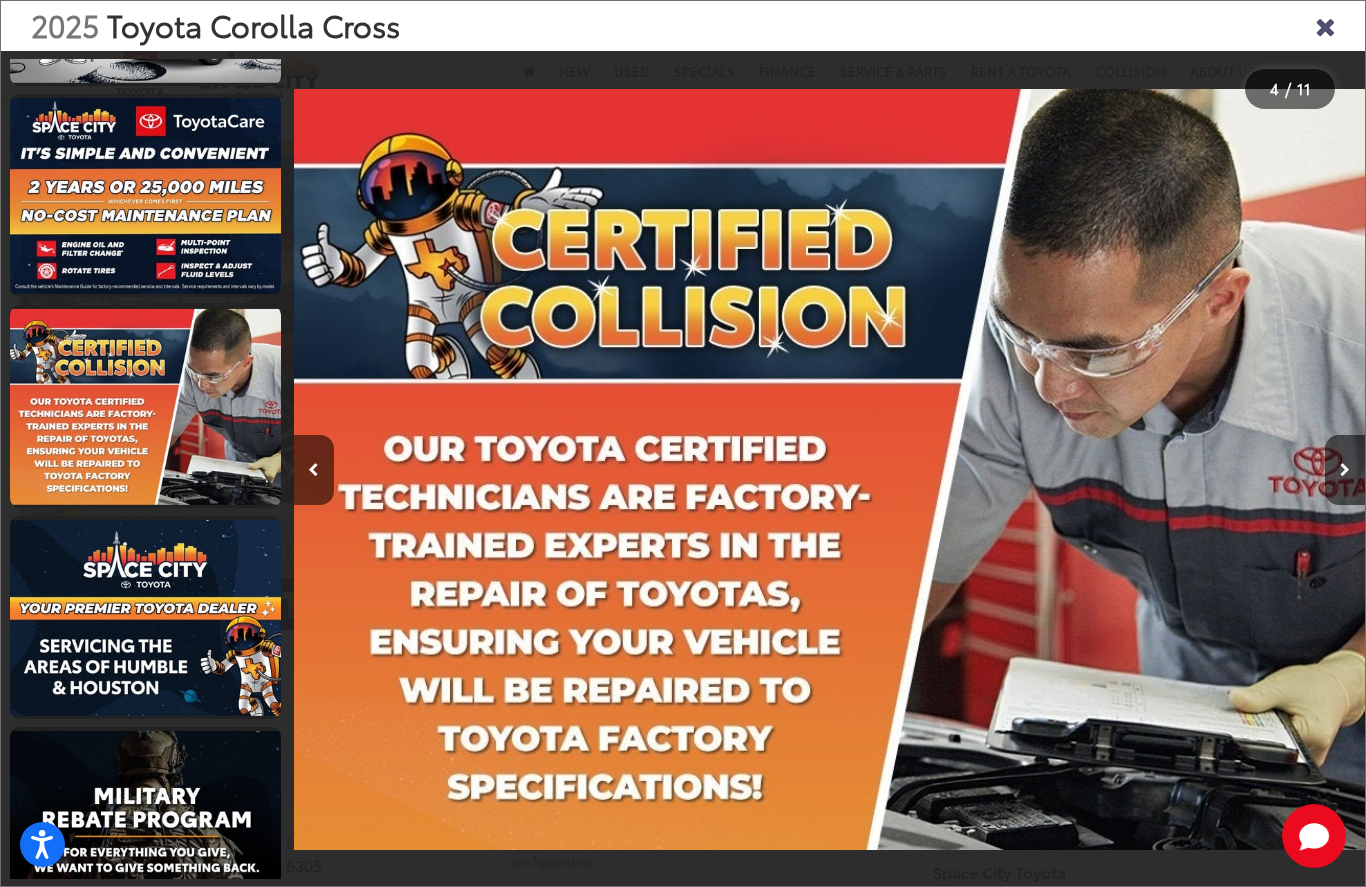 scroll, scrollTop: 0, scrollLeft: 3502, axis: horizontal 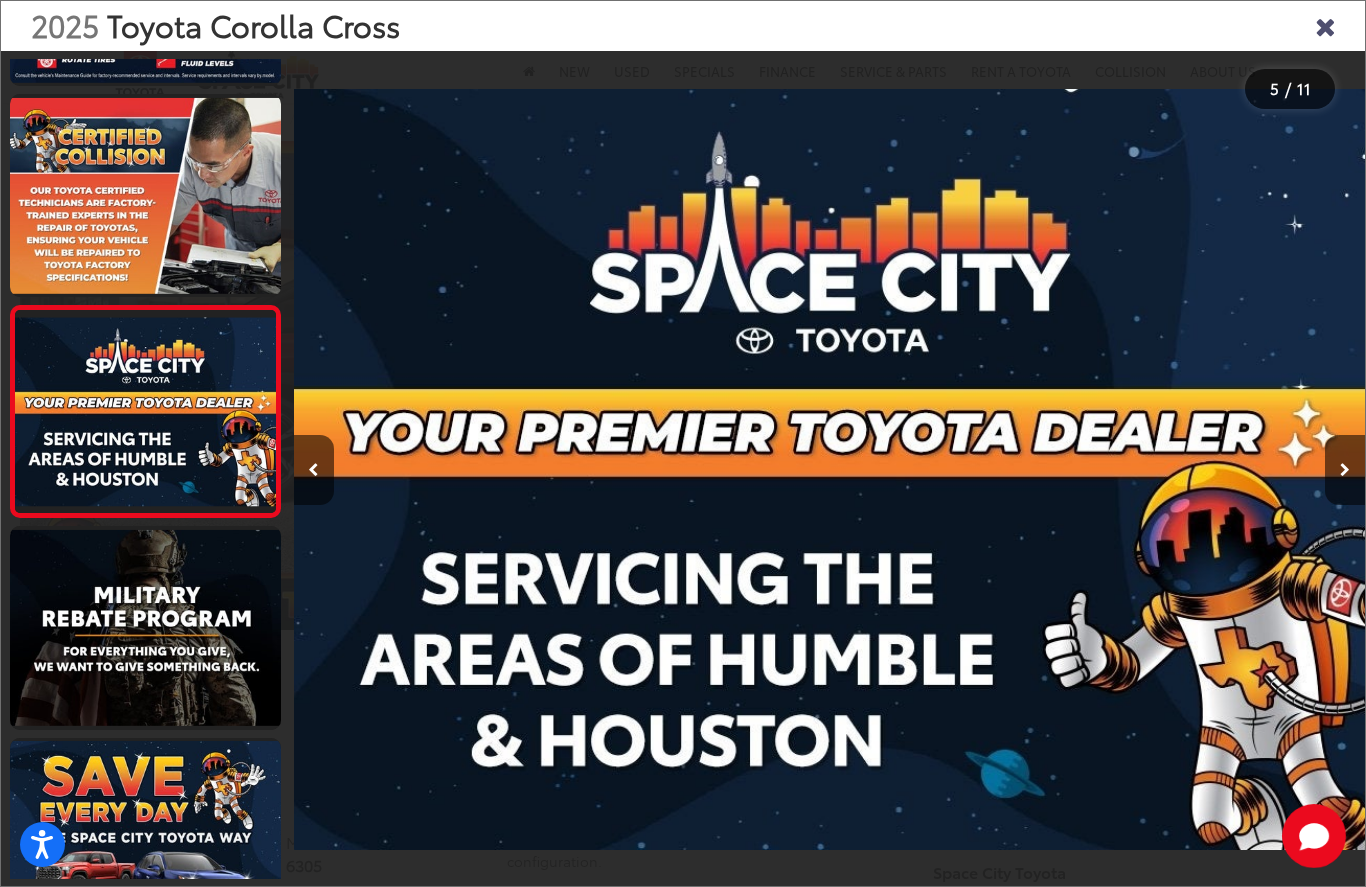 click at bounding box center (1345, 470) 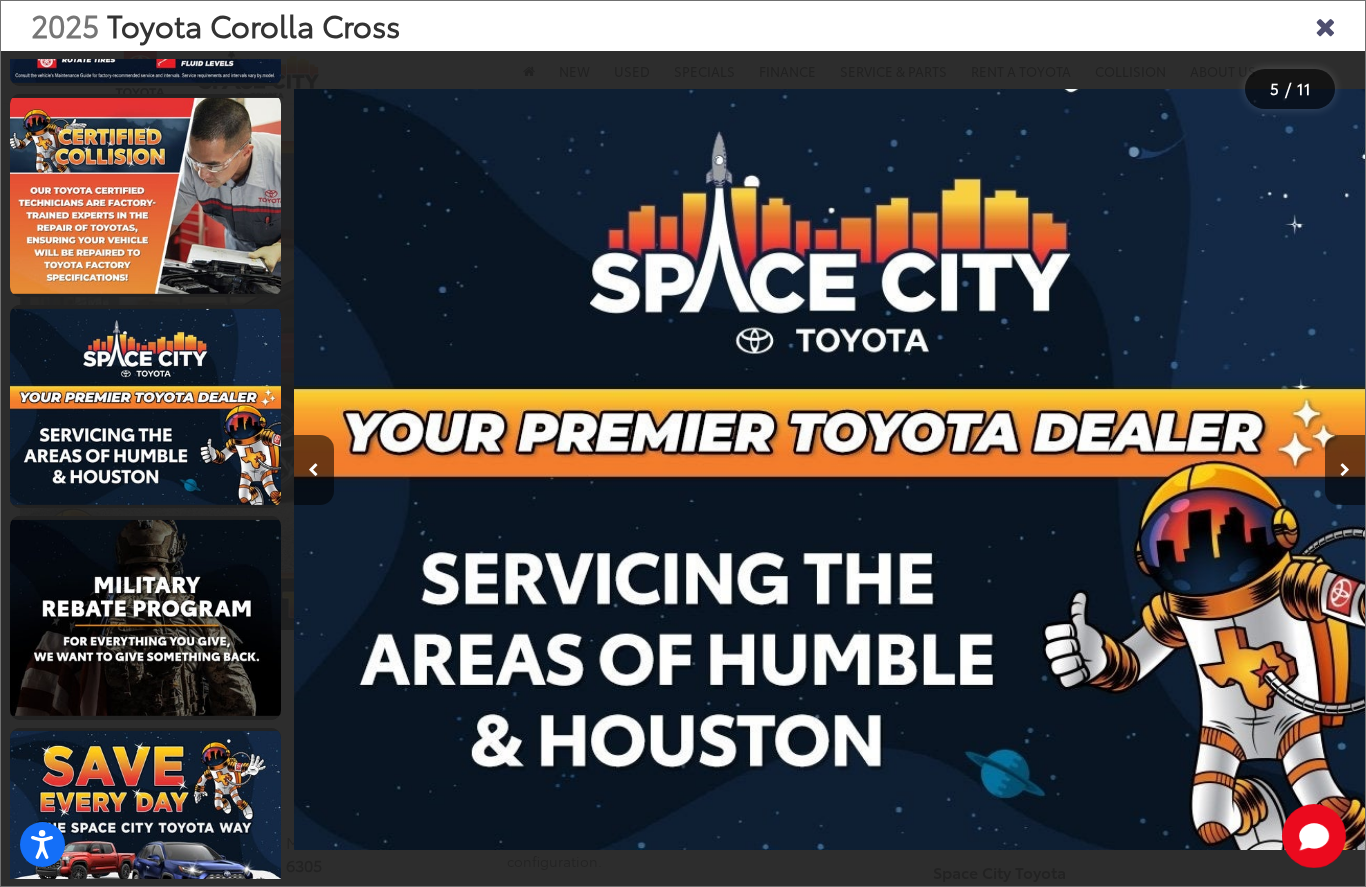 scroll, scrollTop: 0, scrollLeft: 4644, axis: horizontal 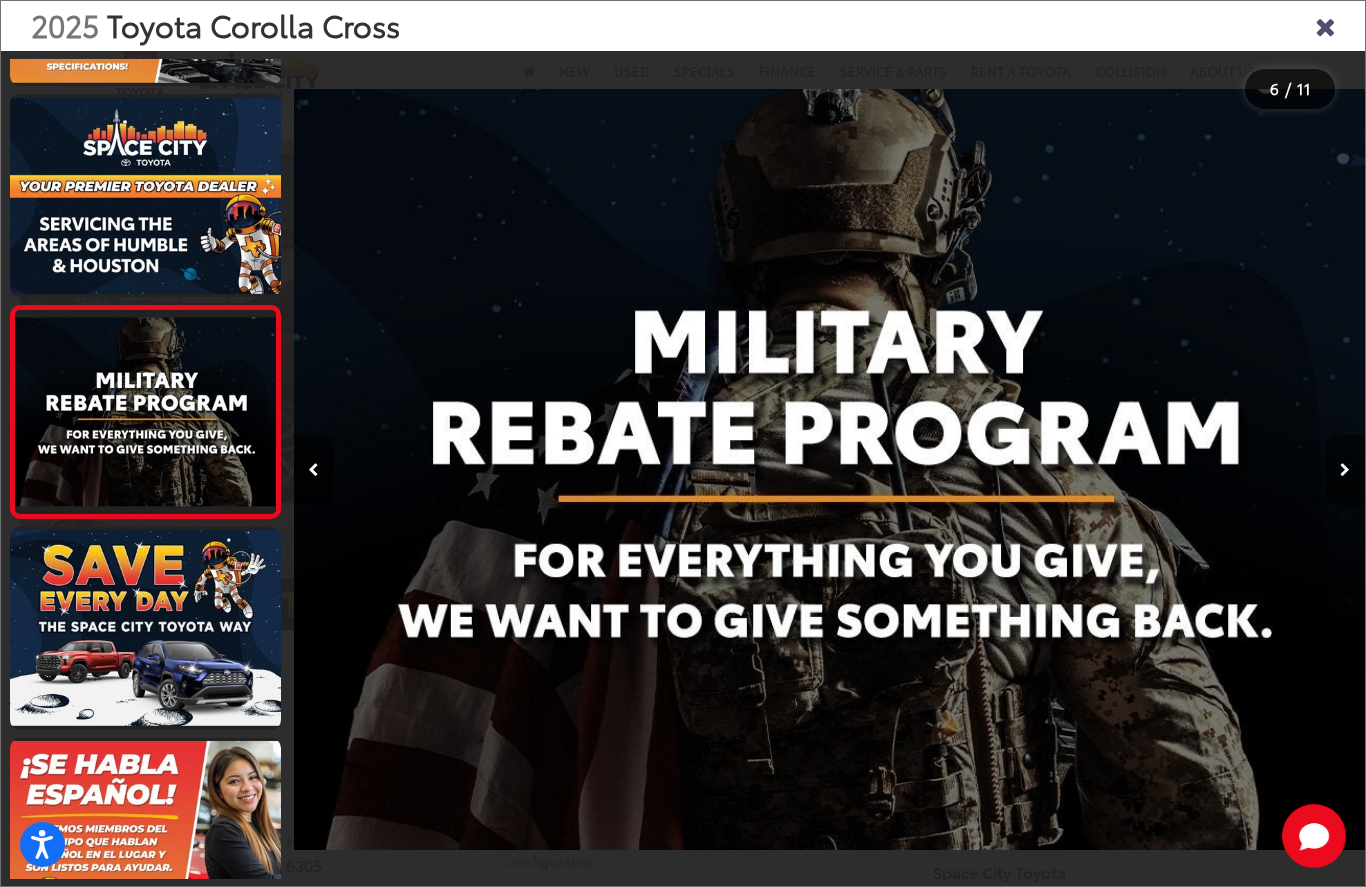 click at bounding box center (1345, 470) 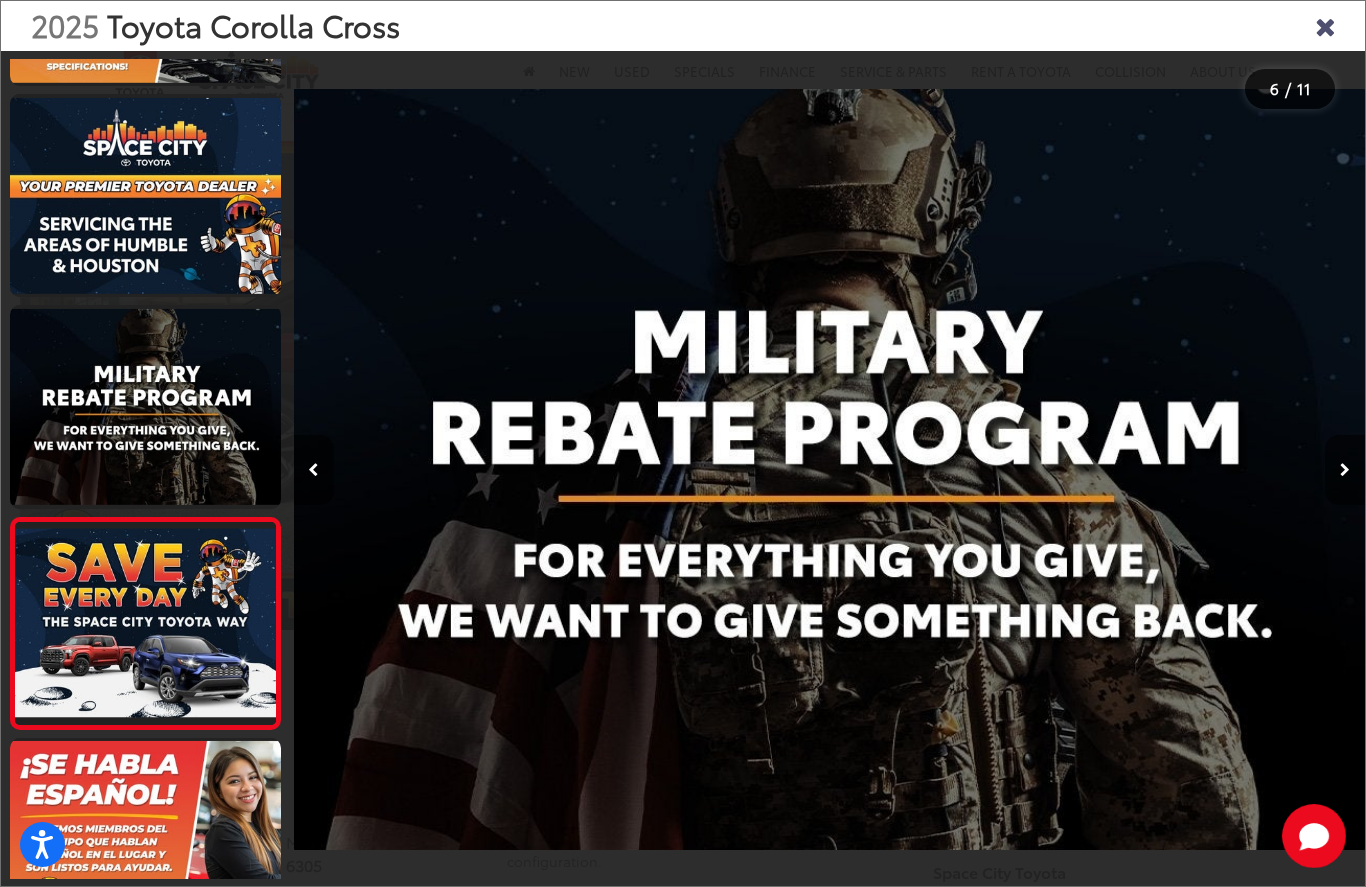 scroll, scrollTop: 0, scrollLeft: 5719, axis: horizontal 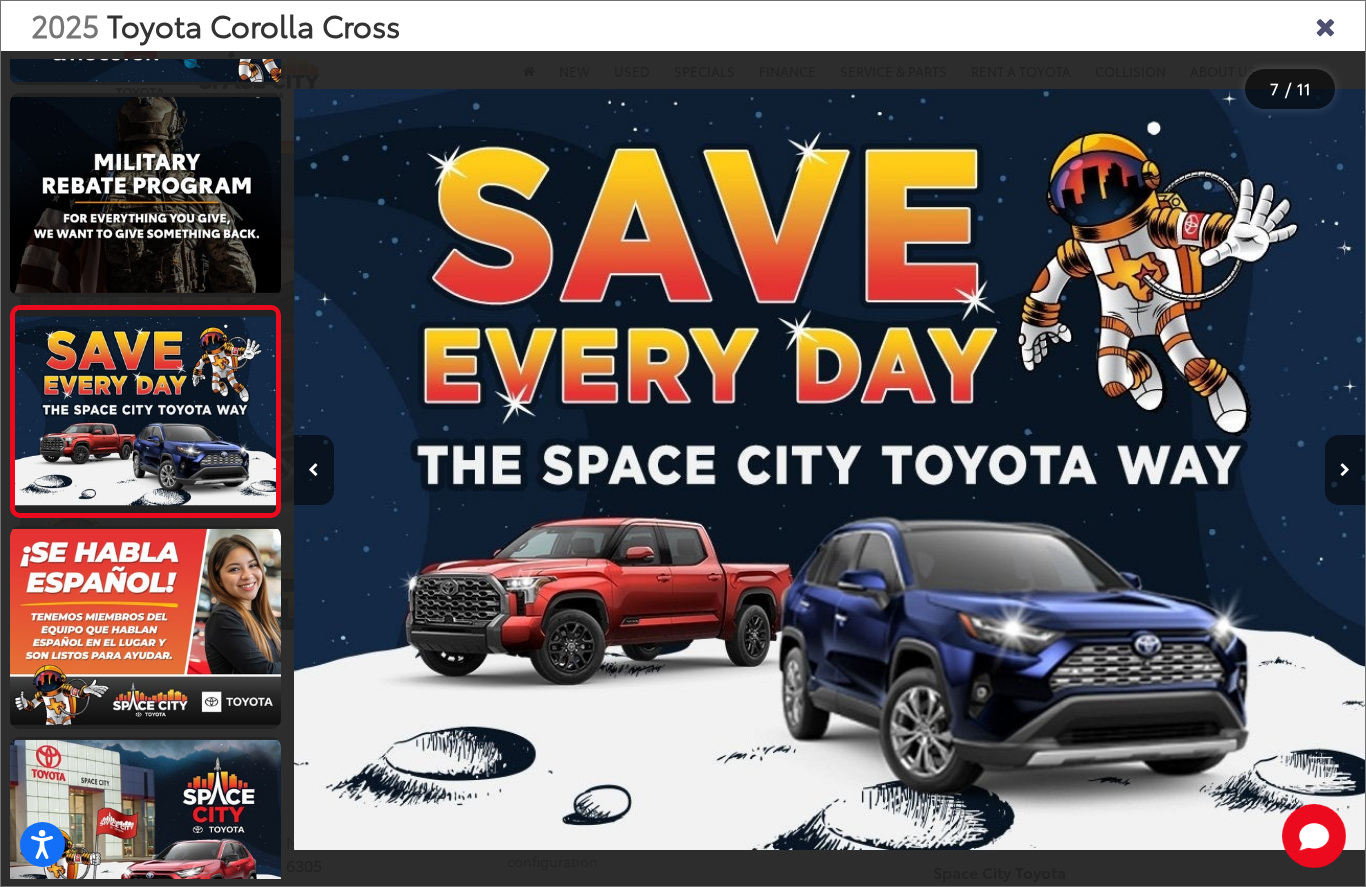 click at bounding box center (1345, 470) 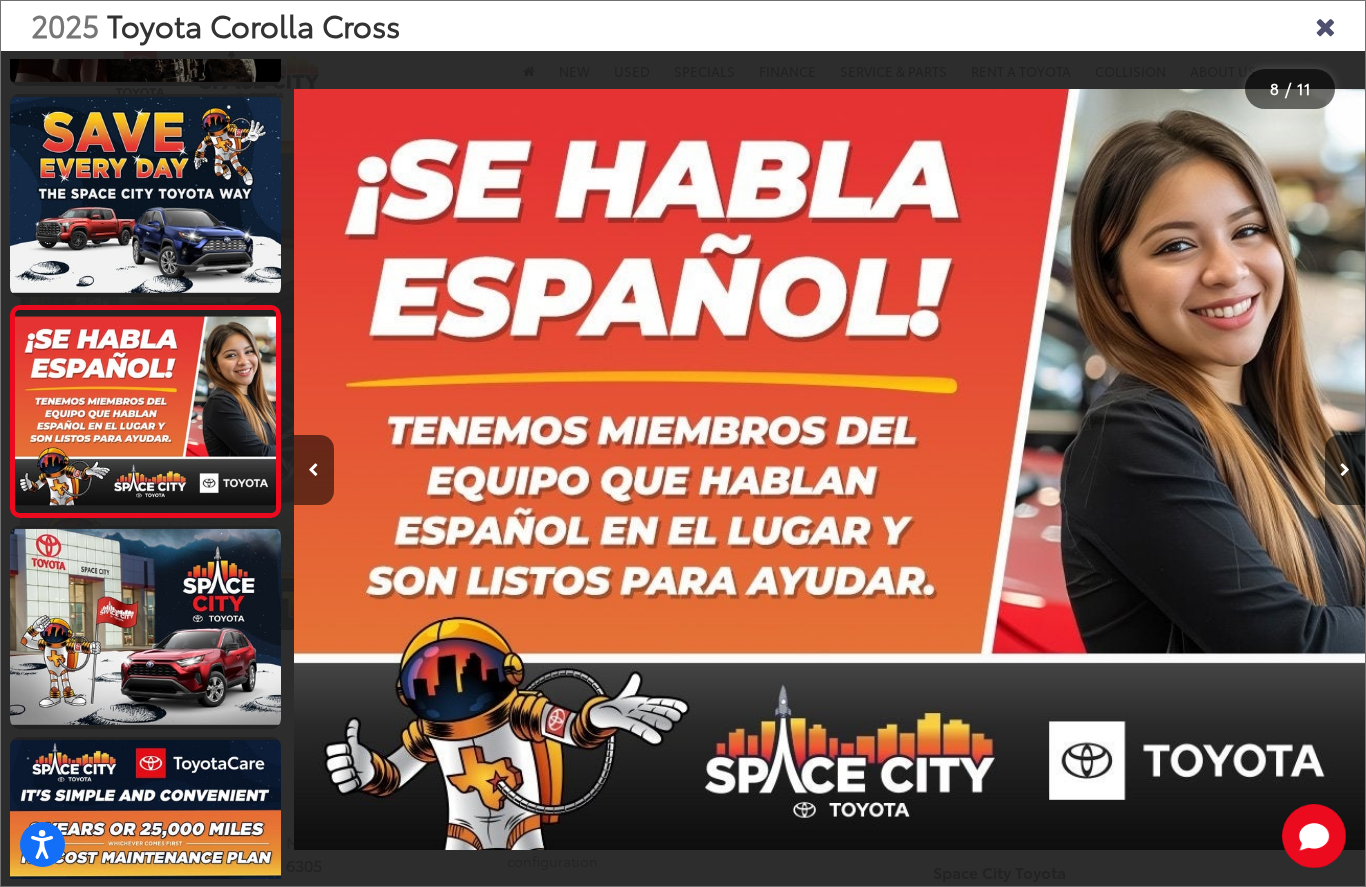 click at bounding box center [1345, 470] 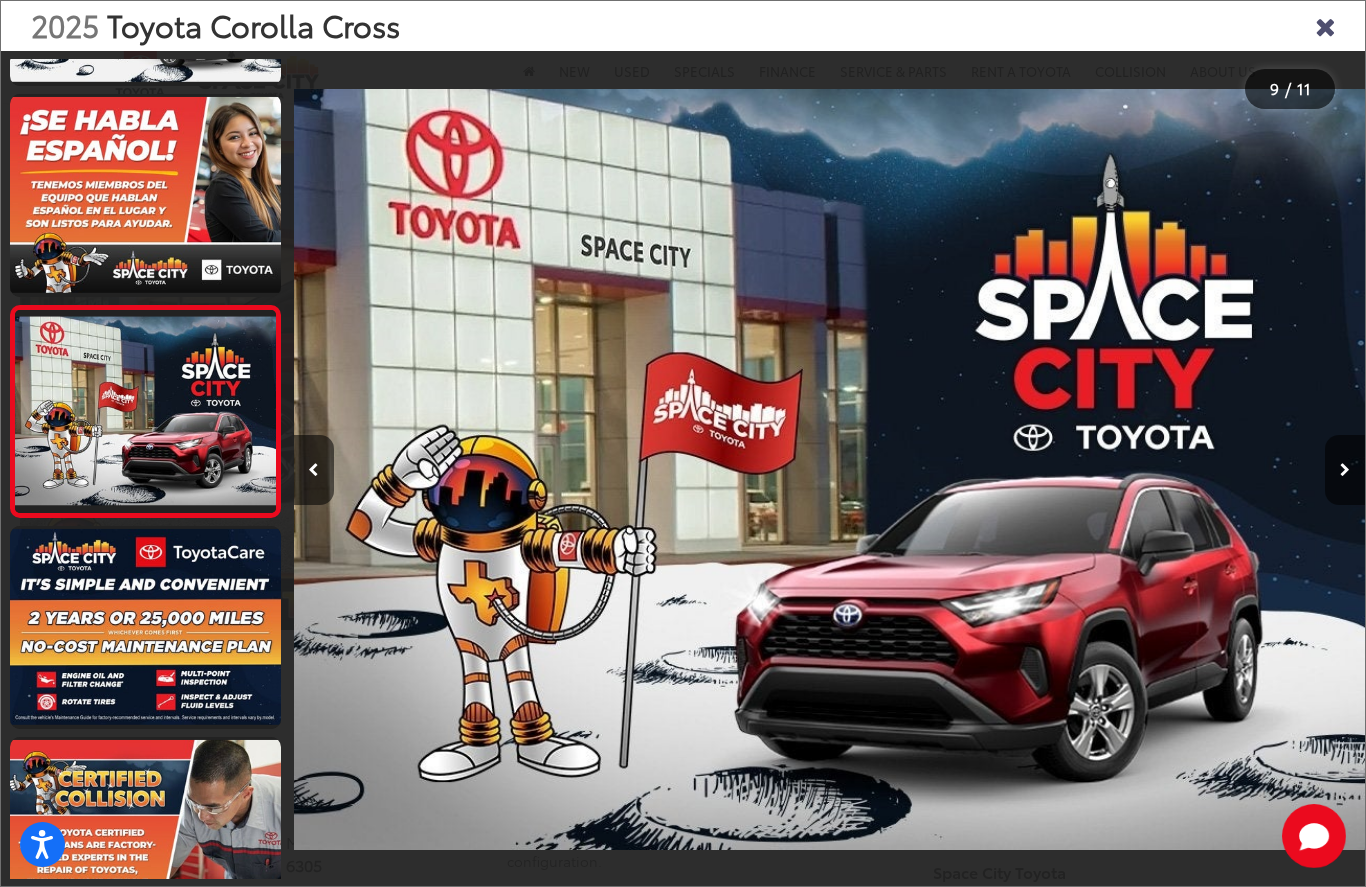 click at bounding box center [1345, 470] 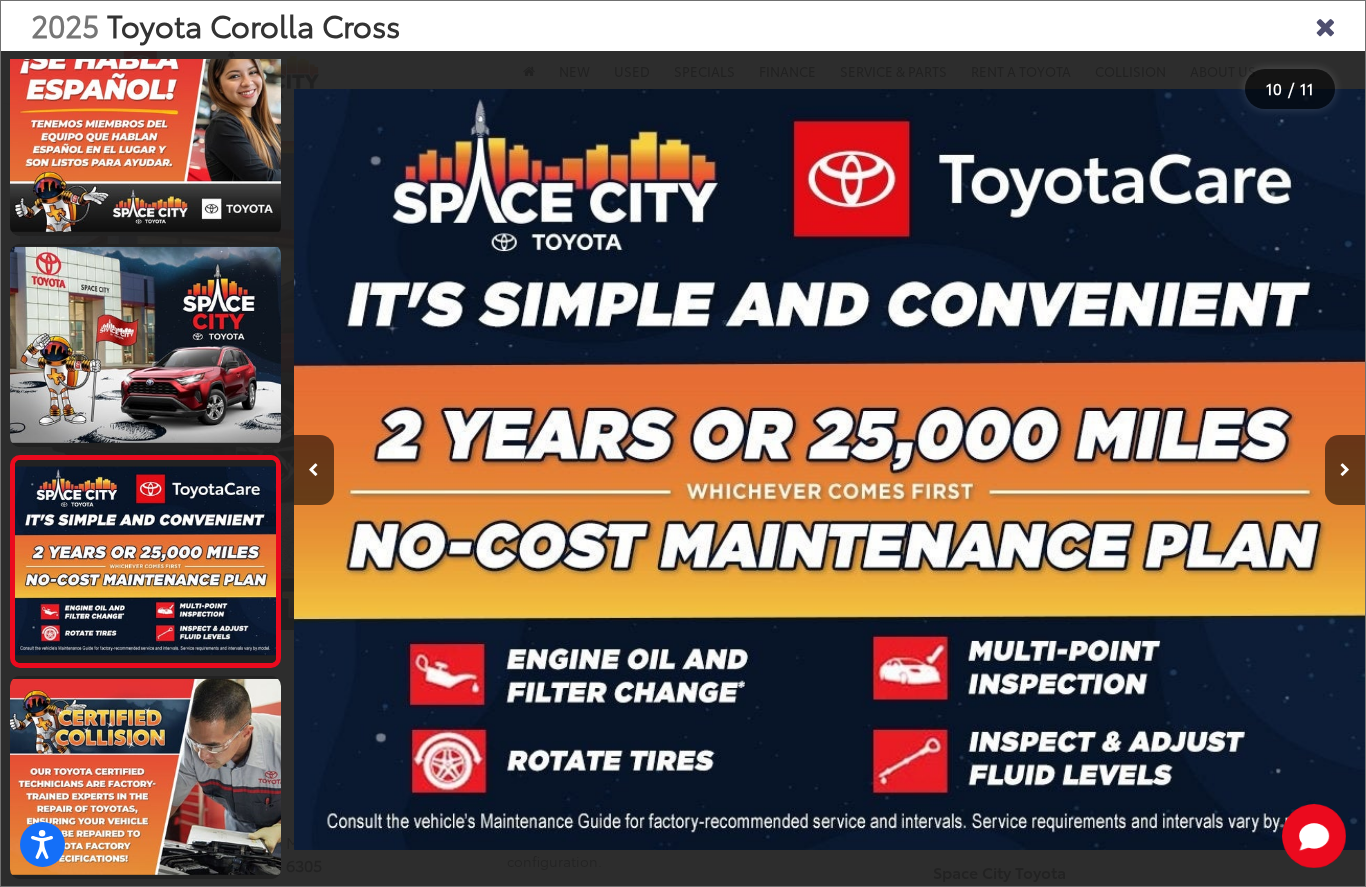 click at bounding box center (1345, 470) 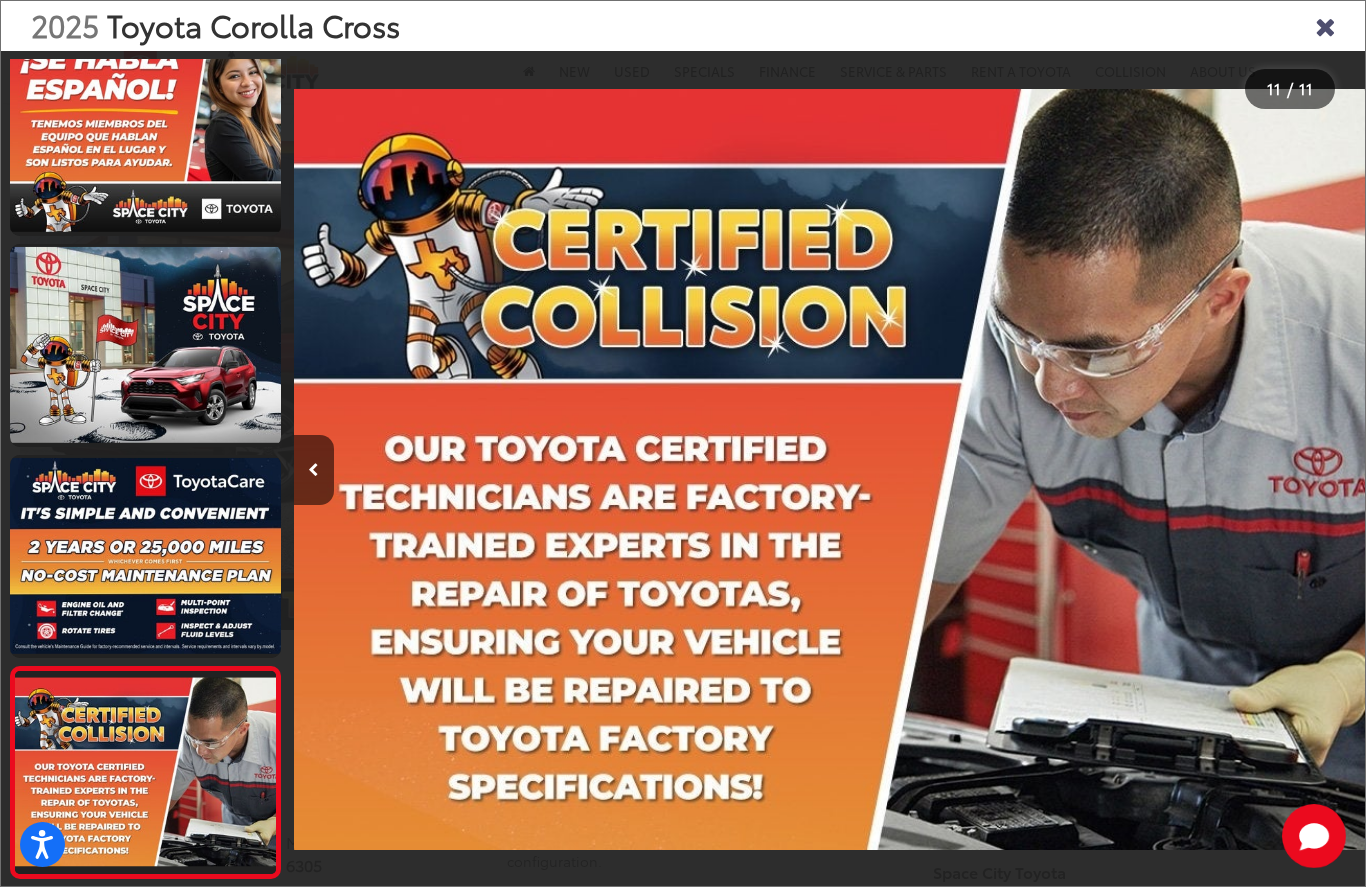 click at bounding box center (1231, 469) 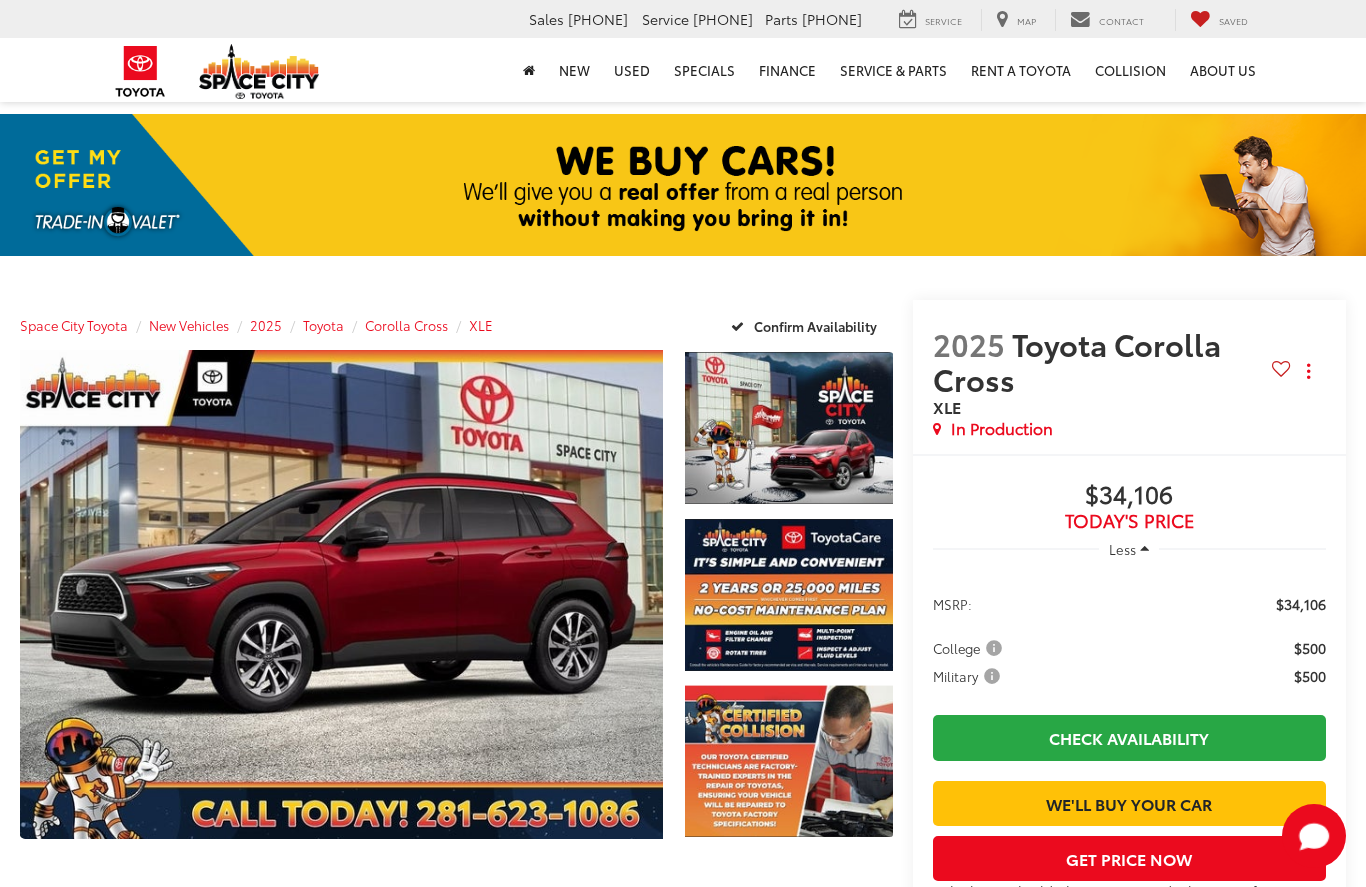 scroll, scrollTop: 306, scrollLeft: 0, axis: vertical 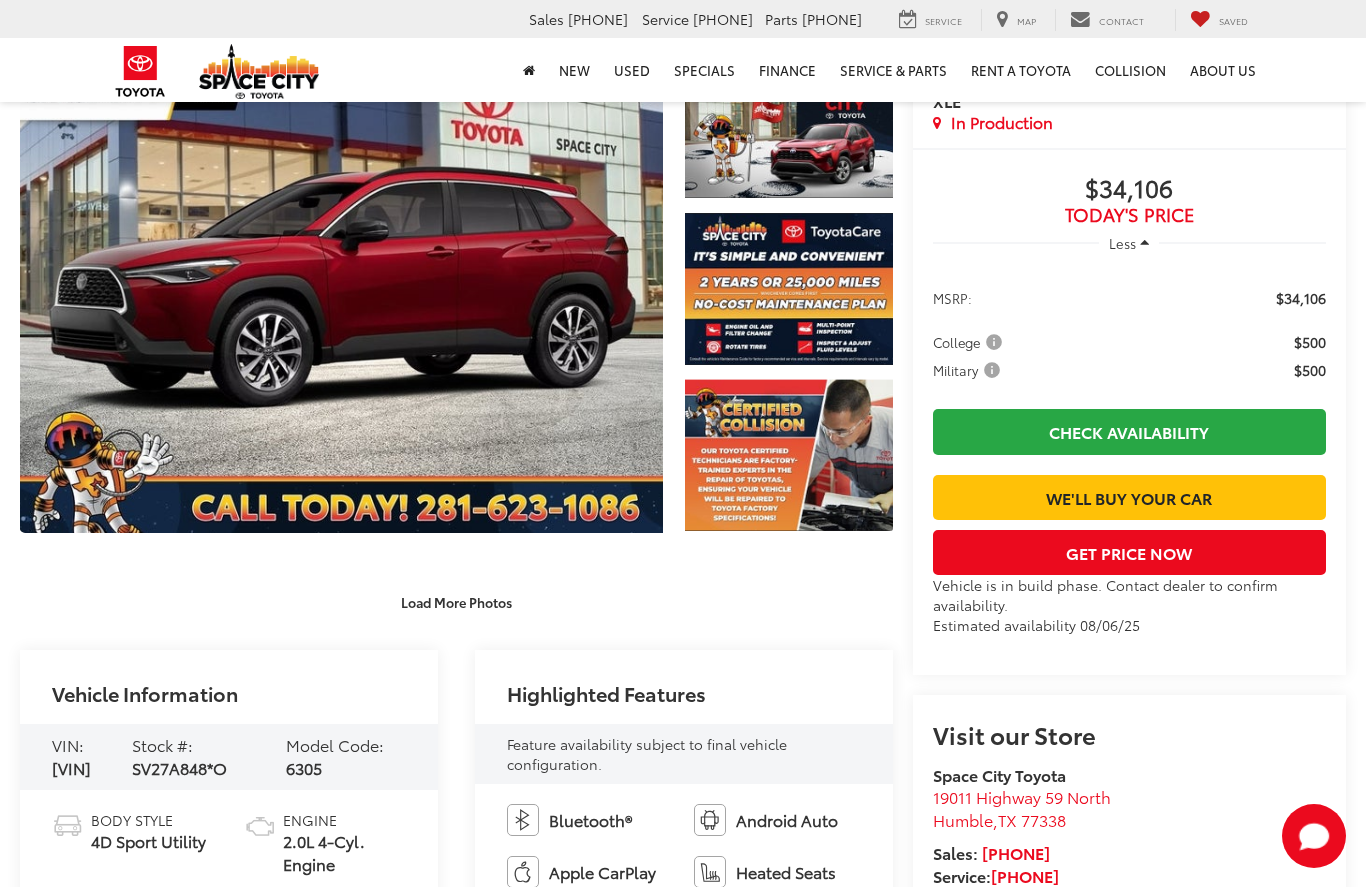 click at bounding box center (341, 288) 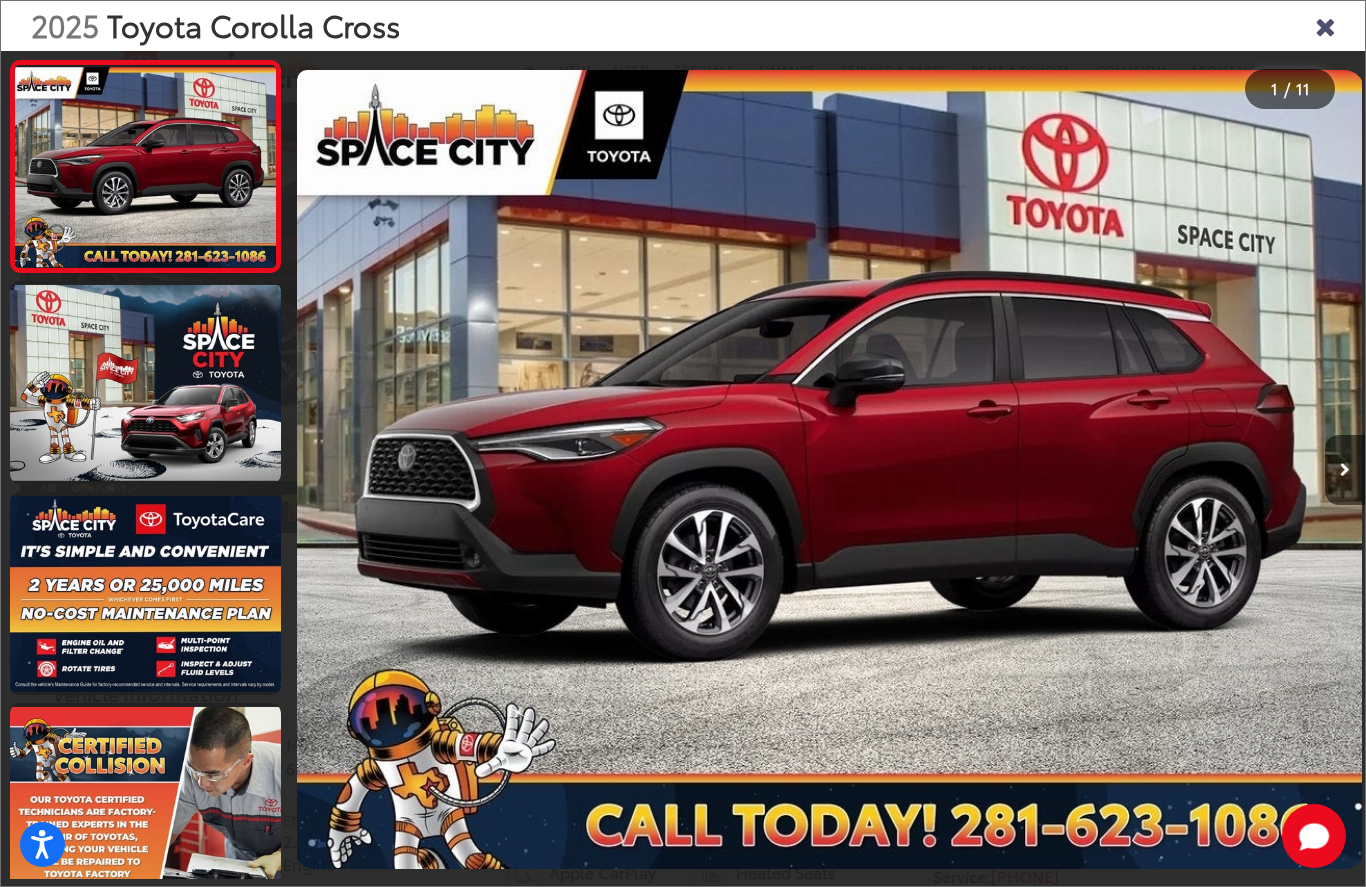 click at bounding box center (428, 469) 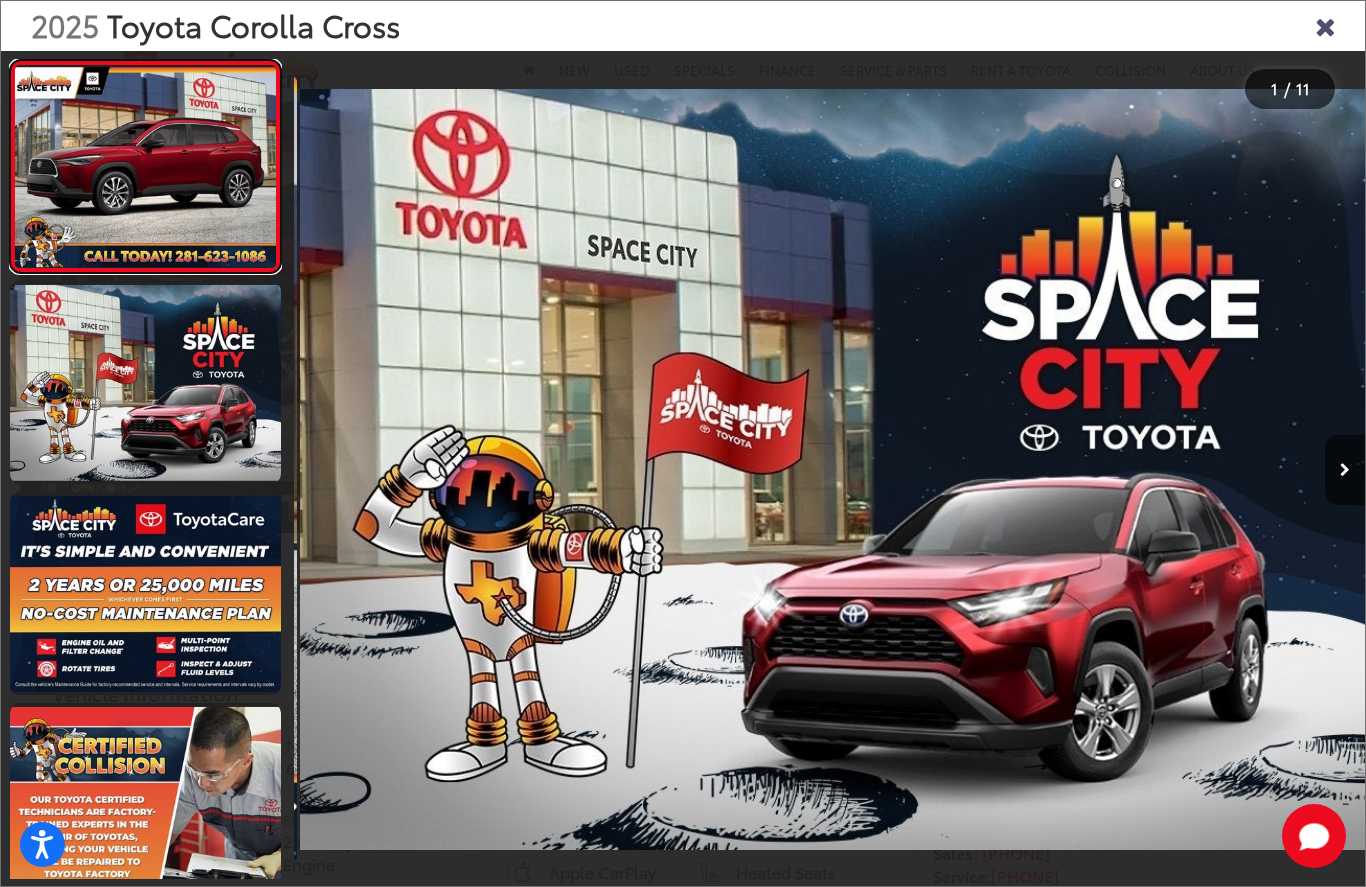 scroll, scrollTop: 0, scrollLeft: 1067, axis: horizontal 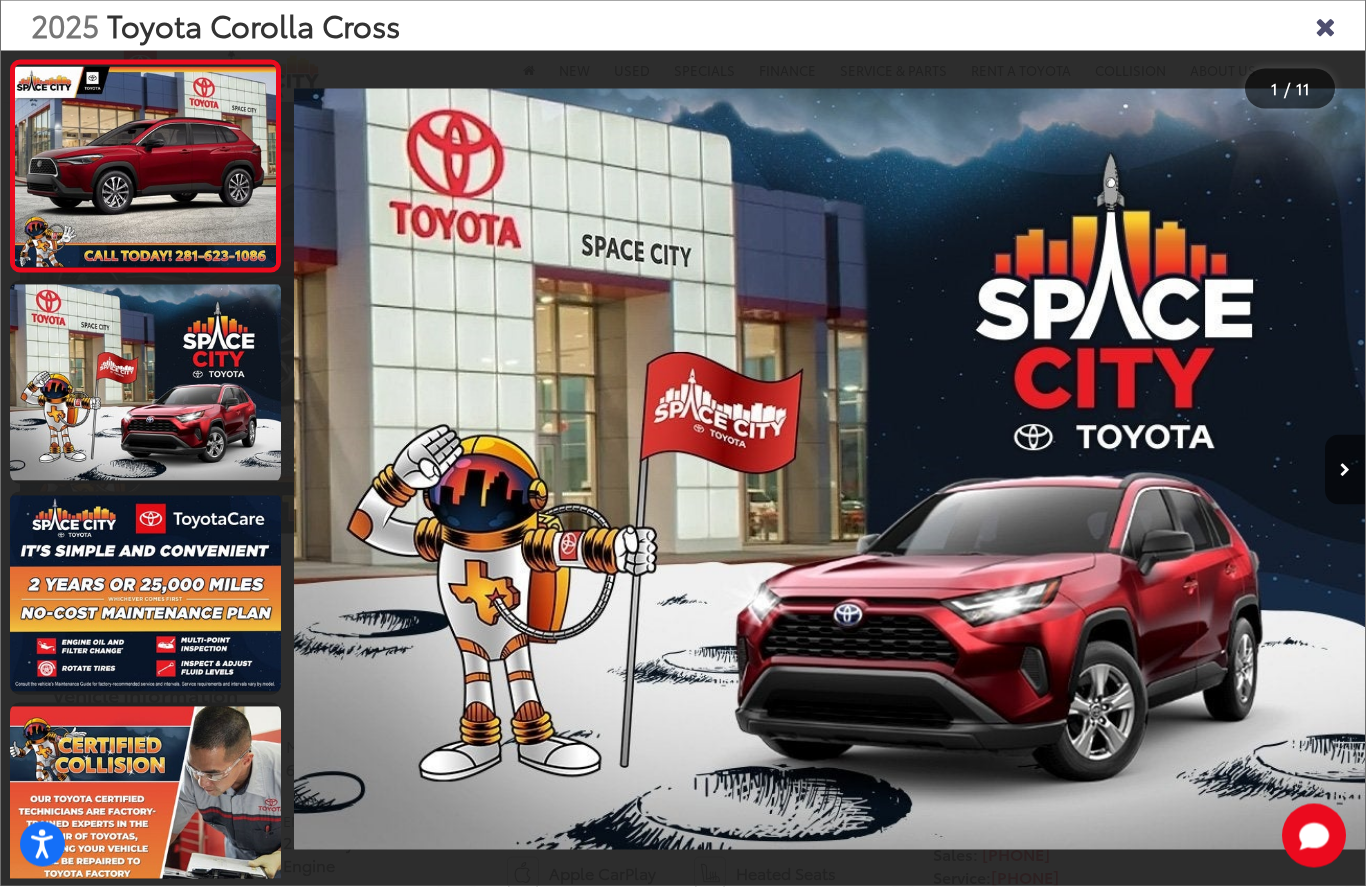 click at bounding box center (1345, 470) 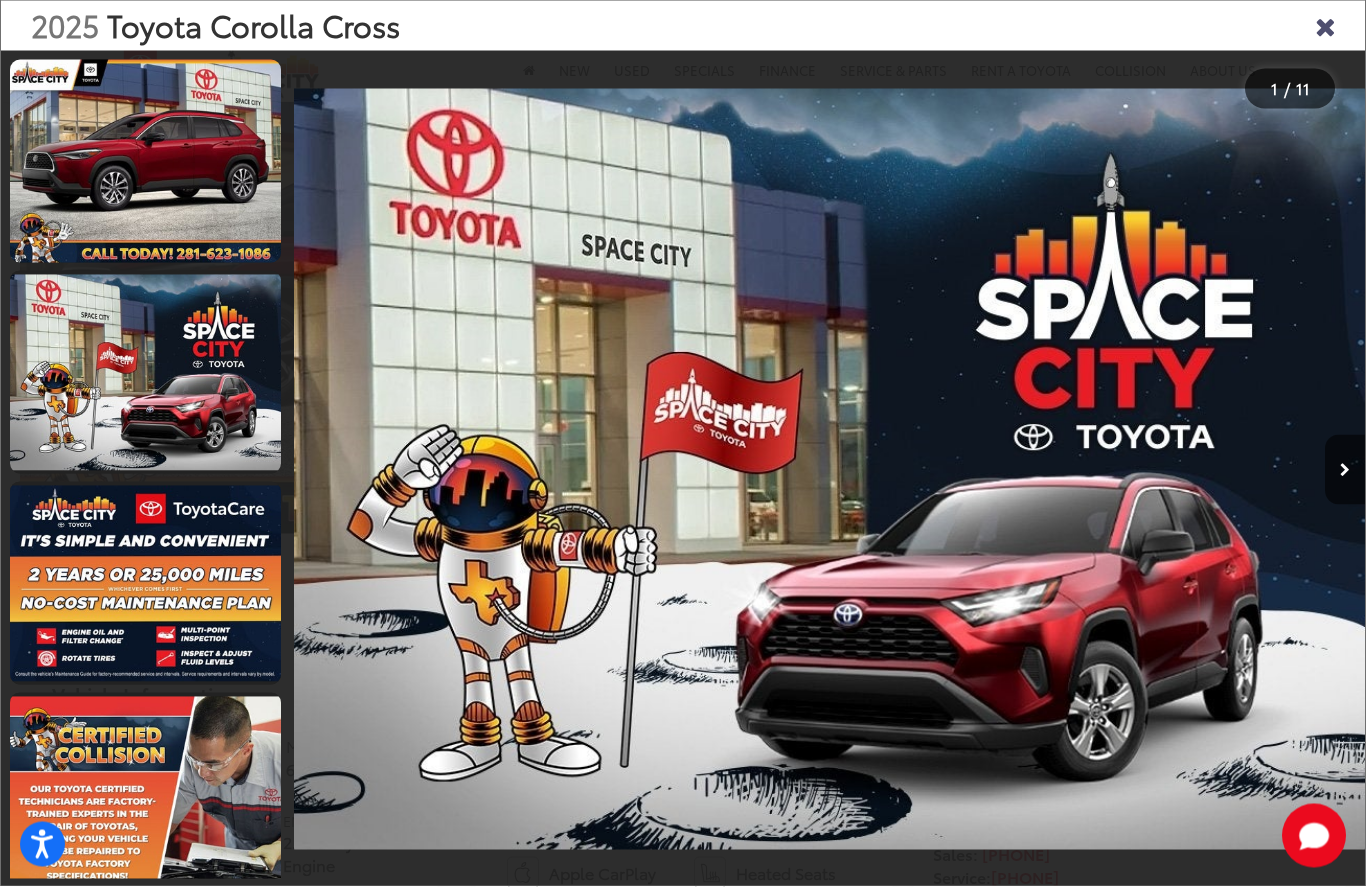 scroll, scrollTop: 306, scrollLeft: 9, axis: both 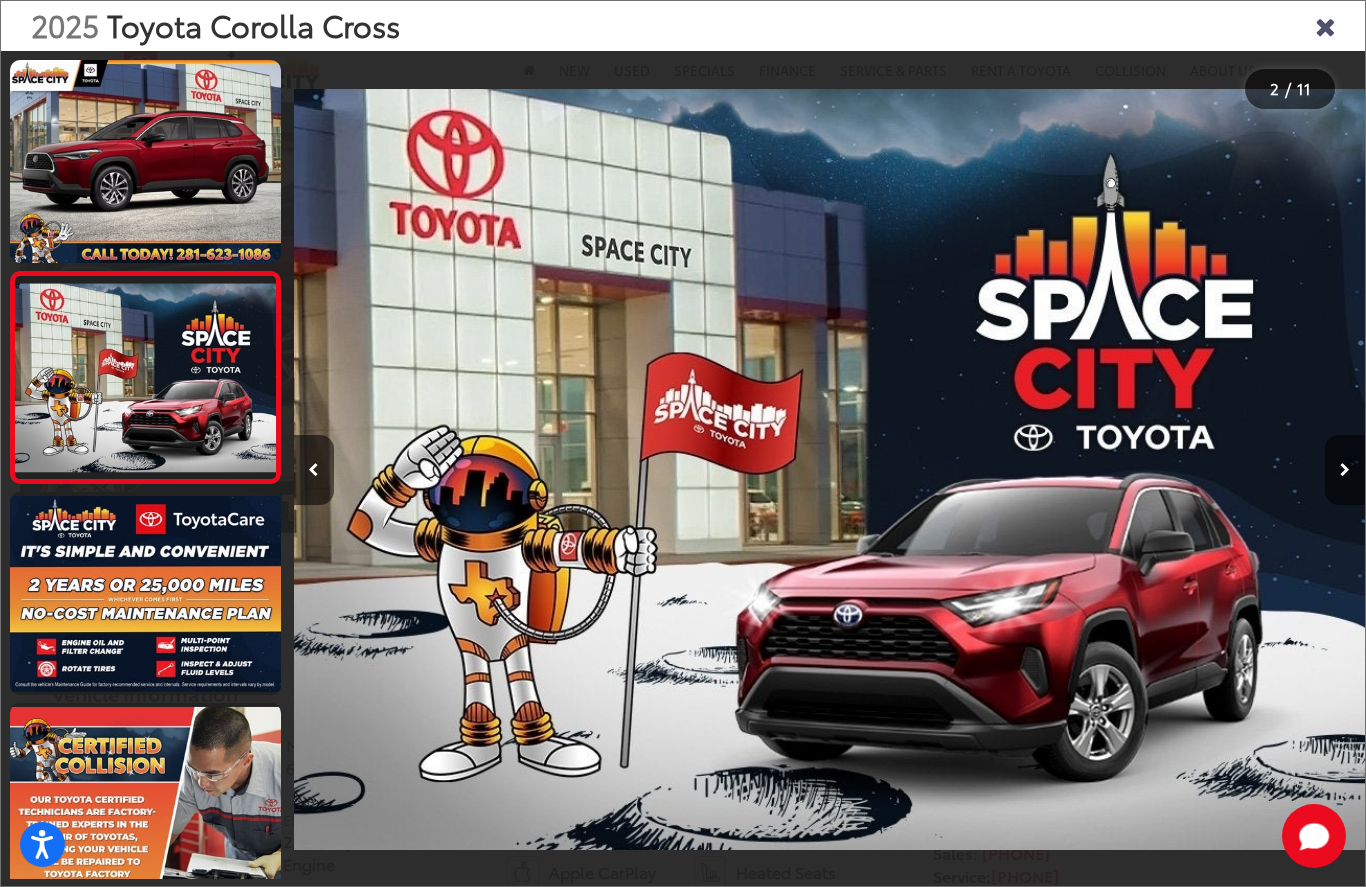click at bounding box center (1345, 470) 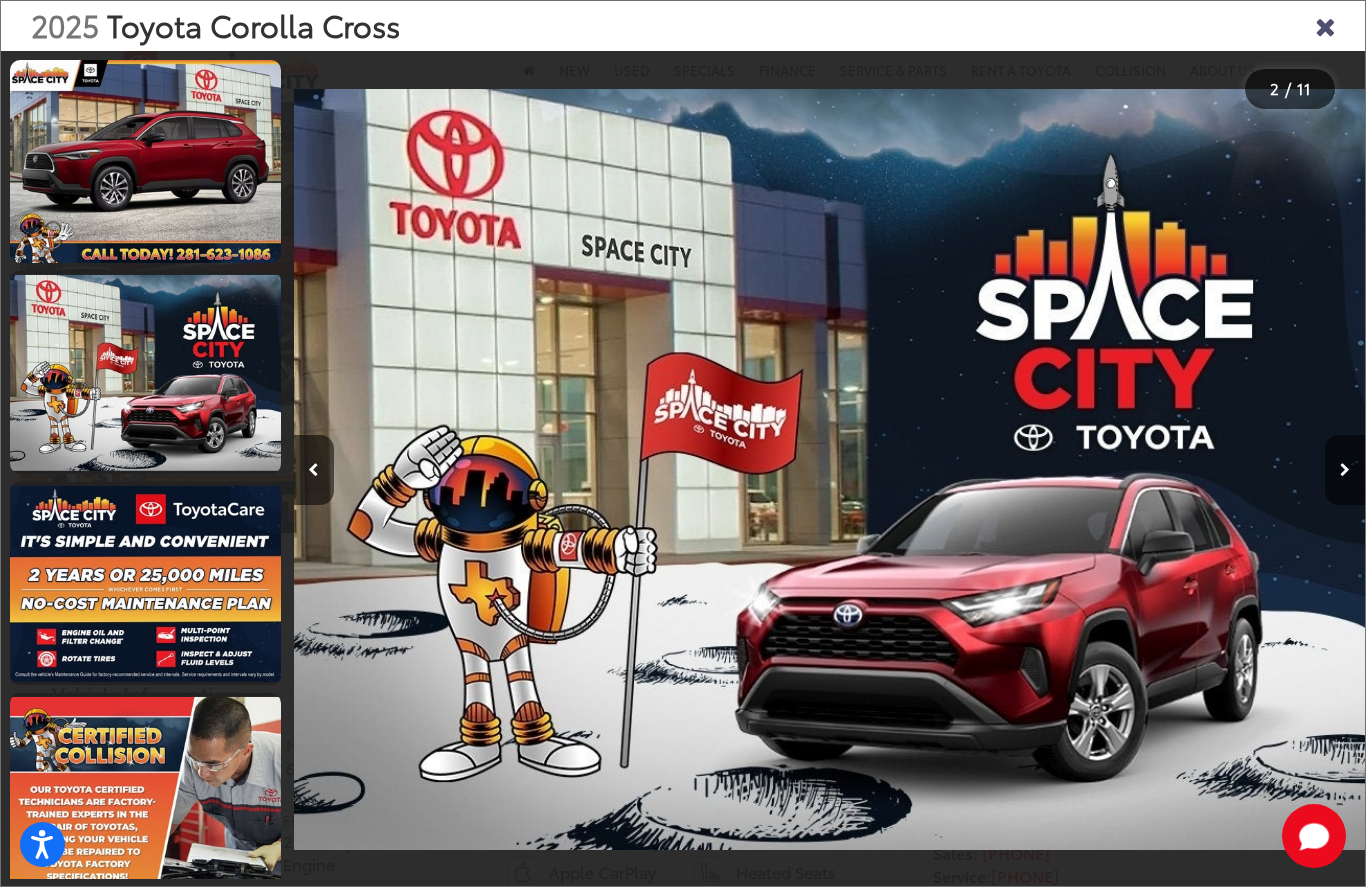 scroll, scrollTop: 0, scrollLeft: 1911, axis: horizontal 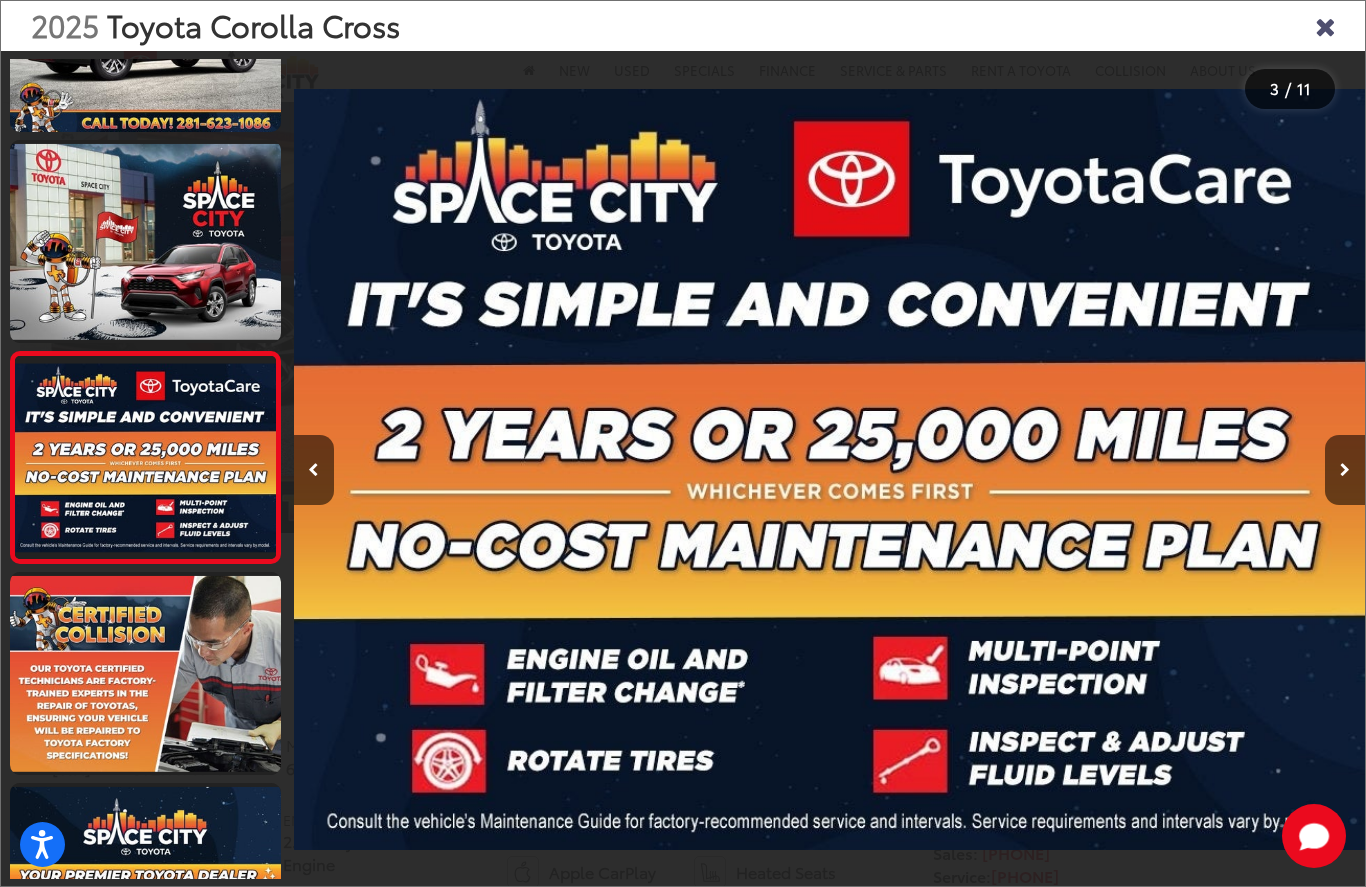 click at bounding box center (1345, 470) 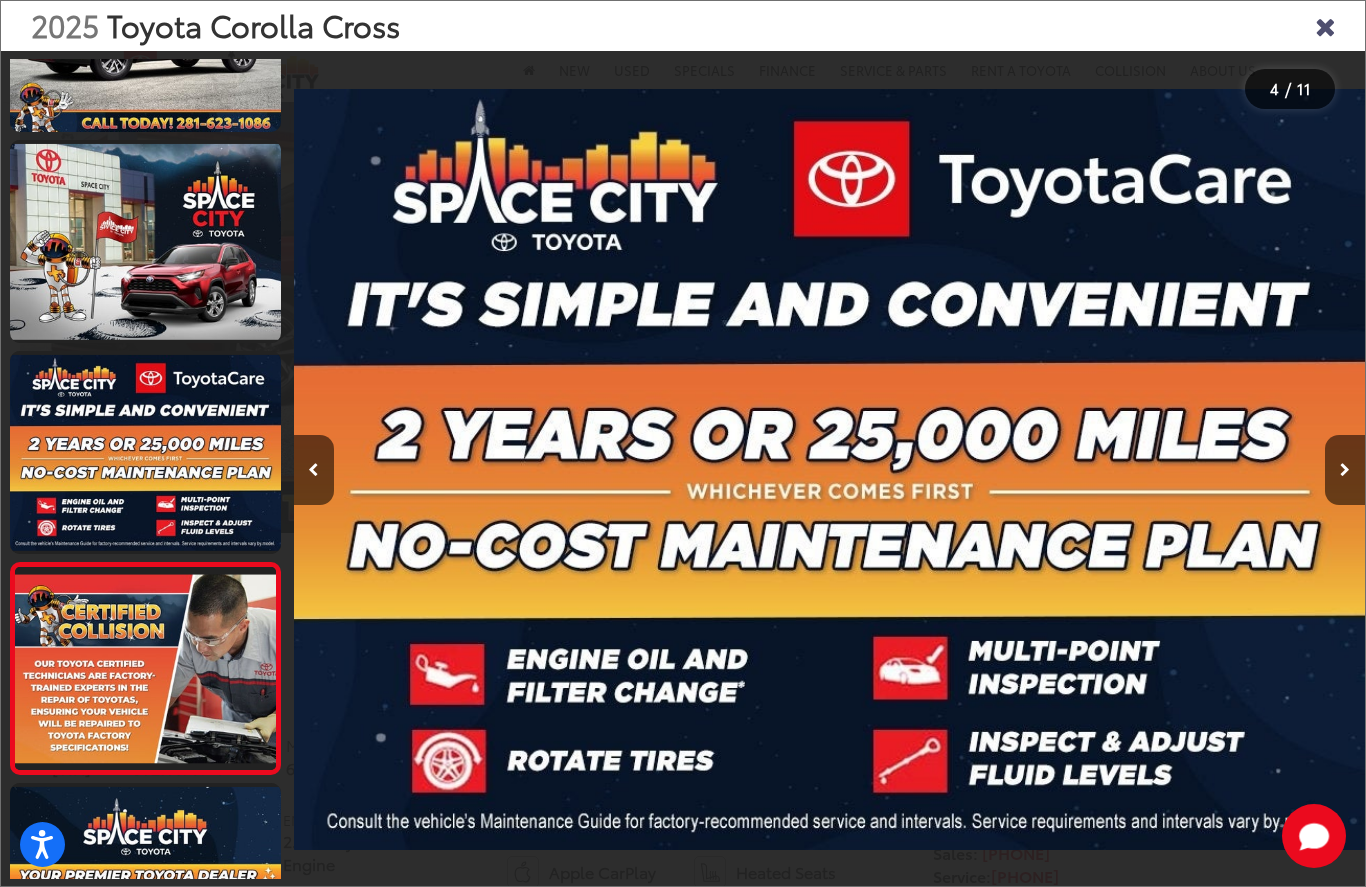 scroll, scrollTop: 0, scrollLeft: 2450, axis: horizontal 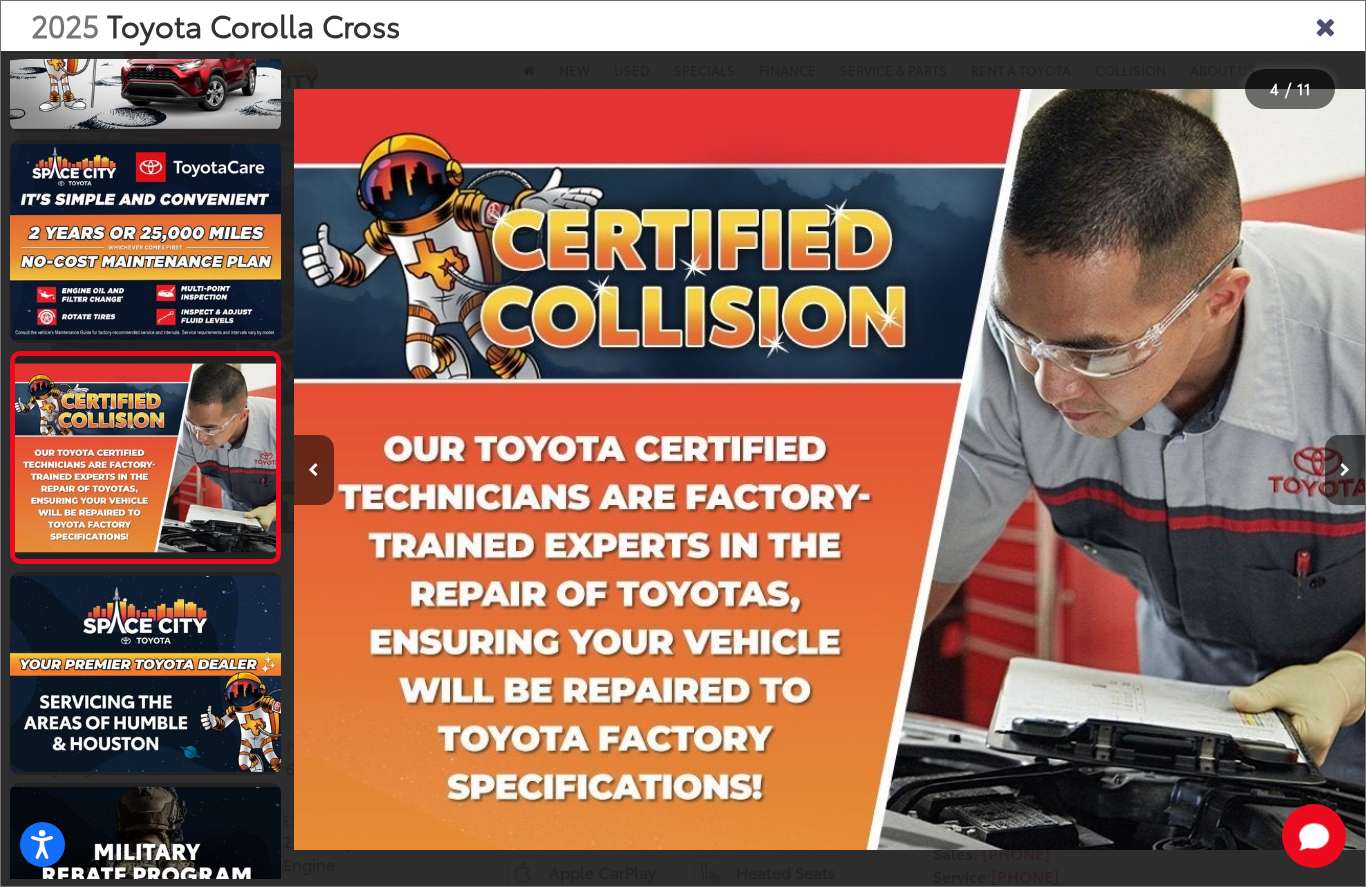click at bounding box center (1345, 470) 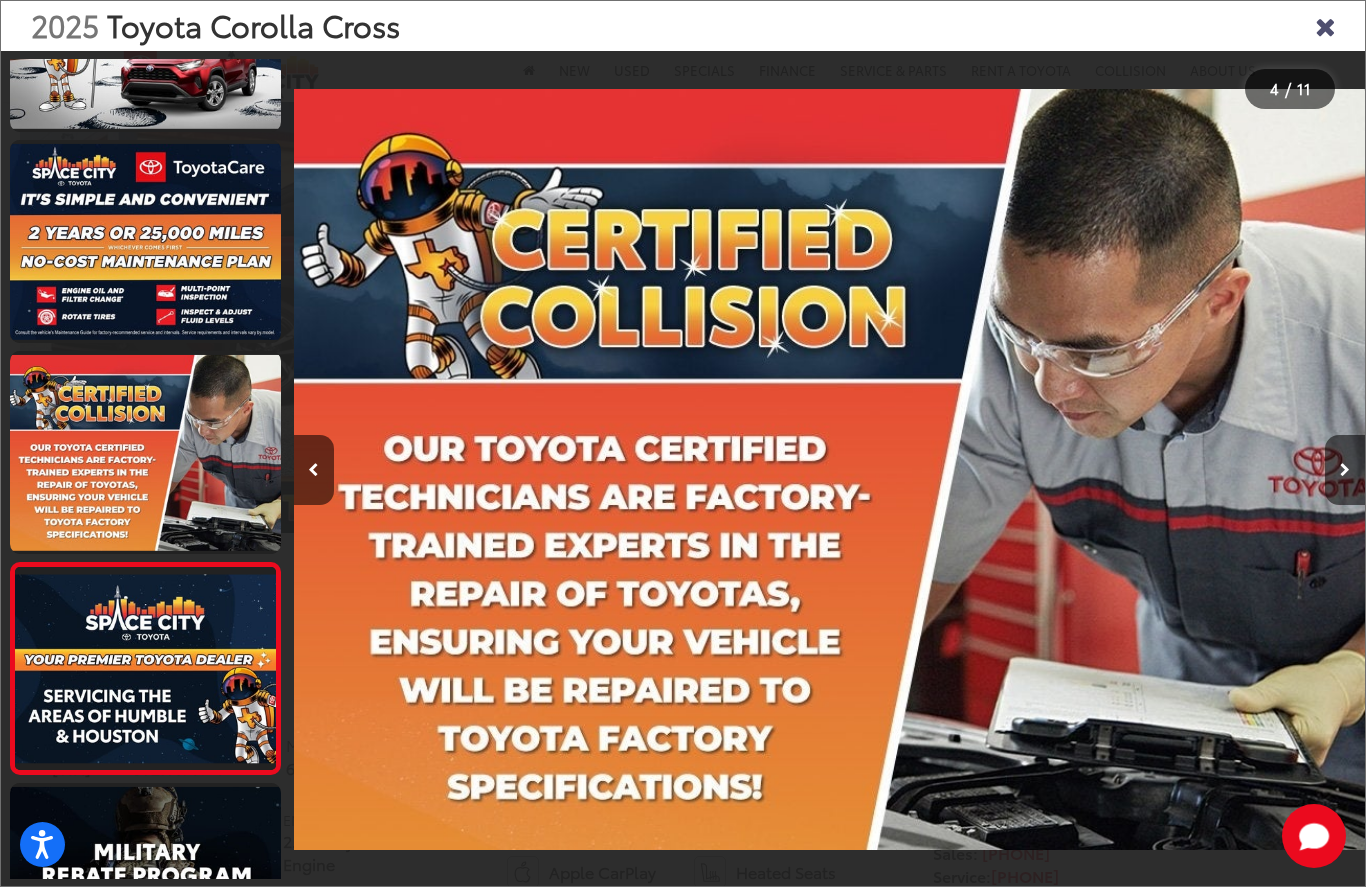 scroll, scrollTop: 0, scrollLeft: 4118, axis: horizontal 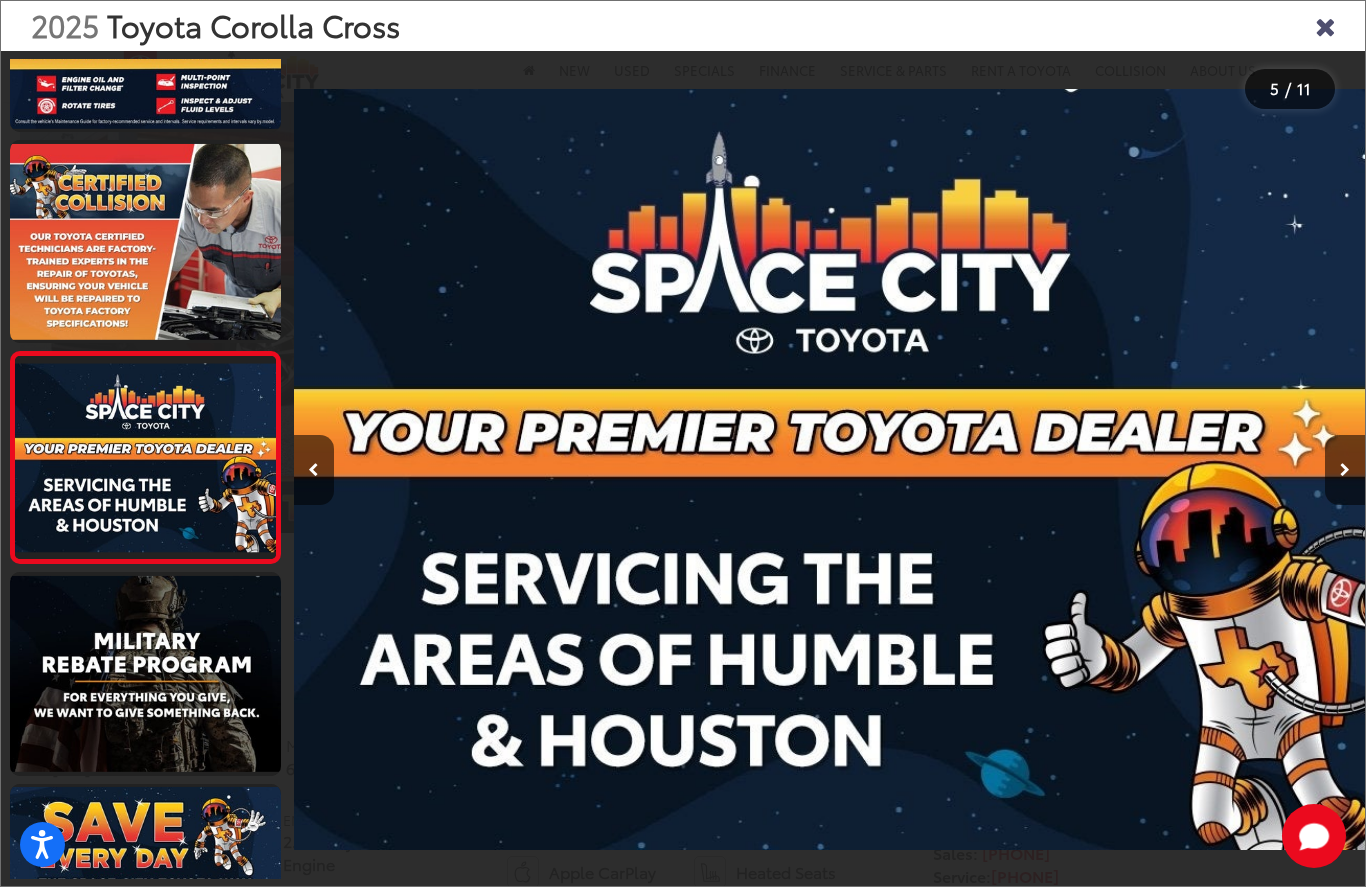 click at bounding box center (1345, 470) 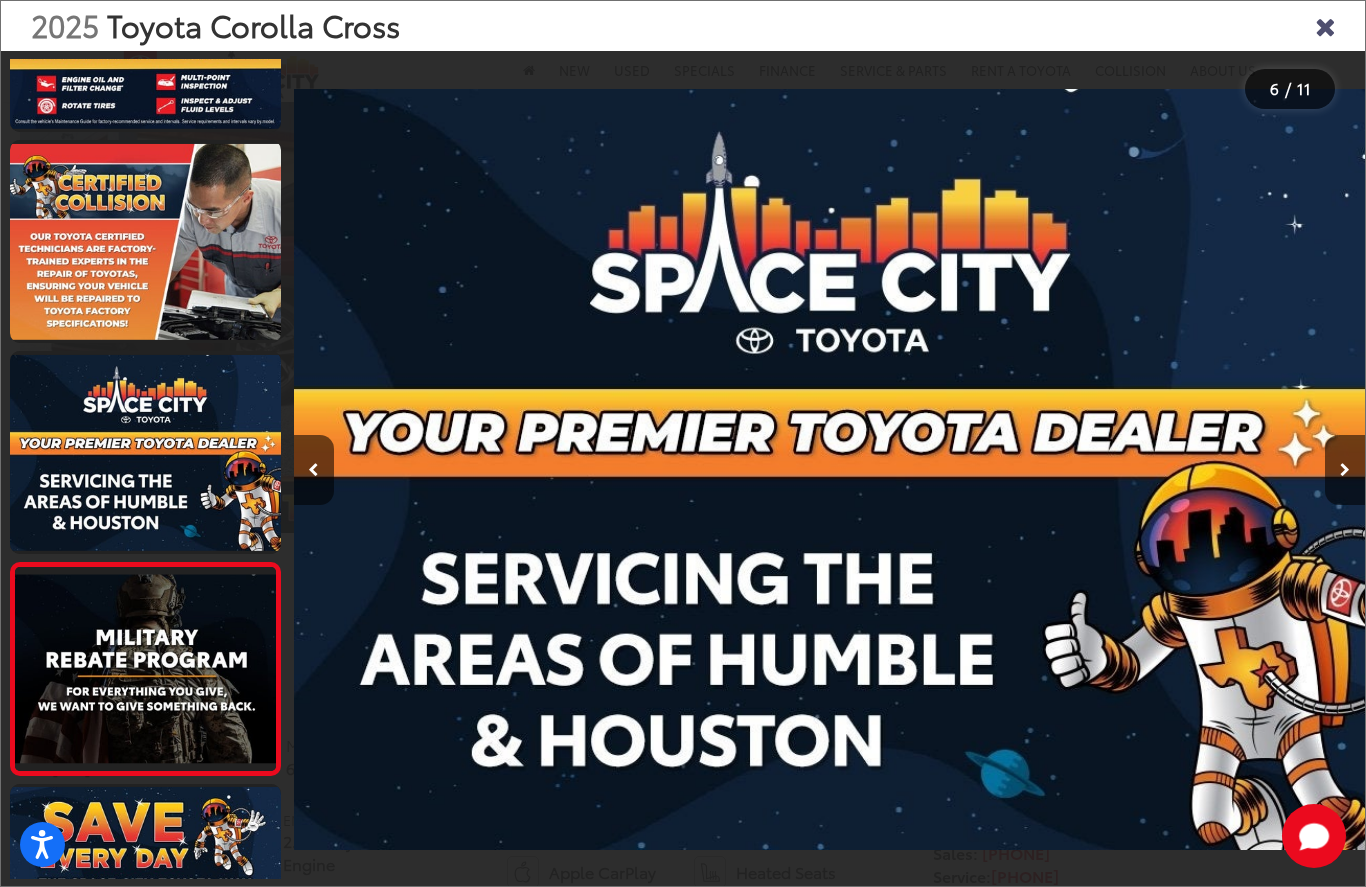 scroll, scrollTop: 0, scrollLeft: 4713, axis: horizontal 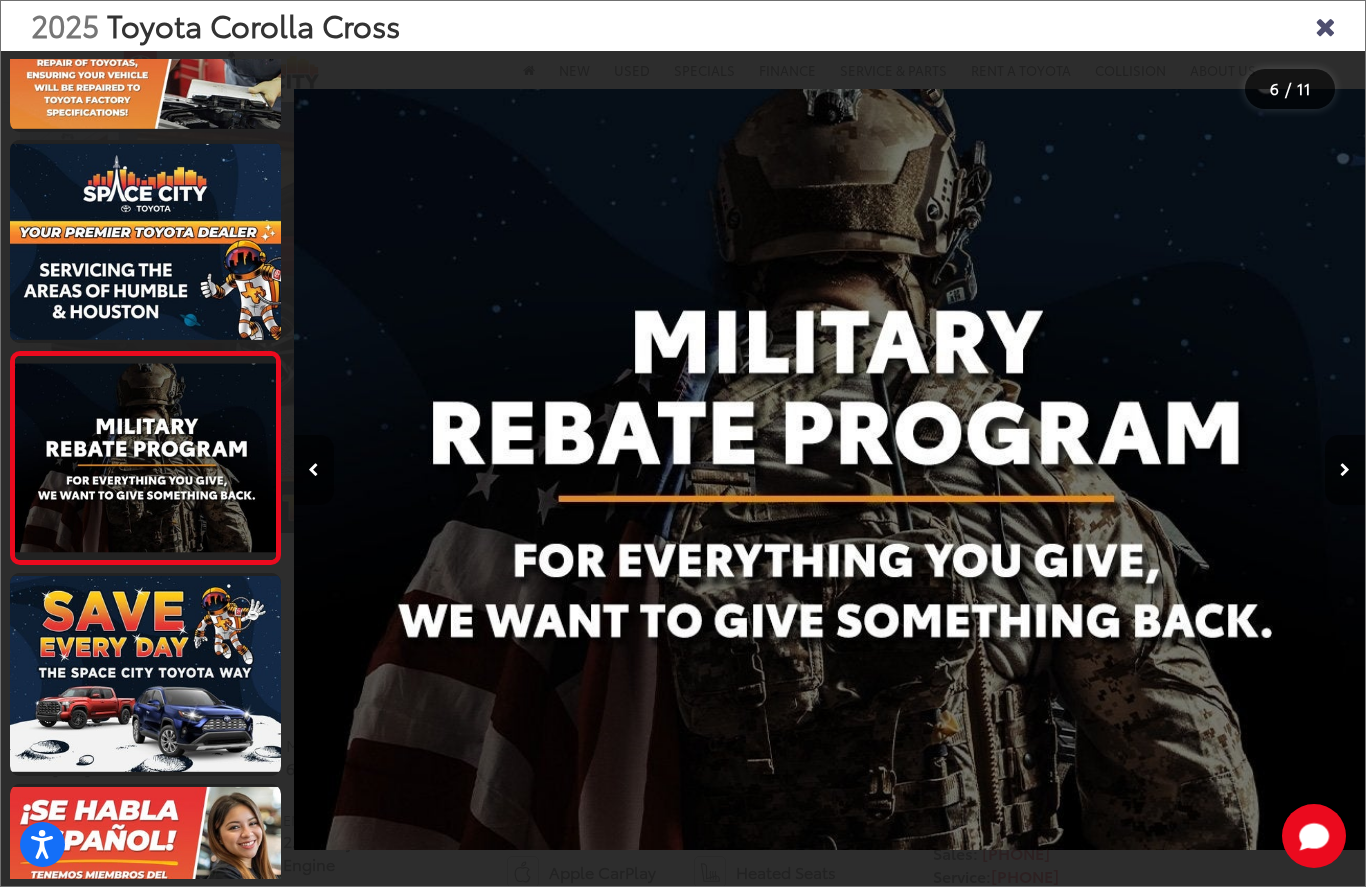click at bounding box center [1345, 470] 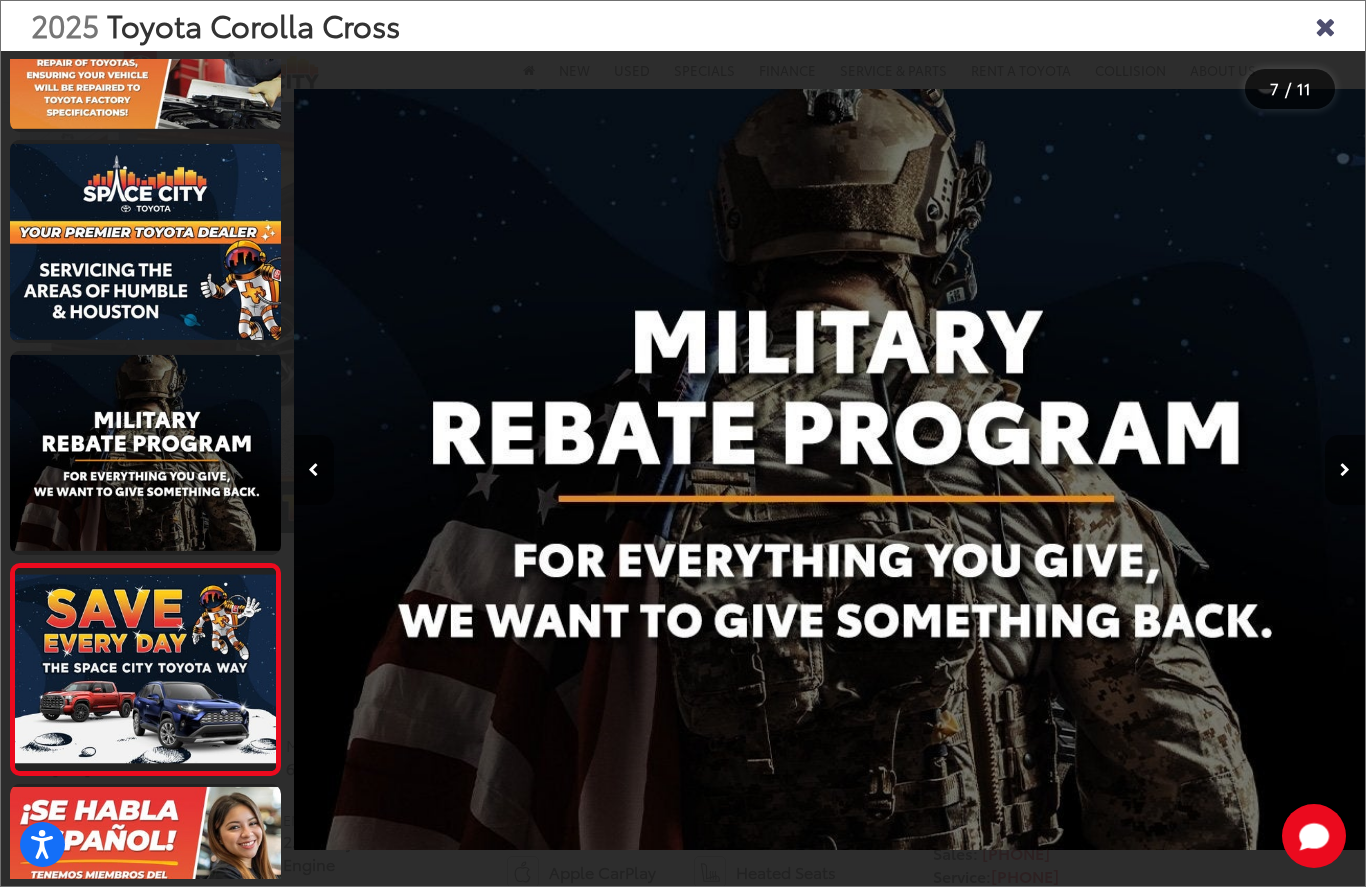 scroll, scrollTop: 0, scrollLeft: 5575, axis: horizontal 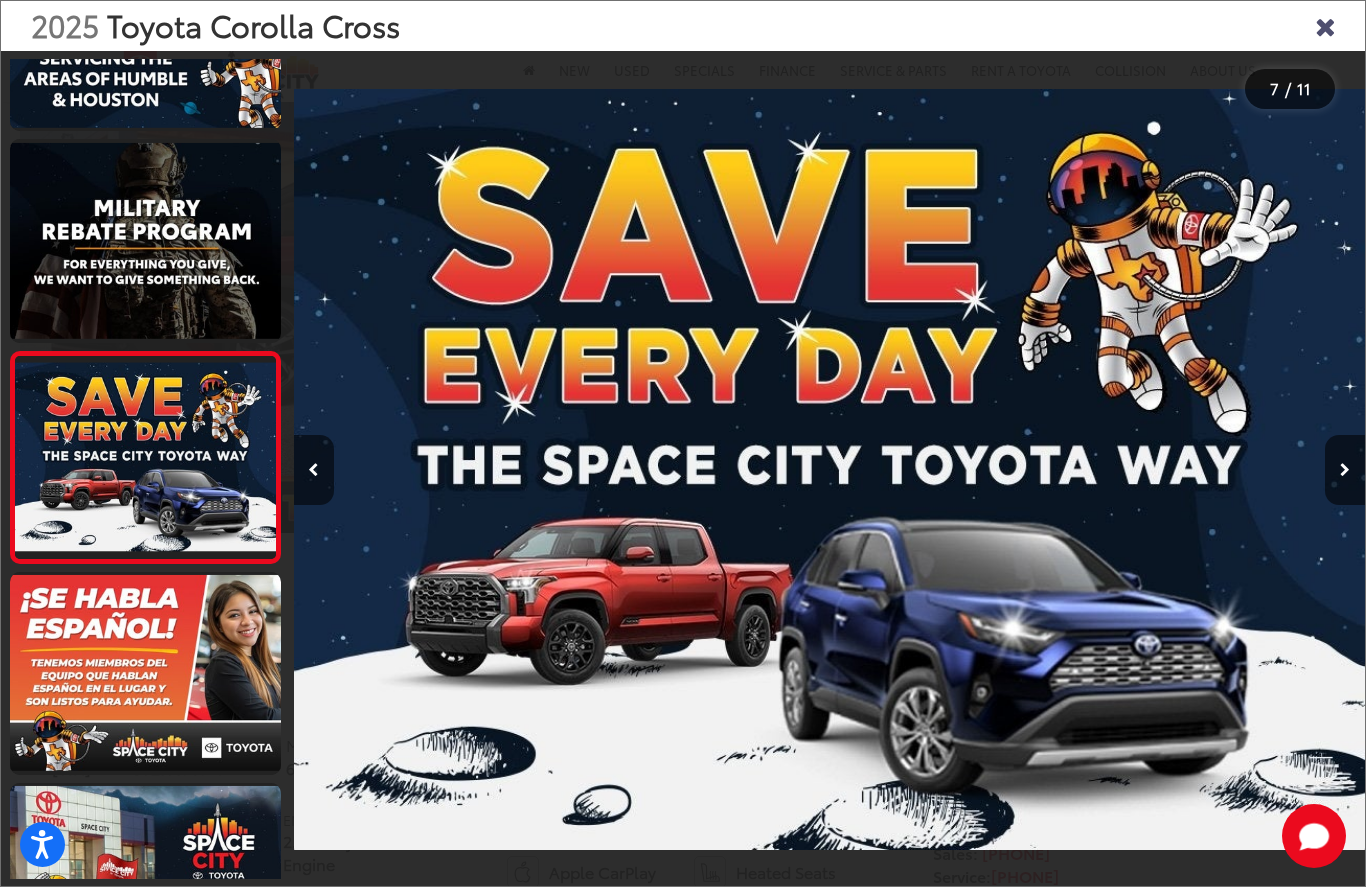 click at bounding box center (1345, 470) 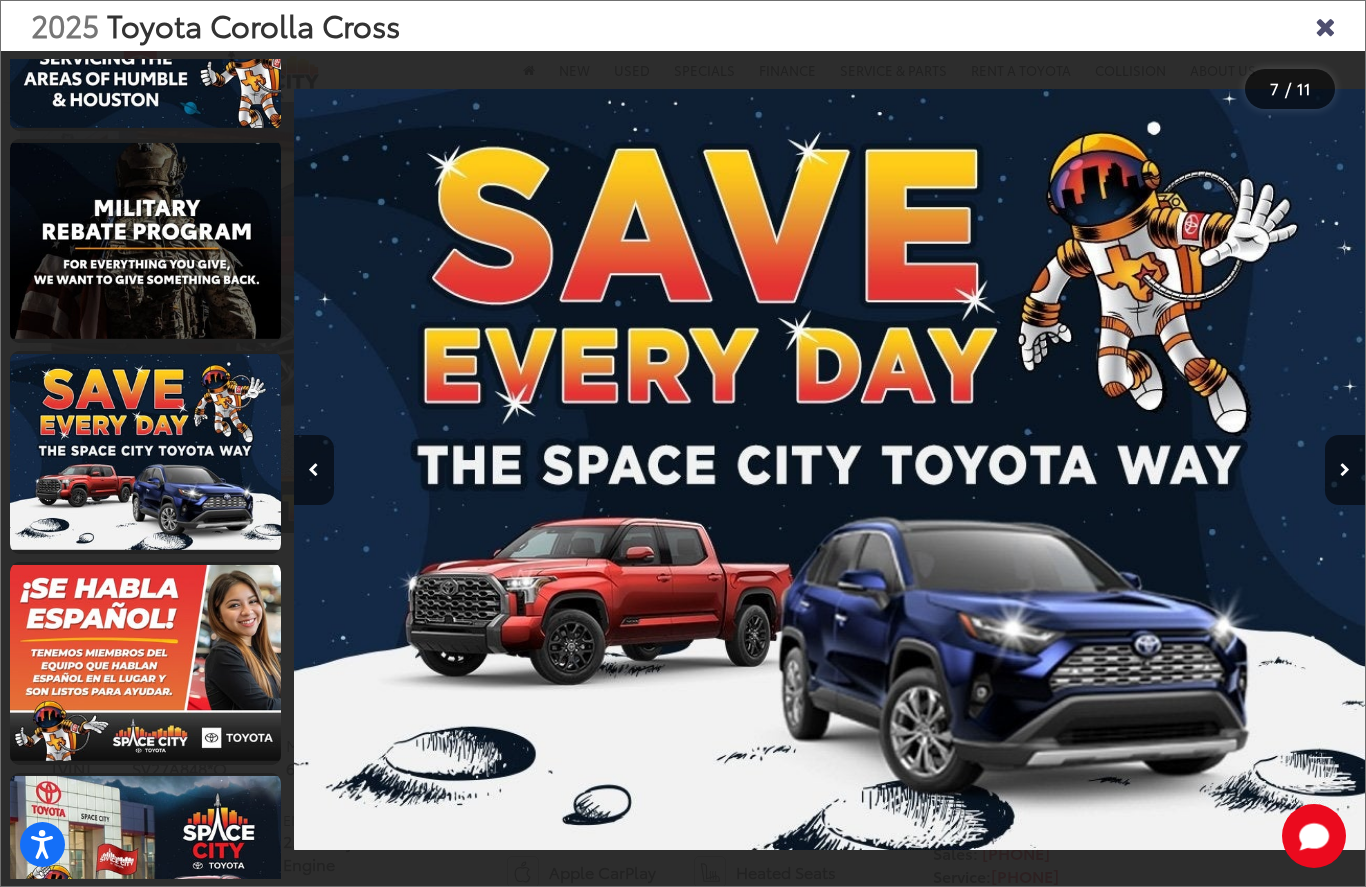 scroll, scrollTop: 0, scrollLeft: 6712, axis: horizontal 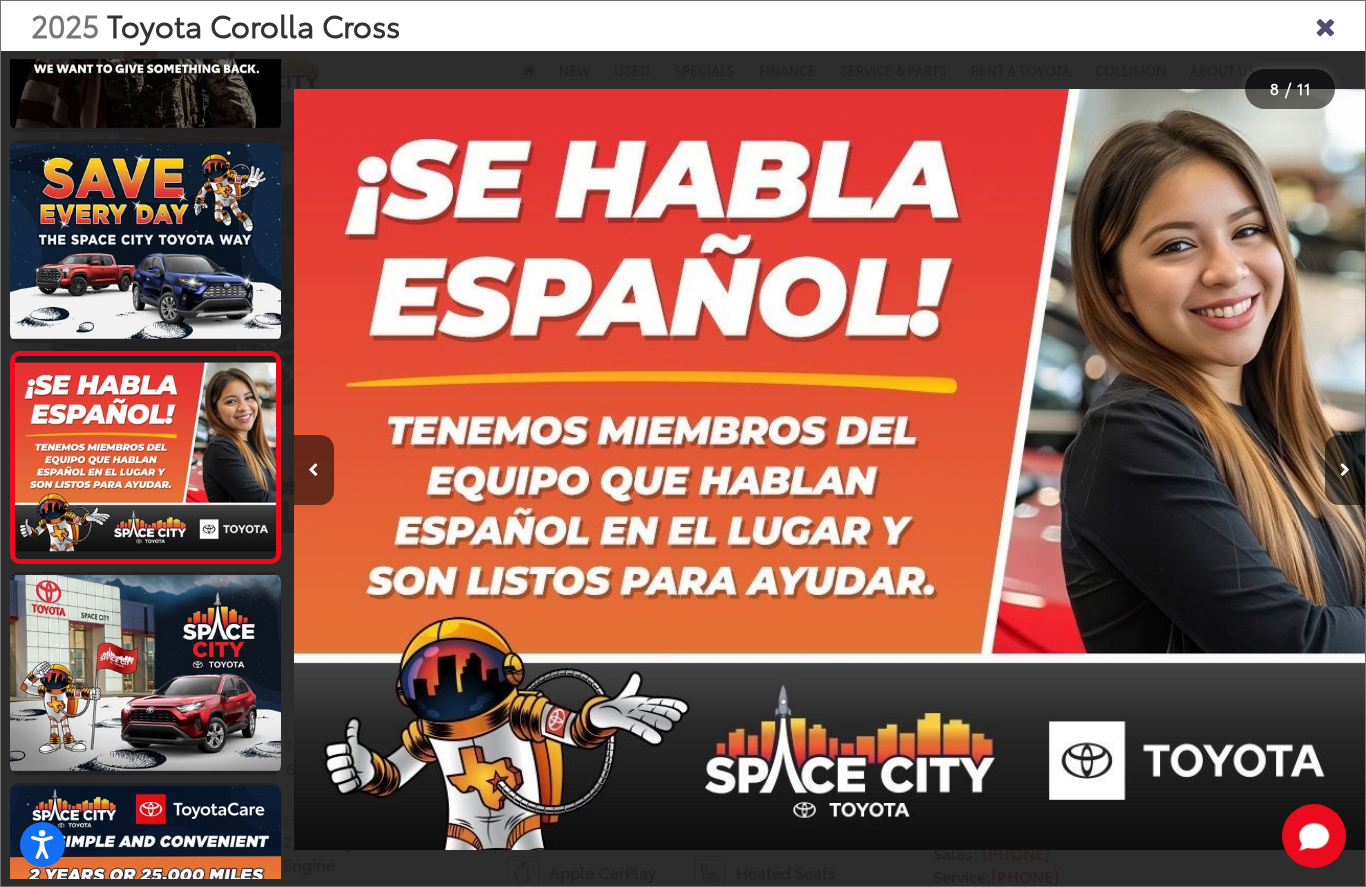 click at bounding box center [1345, 470] 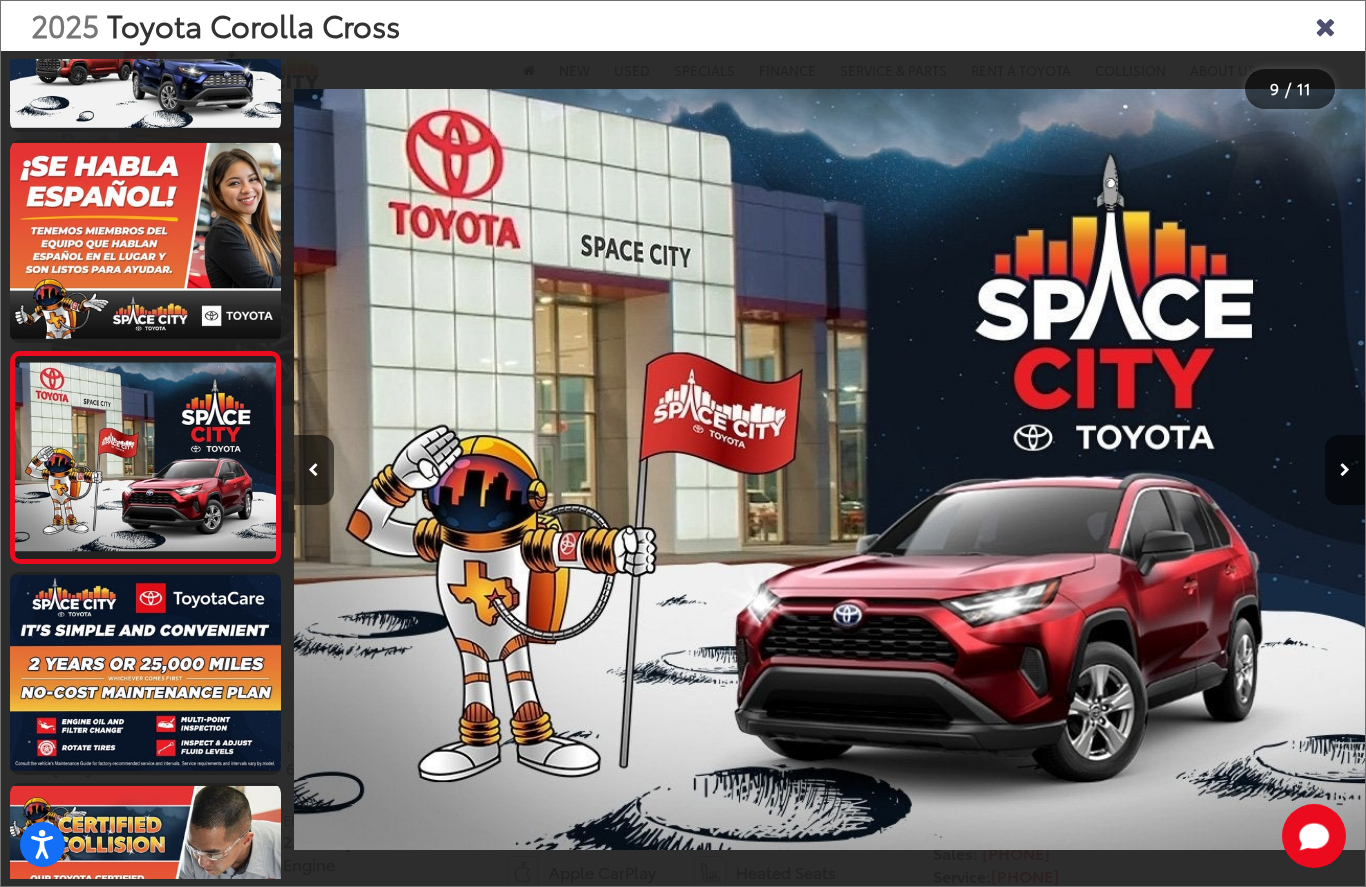 click at bounding box center (1345, 470) 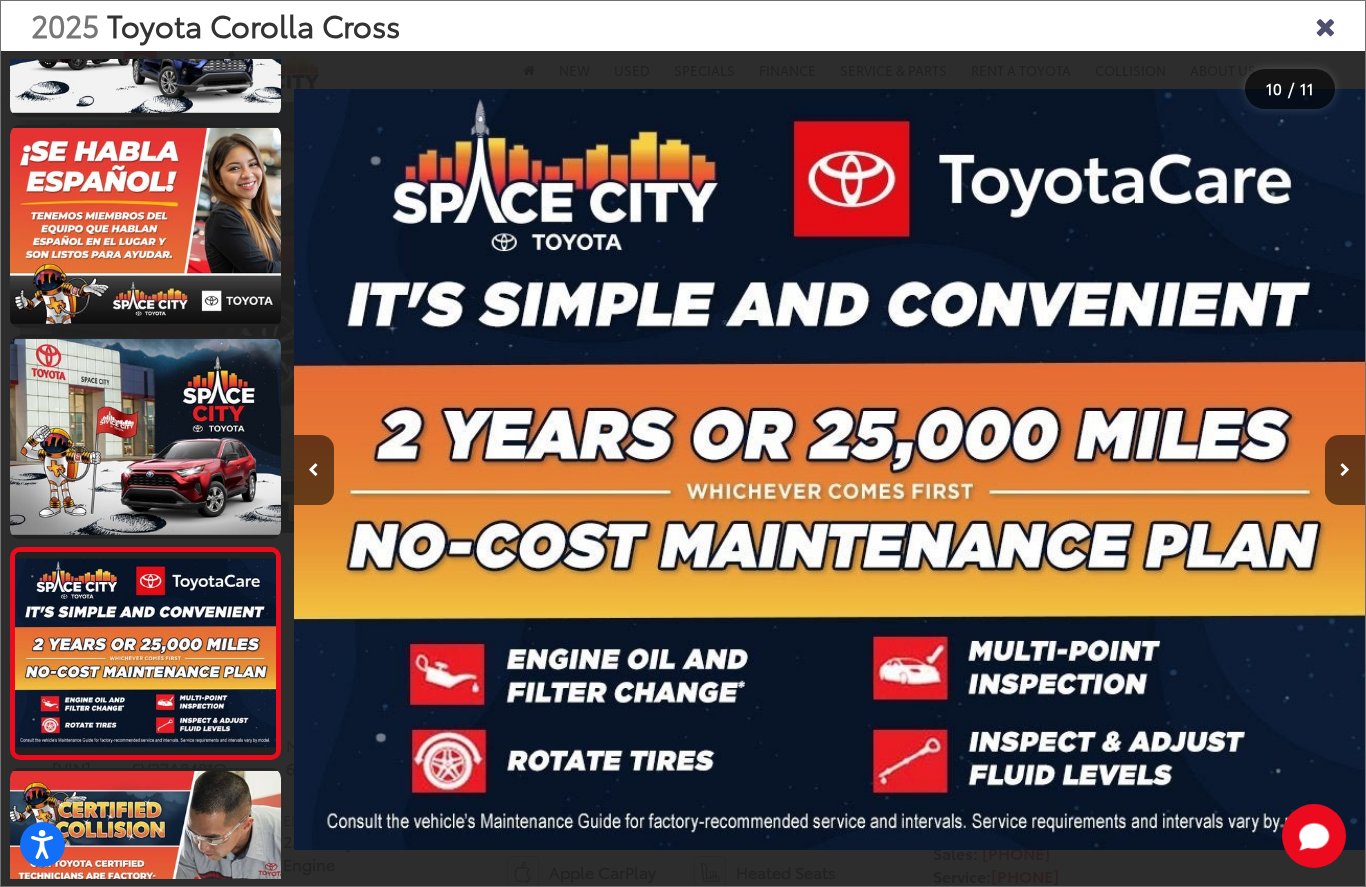click at bounding box center [1345, 470] 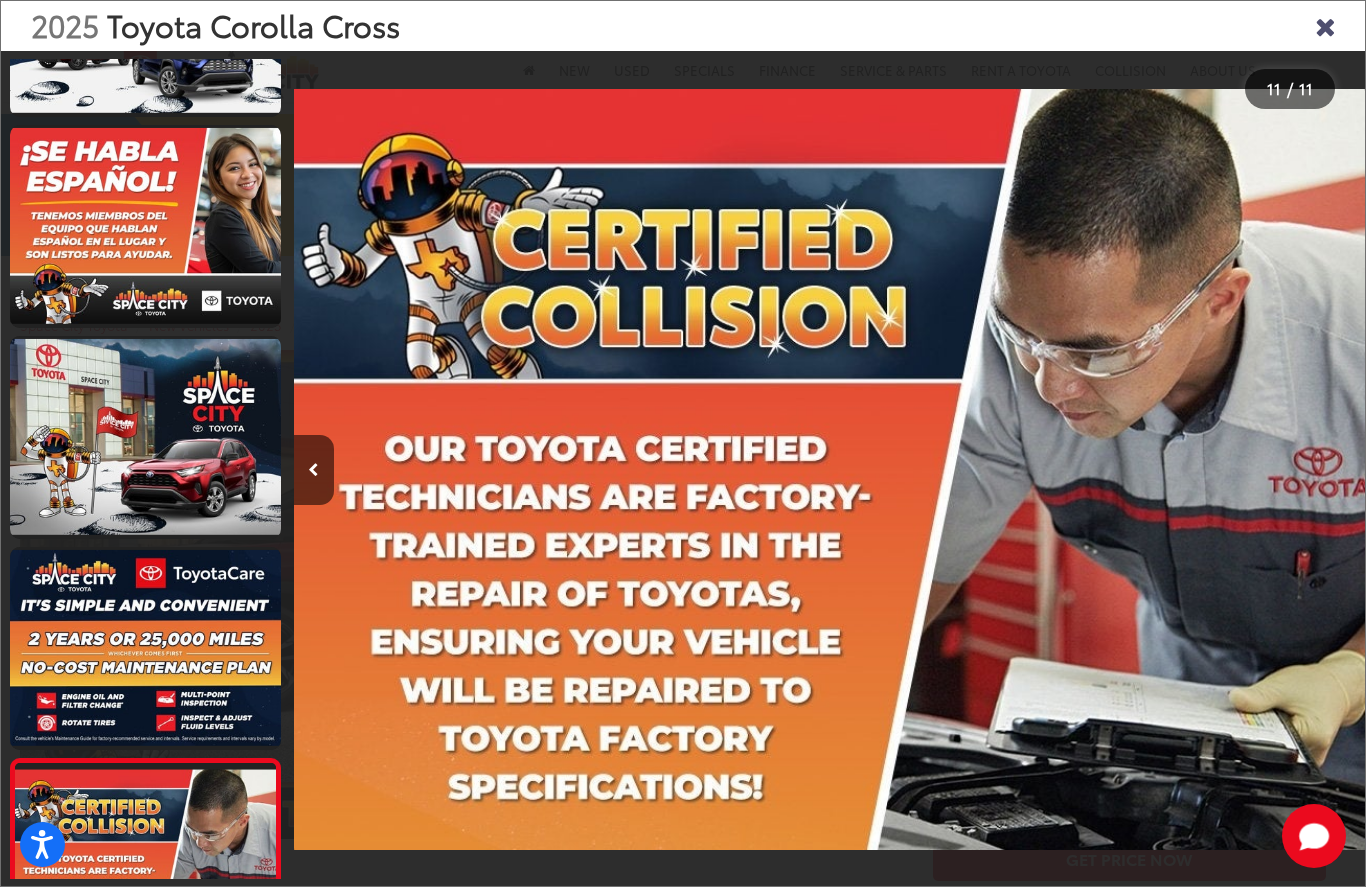 click at bounding box center (1325, 25) 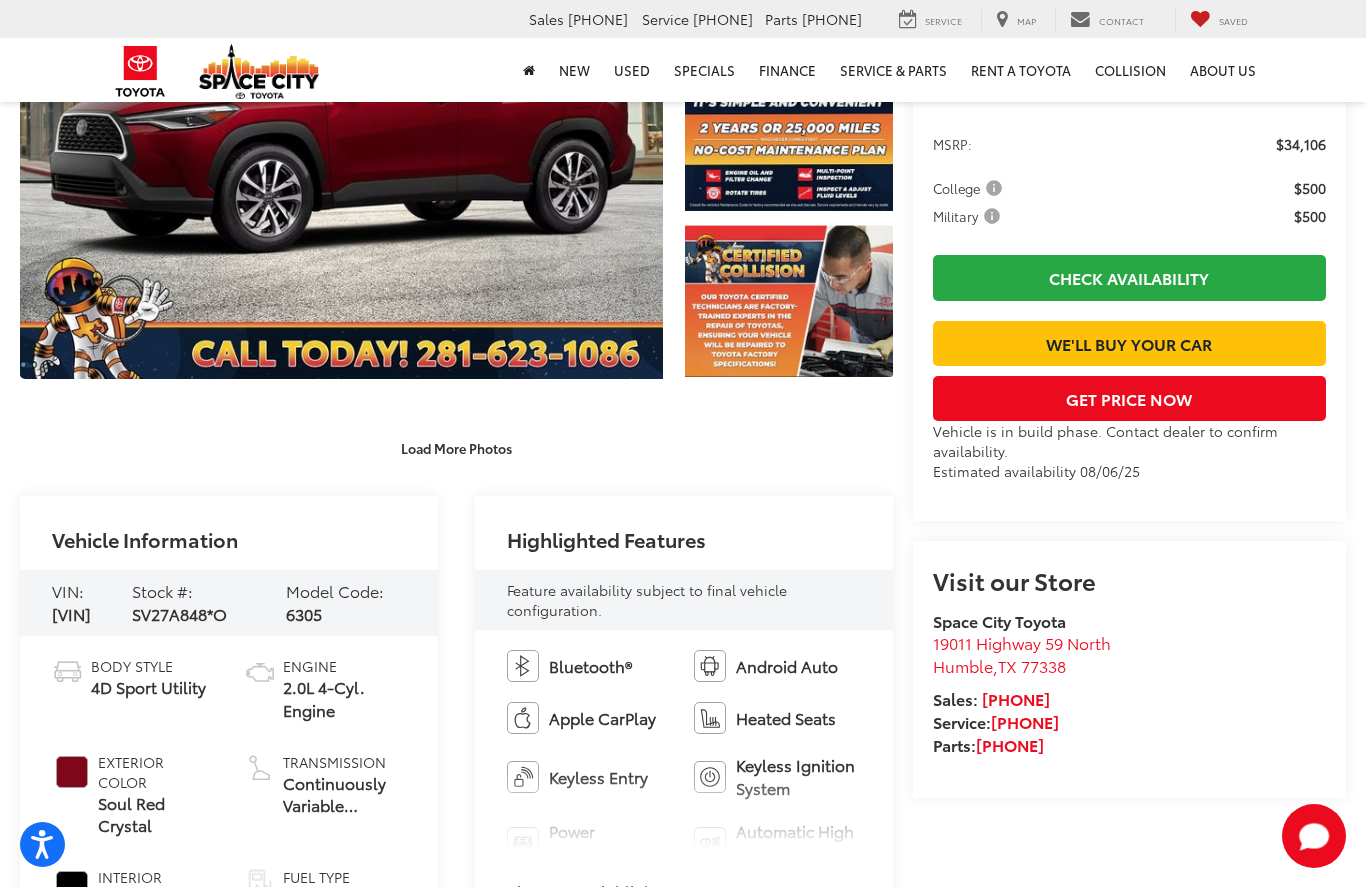 scroll, scrollTop: 446, scrollLeft: 0, axis: vertical 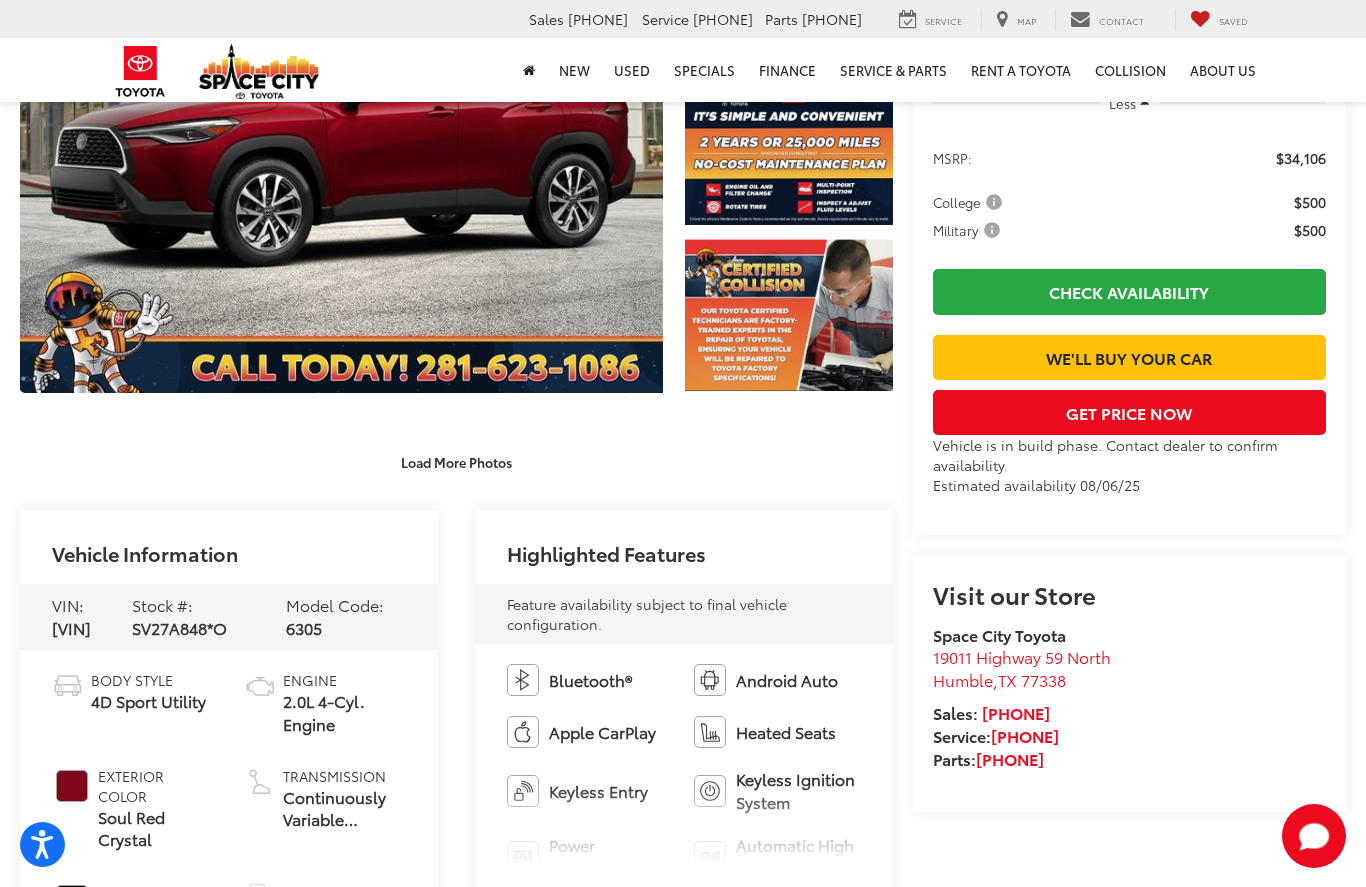 click on "Load More Photos" at bounding box center (456, 461) 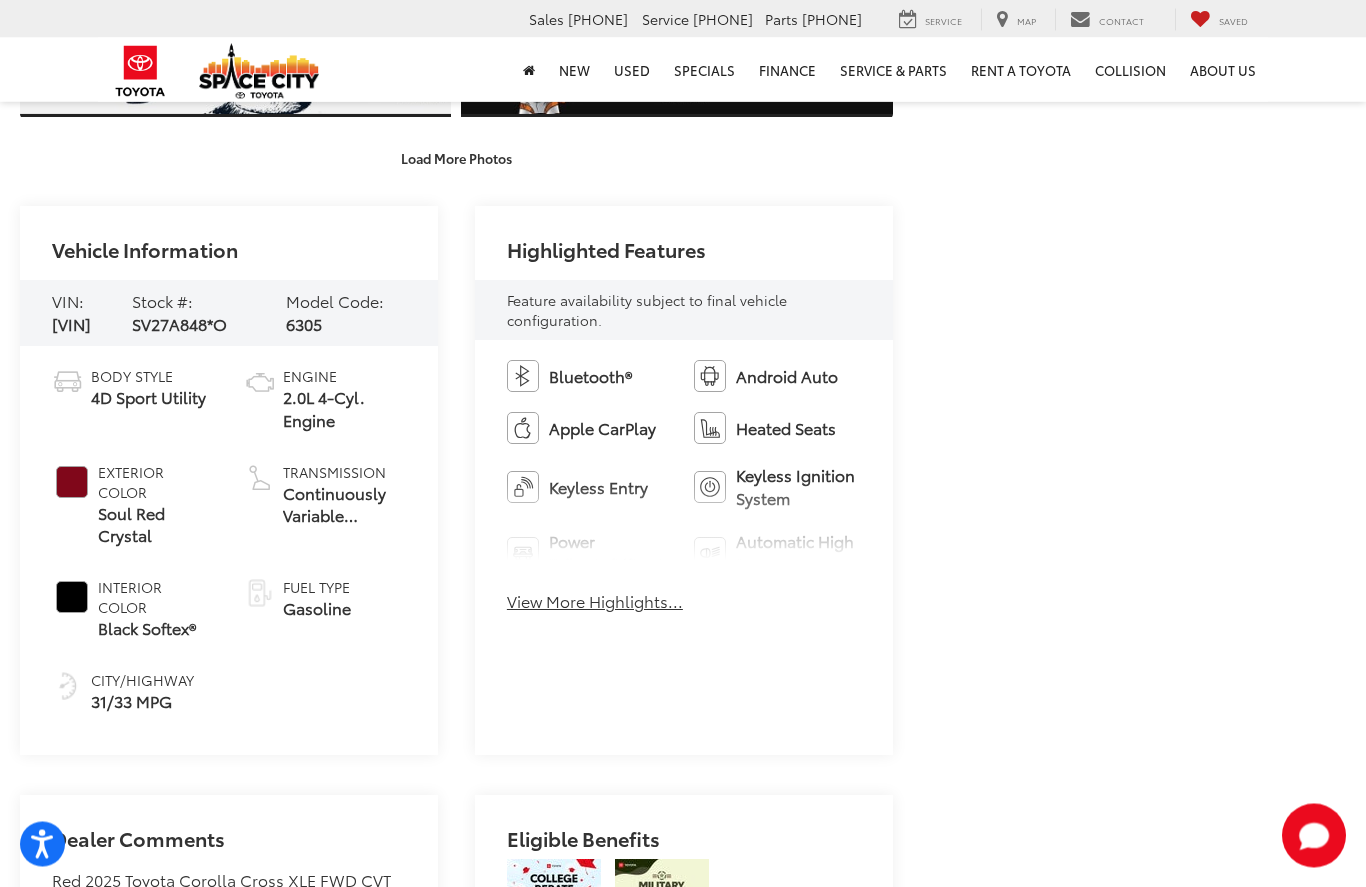 scroll, scrollTop: 1407, scrollLeft: 0, axis: vertical 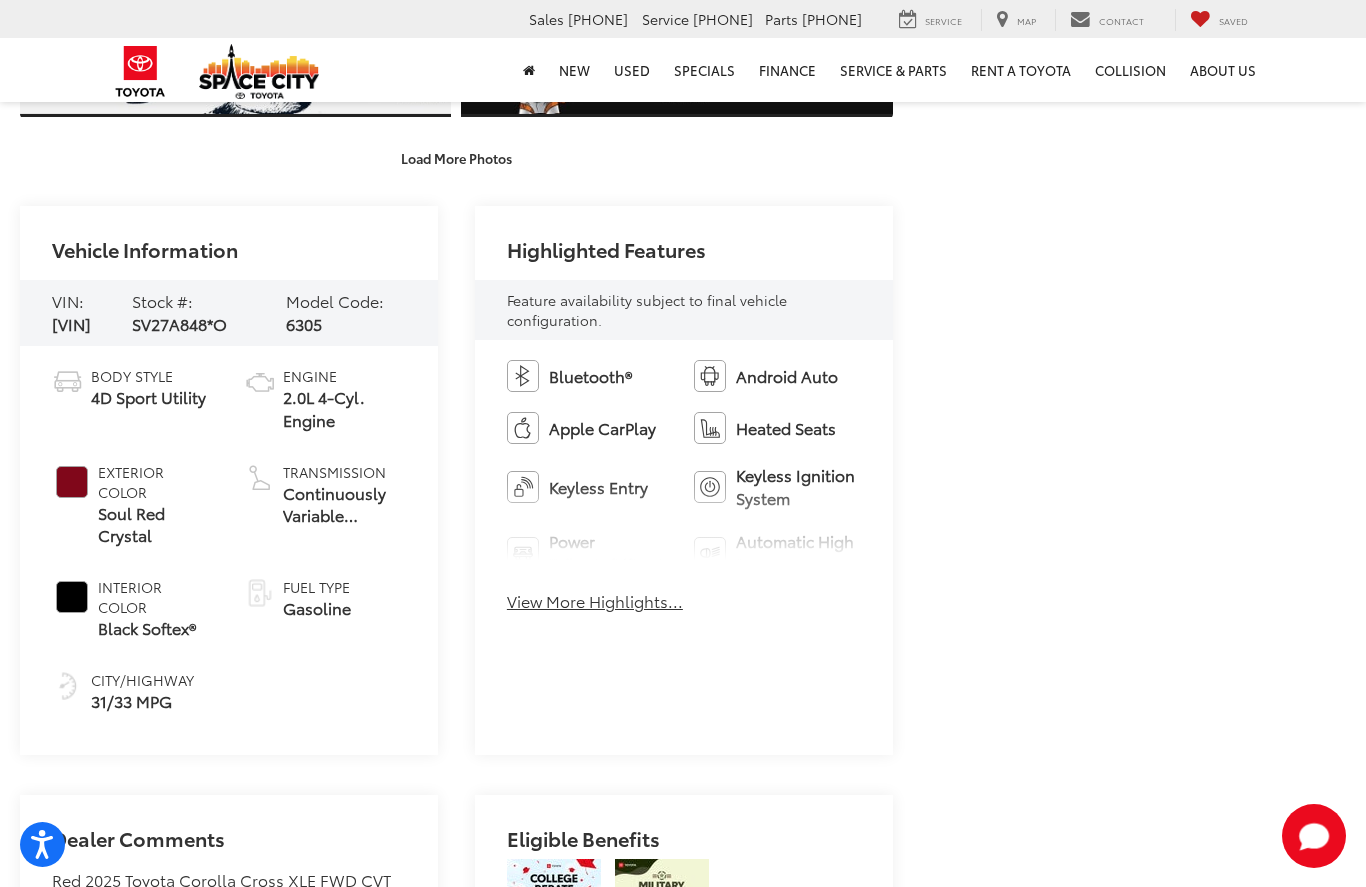 click on "Load More Photos" at bounding box center (456, 157) 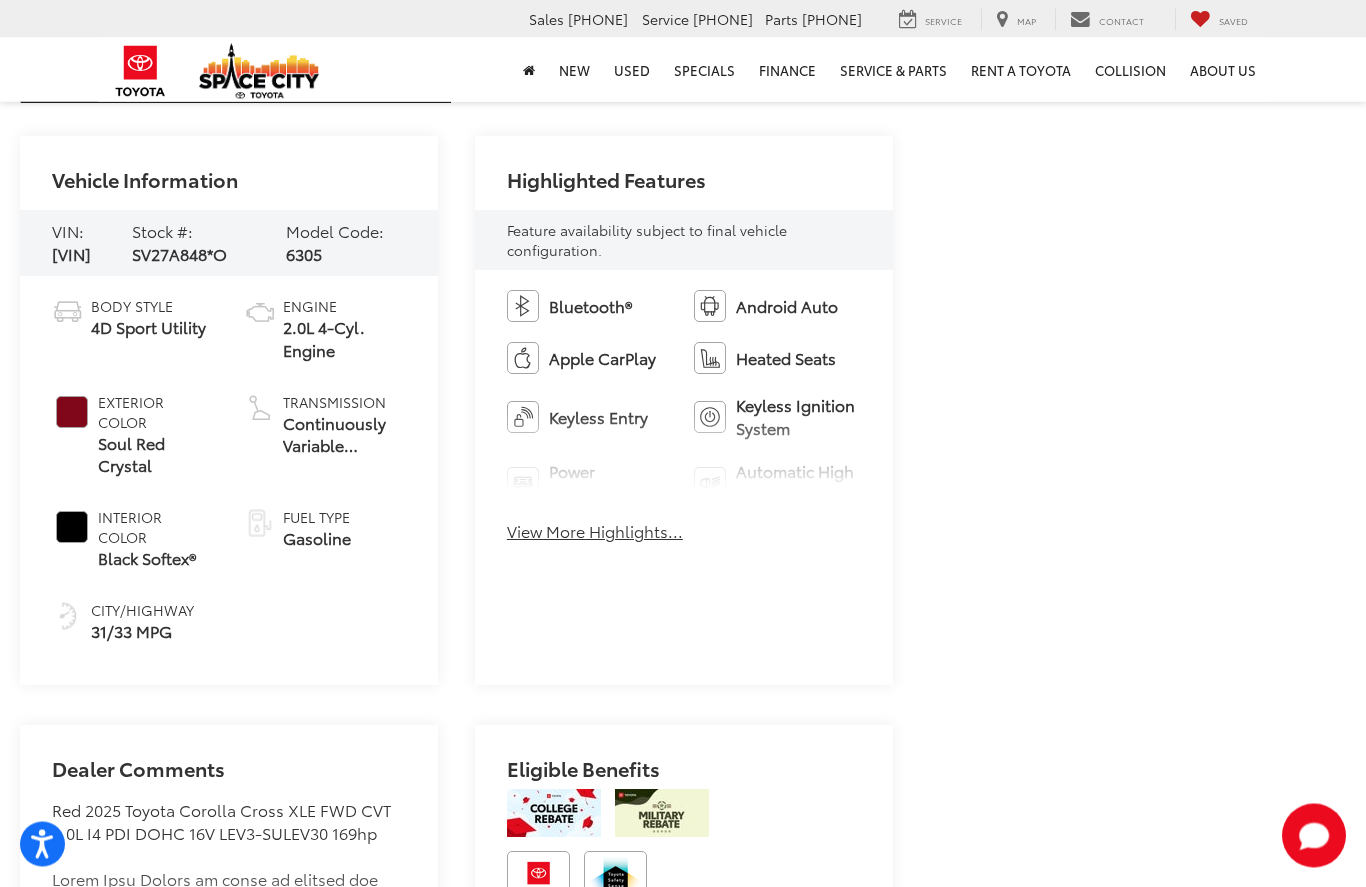 scroll, scrollTop: 2089, scrollLeft: 0, axis: vertical 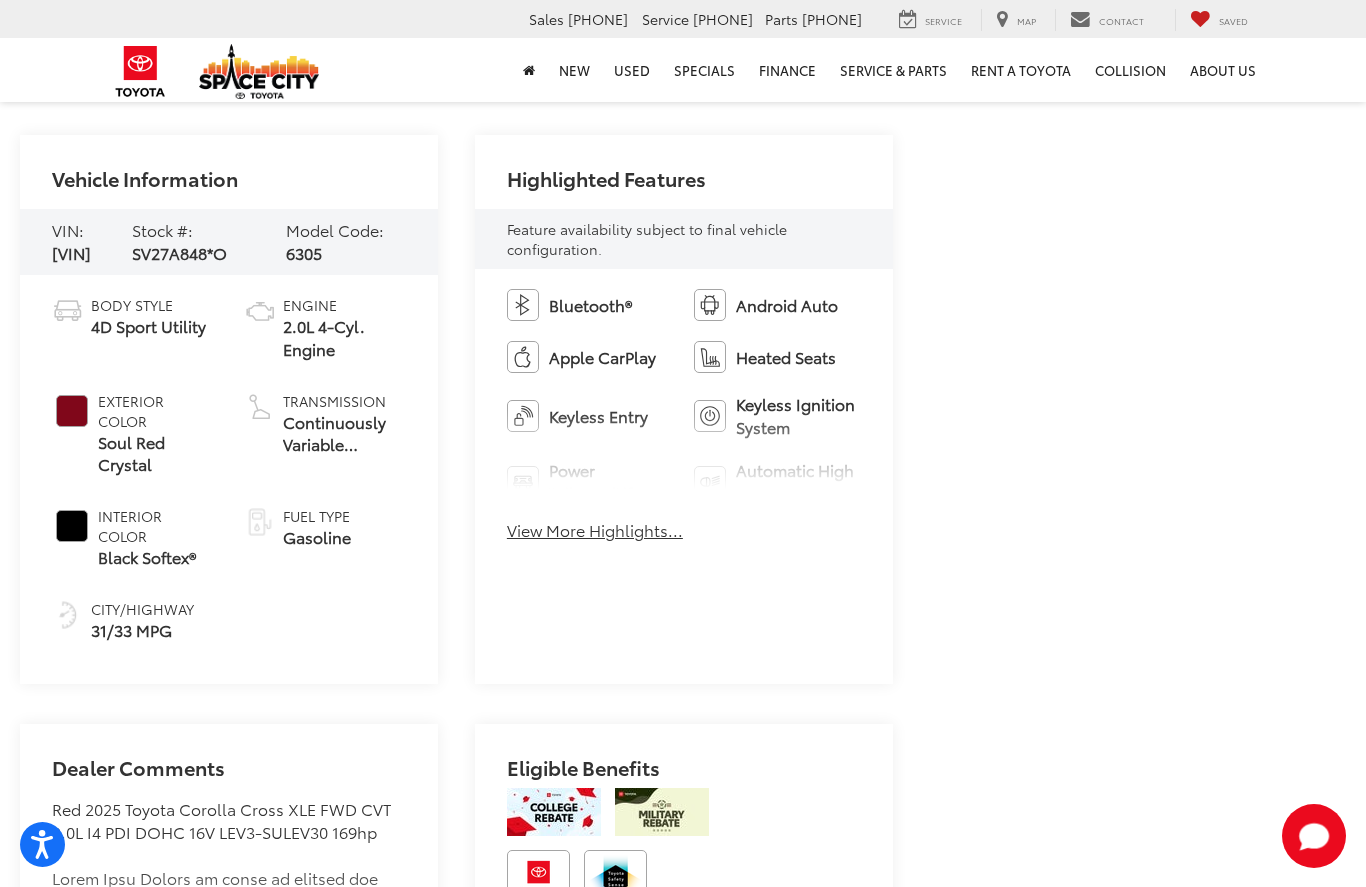 click on "[VIN]" at bounding box center [71, 252] 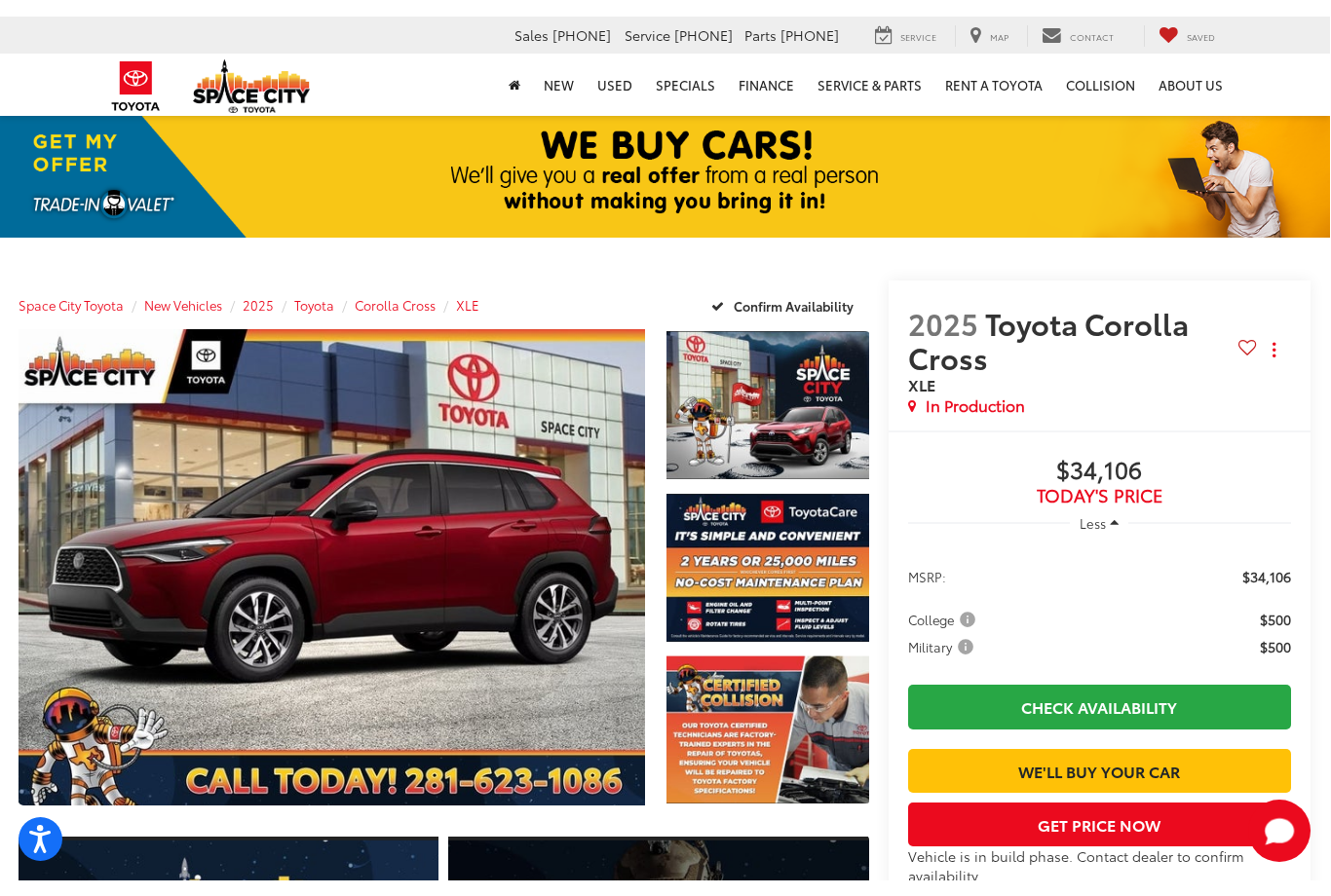 scroll, scrollTop: 0, scrollLeft: 9, axis: horizontal 